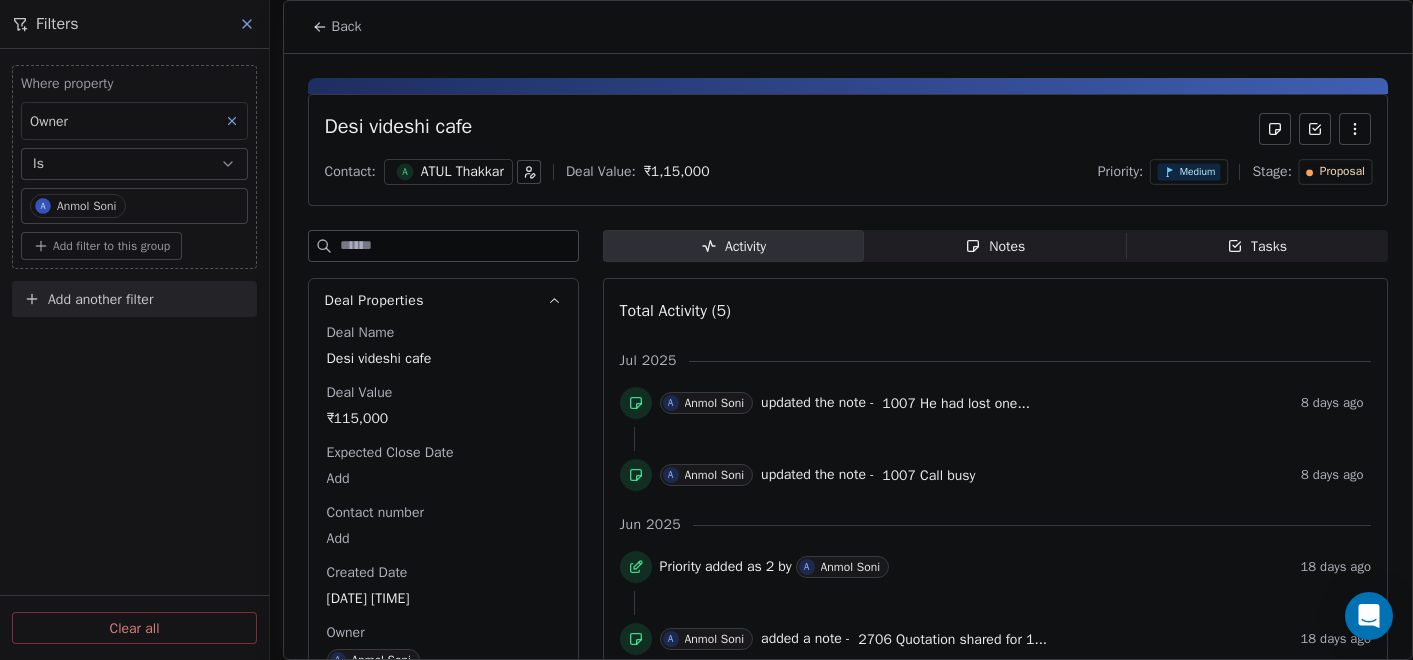 scroll, scrollTop: 0, scrollLeft: 0, axis: both 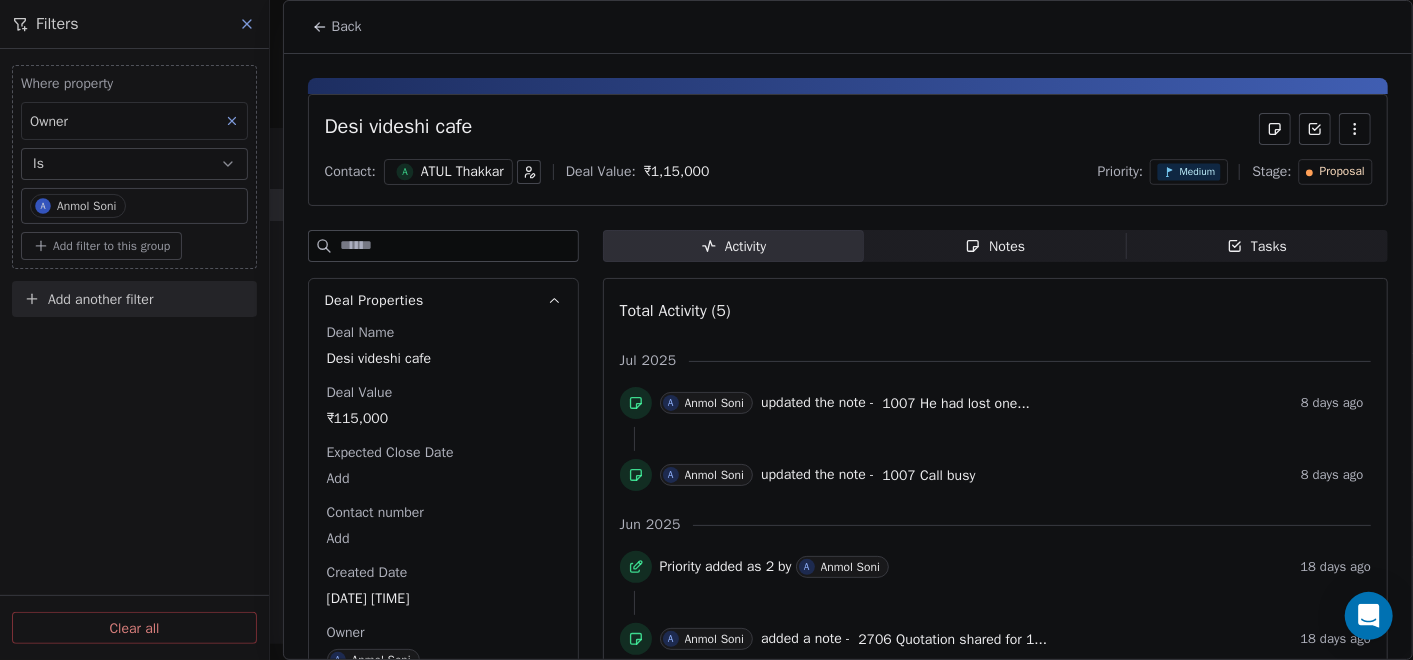 click 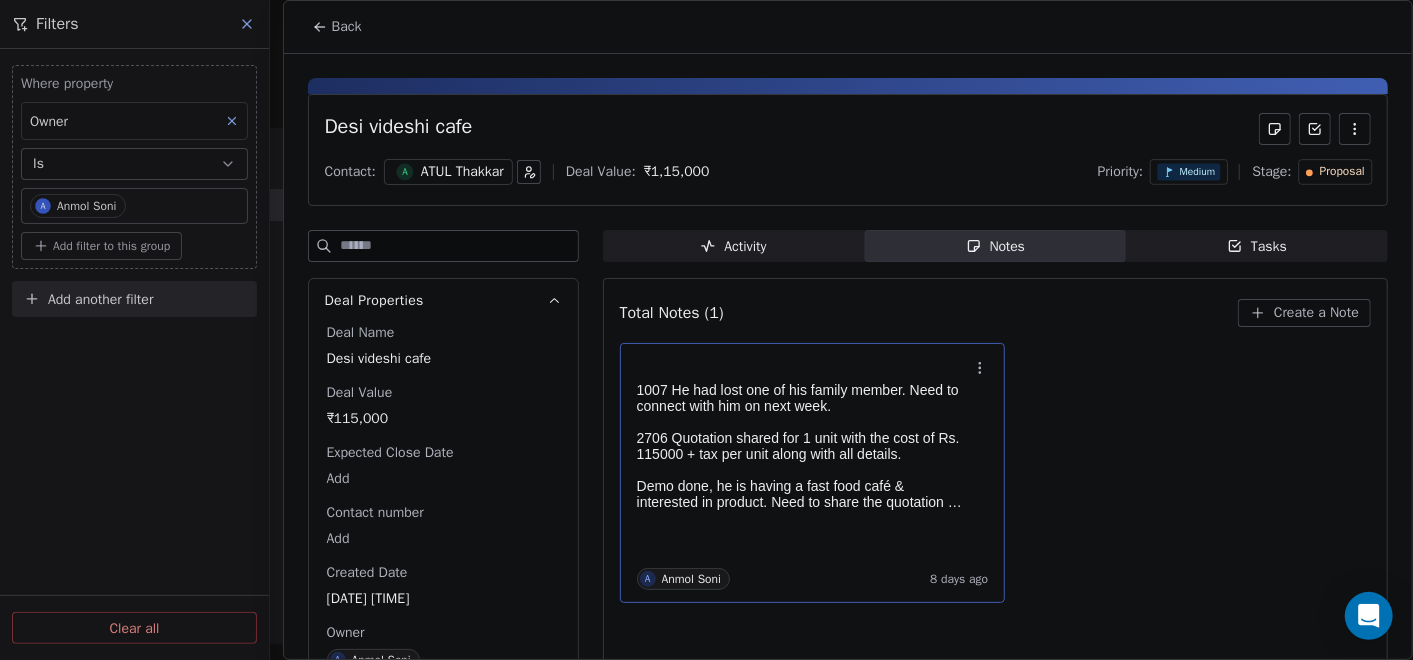 click on "1007 He had lost one of his family member. Need to connect with him on next week." at bounding box center (803, 398) 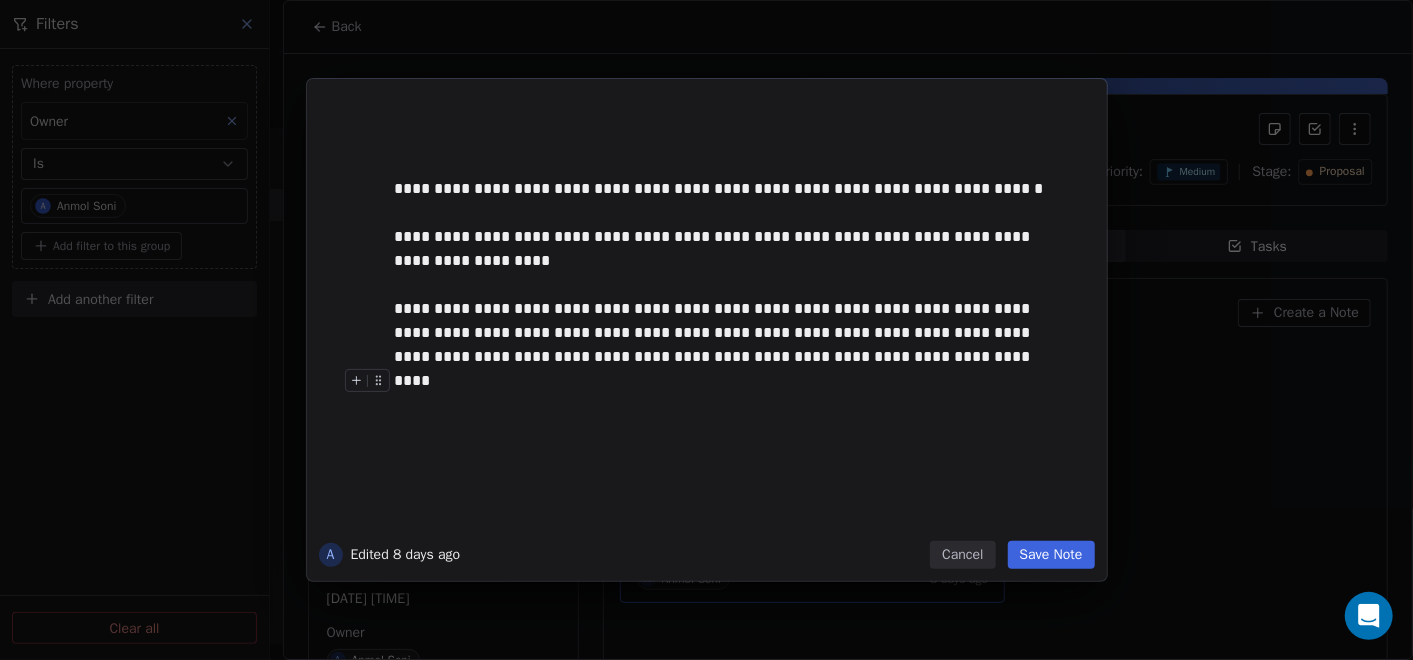click on "Cancel" at bounding box center [962, 555] 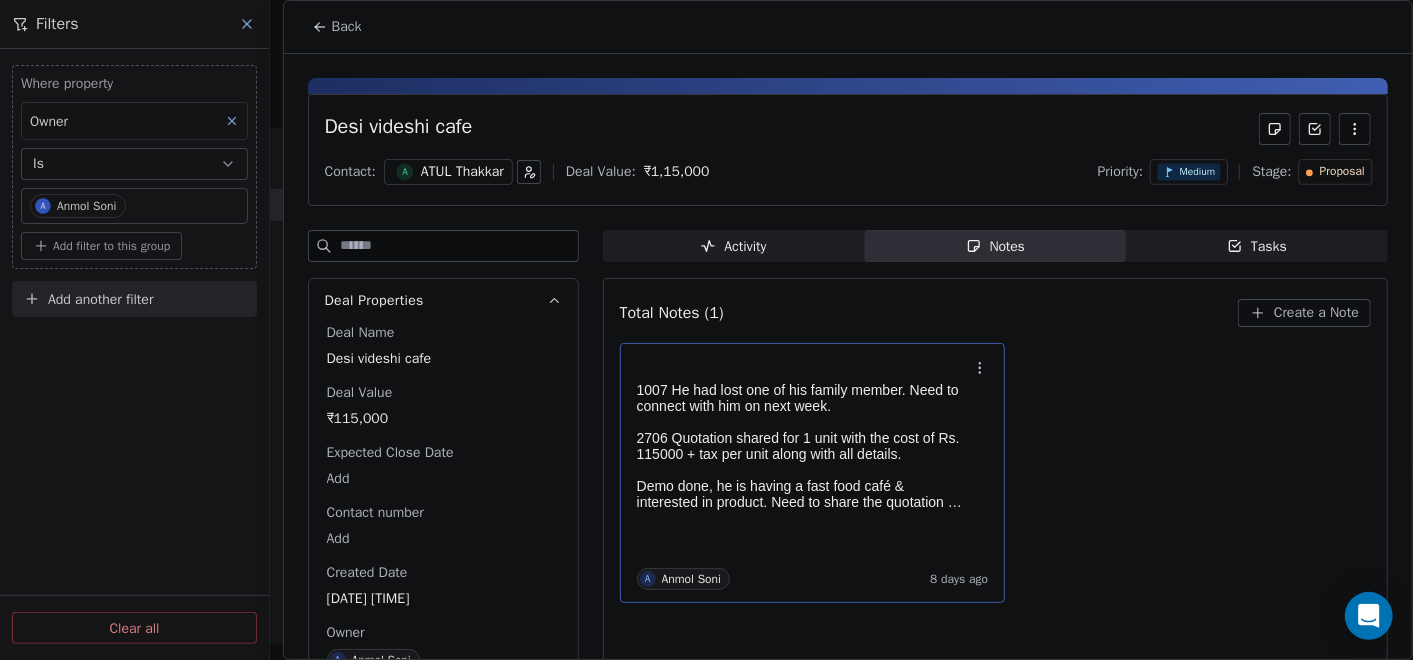 click on "Demo done, he is having a fast food café & interested in product. Need to share the quotation with the cost of Rs. 115000 +tax along with other details. Need to connect on Monday as he needs to discuss with his son. He might buy within 1 month." at bounding box center (803, 494) 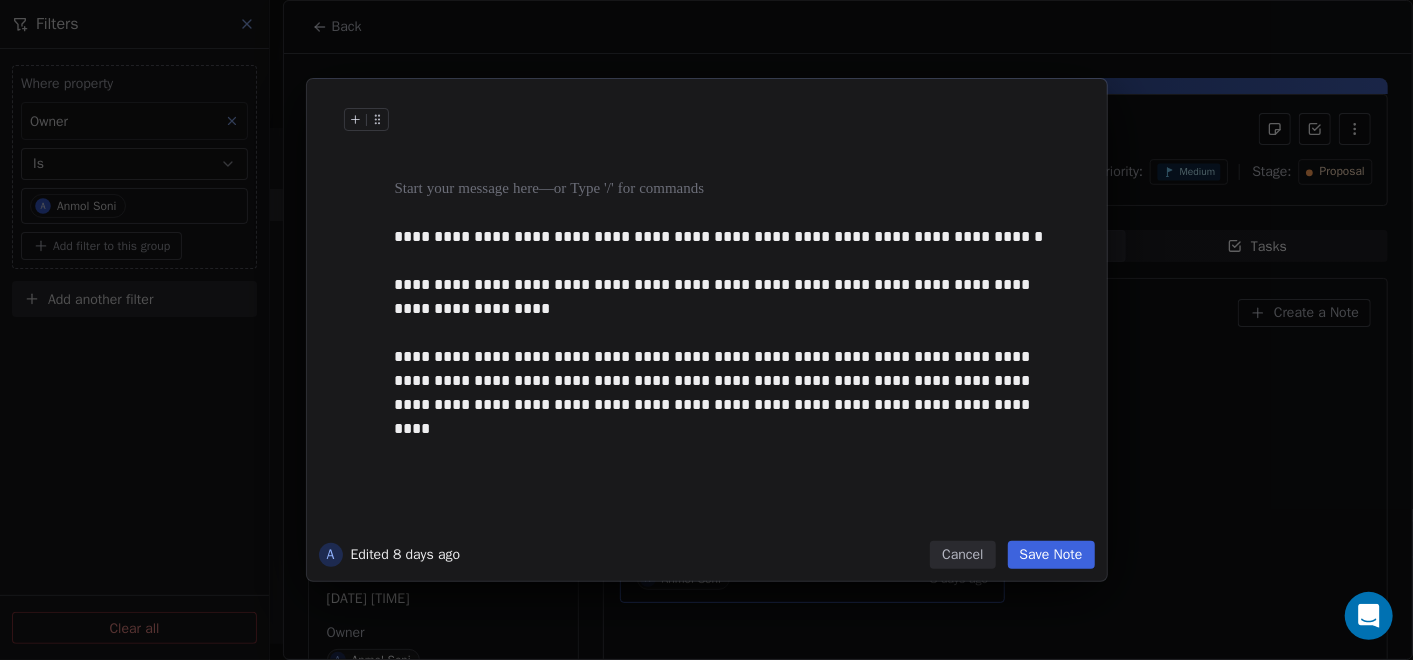 type 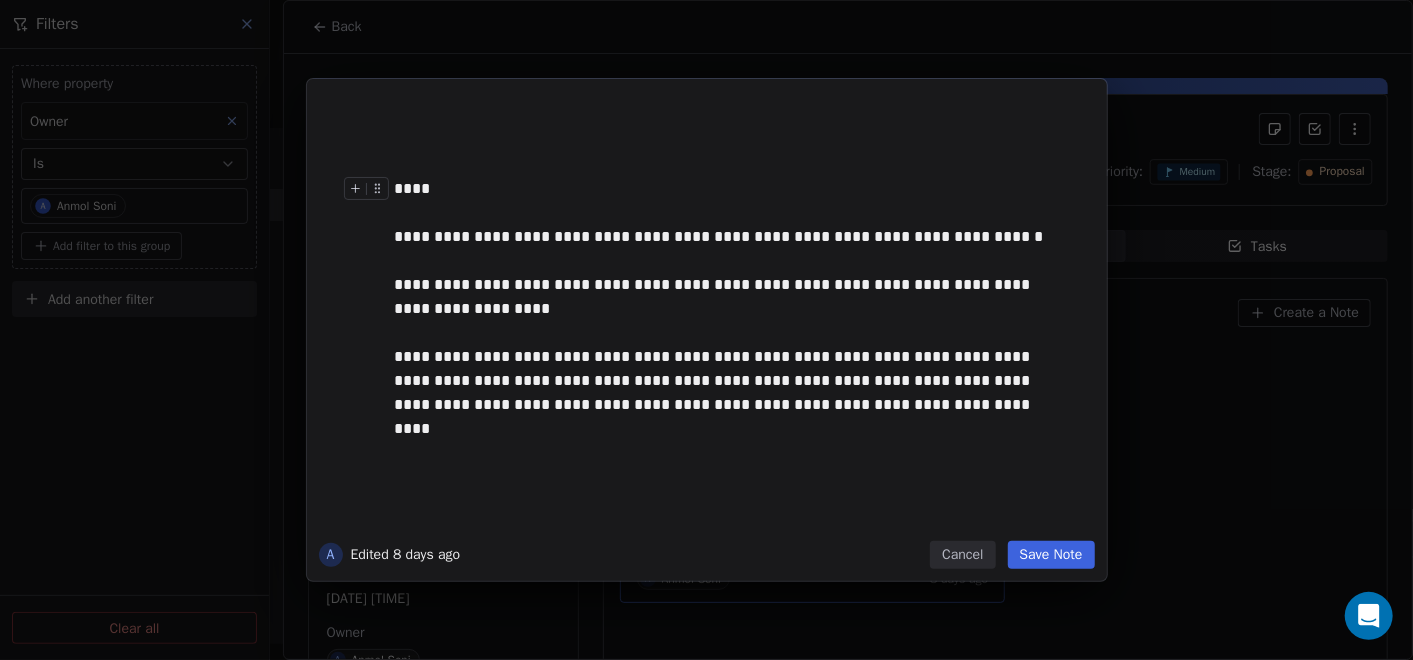 click on "****" at bounding box center [728, 189] 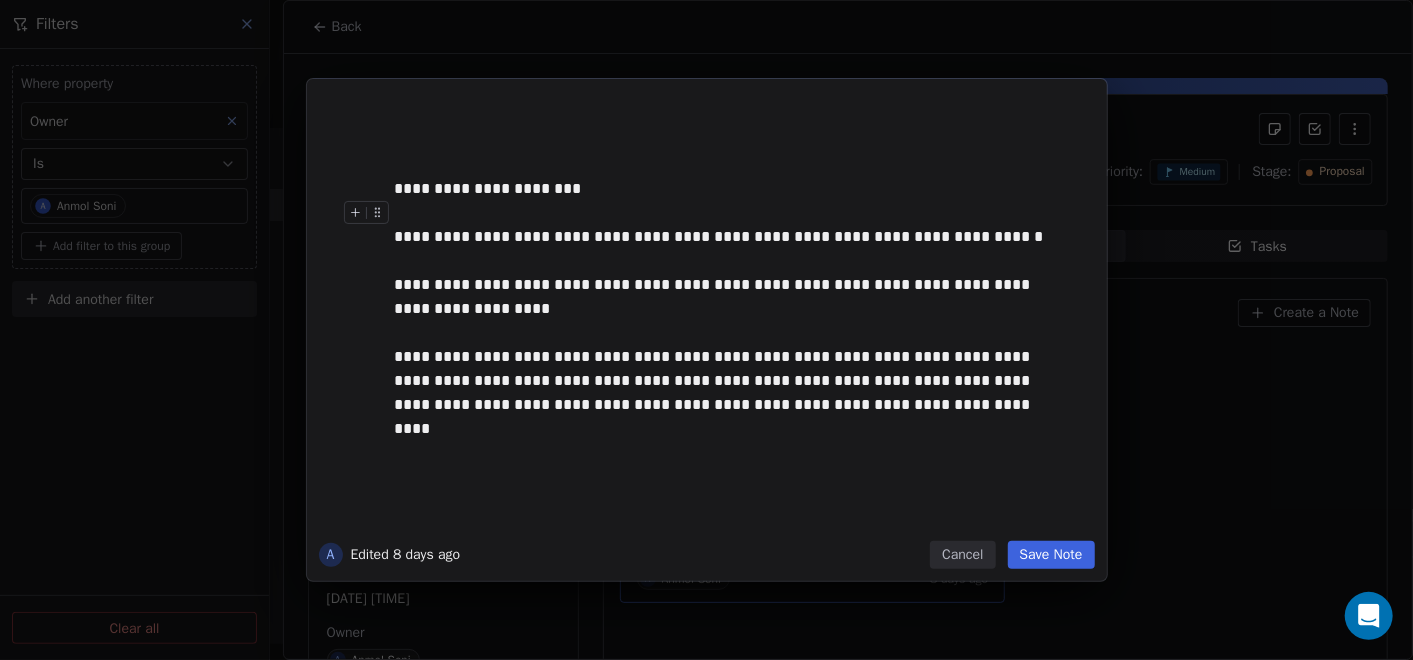 click on "Save Note" at bounding box center [1051, 555] 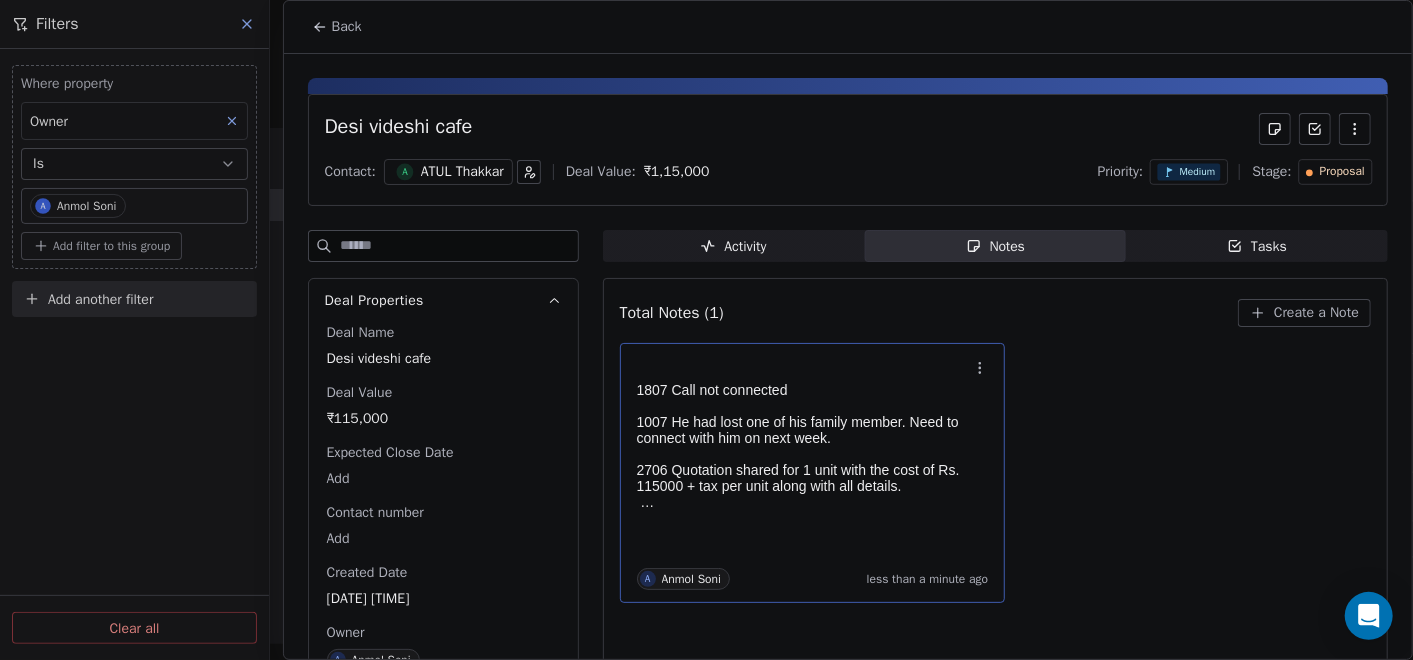 click on "Back" at bounding box center (347, 27) 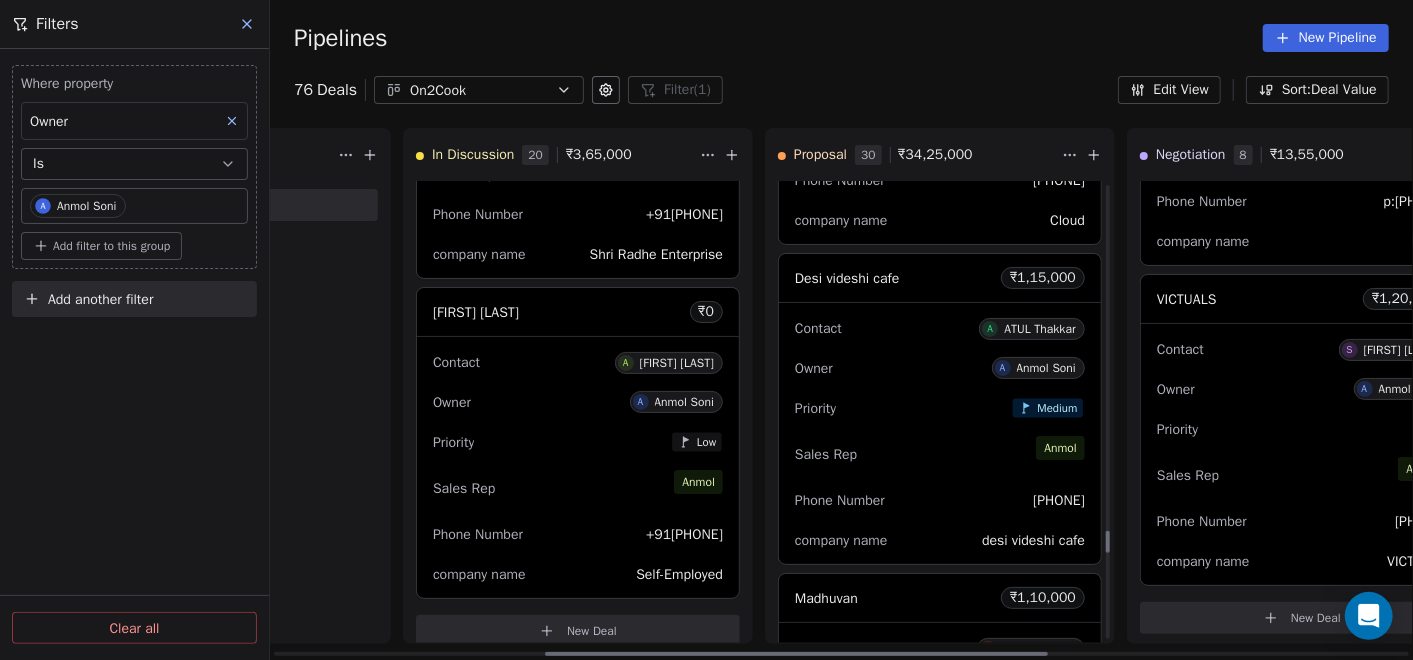 scroll, scrollTop: 7333, scrollLeft: 0, axis: vertical 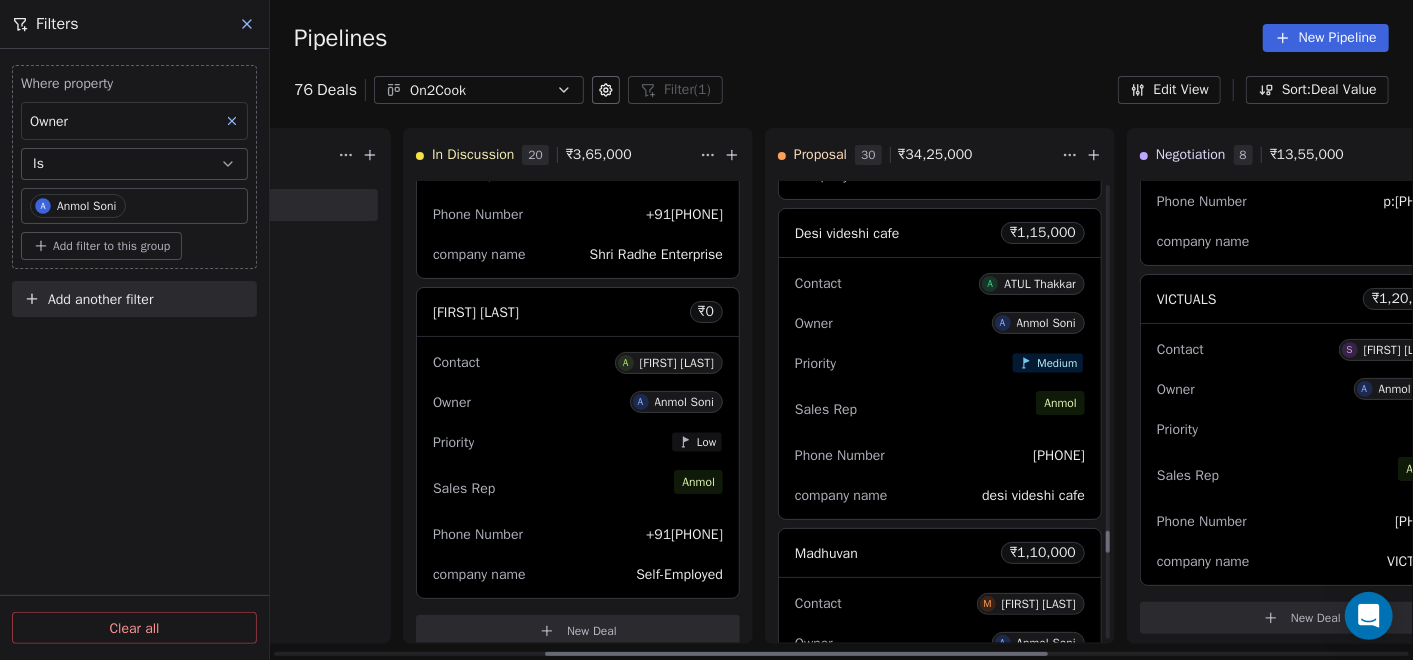 click on "Phone Number +91[PHONE]" at bounding box center (940, 455) 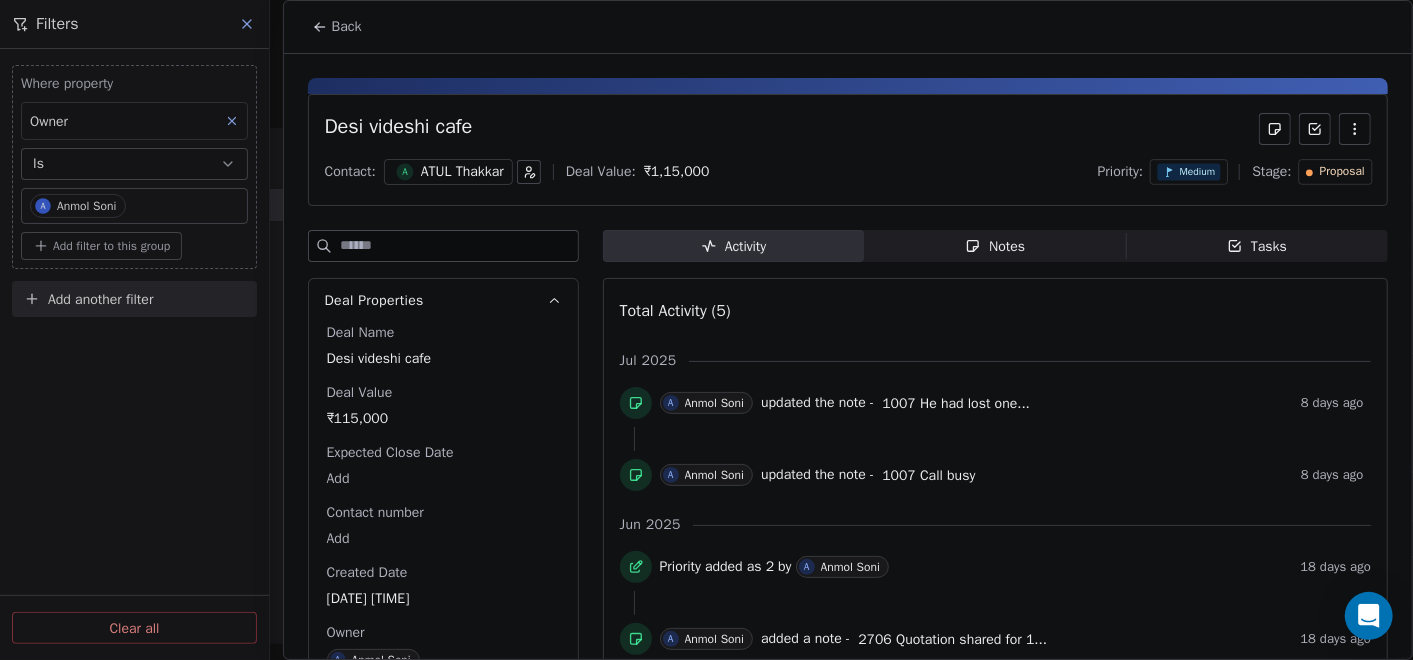 click on "Notes   Notes" at bounding box center (995, 246) 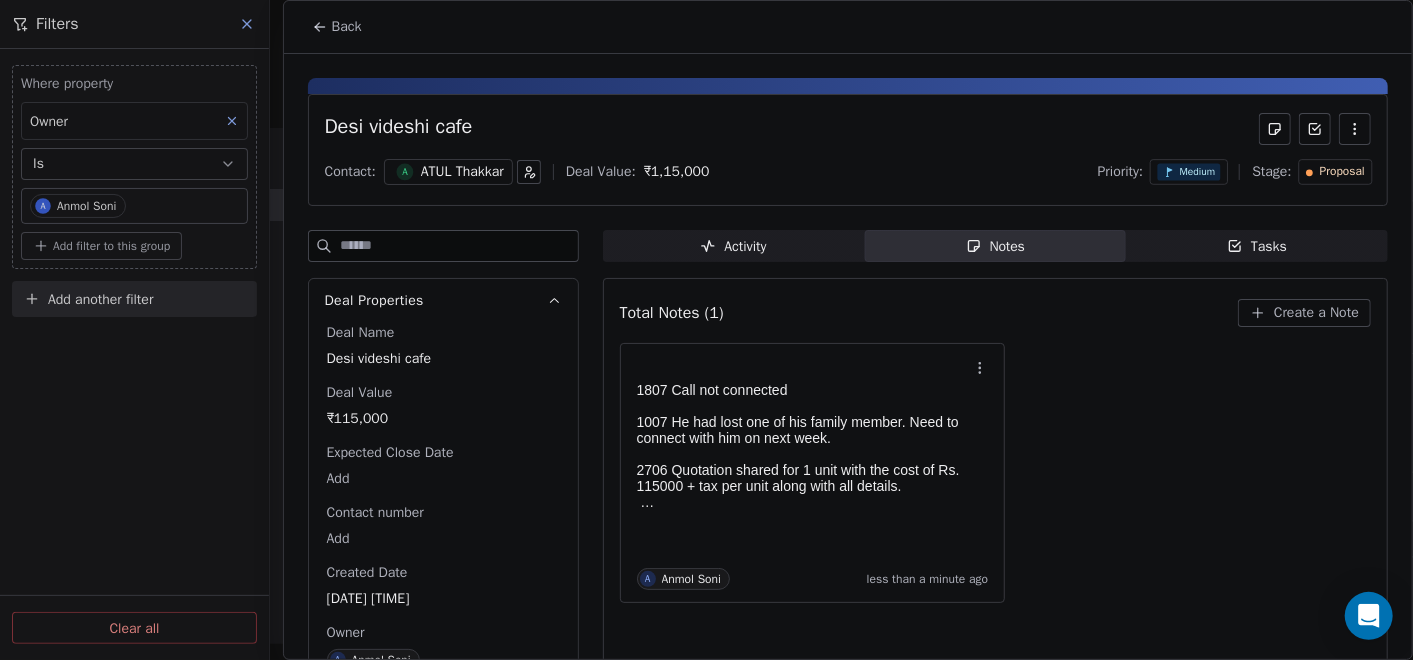 click on "Back" at bounding box center (347, 27) 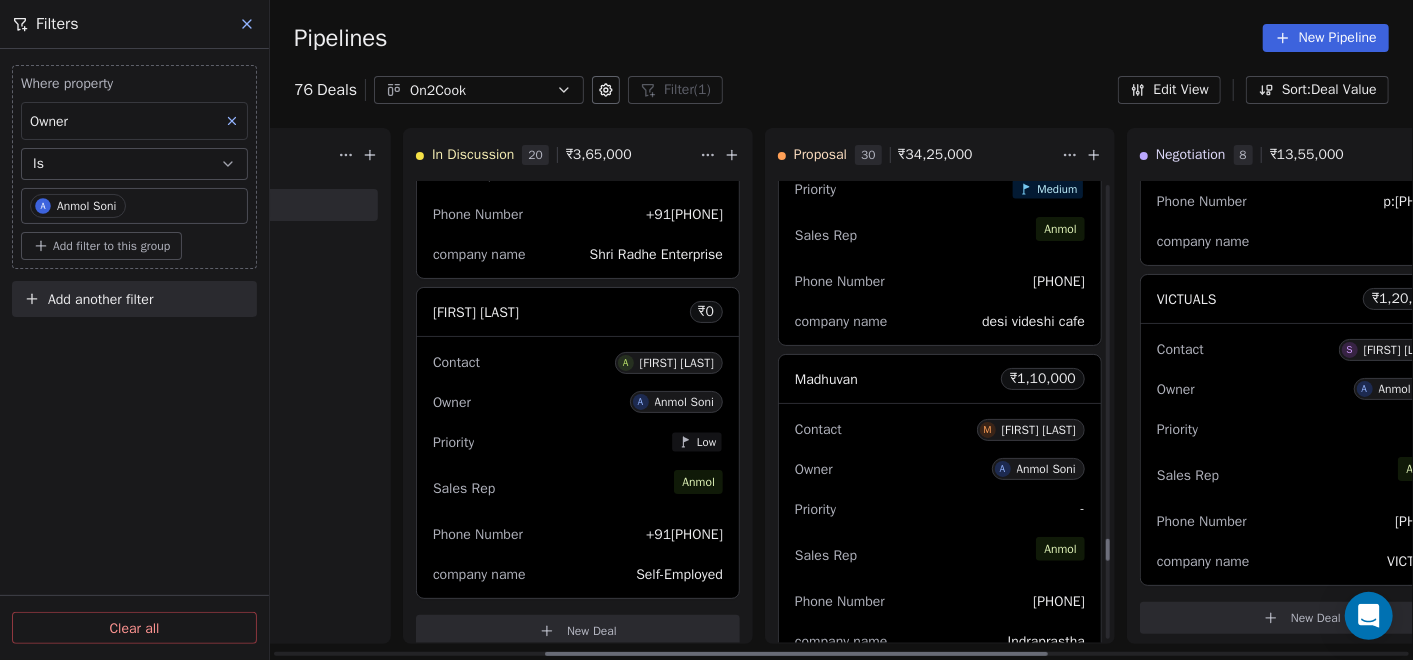 scroll, scrollTop: 7555, scrollLeft: 0, axis: vertical 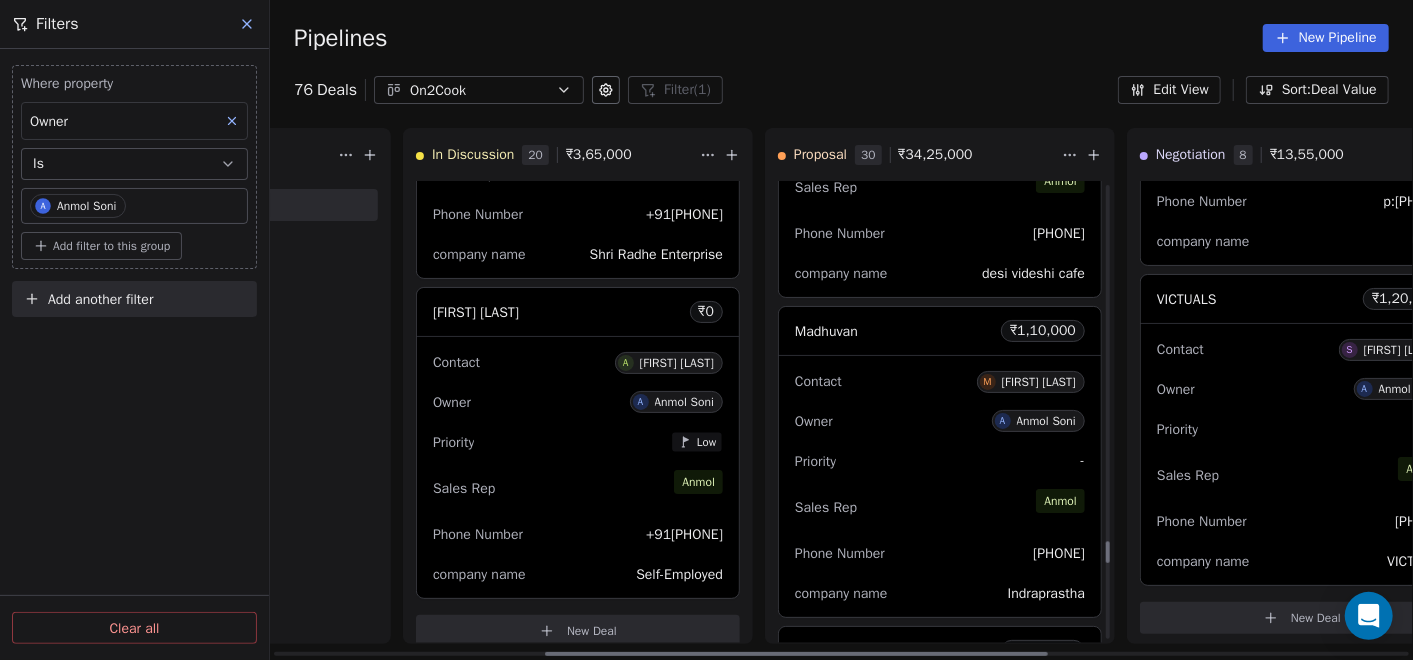 click on "Priority -" at bounding box center (940, 461) 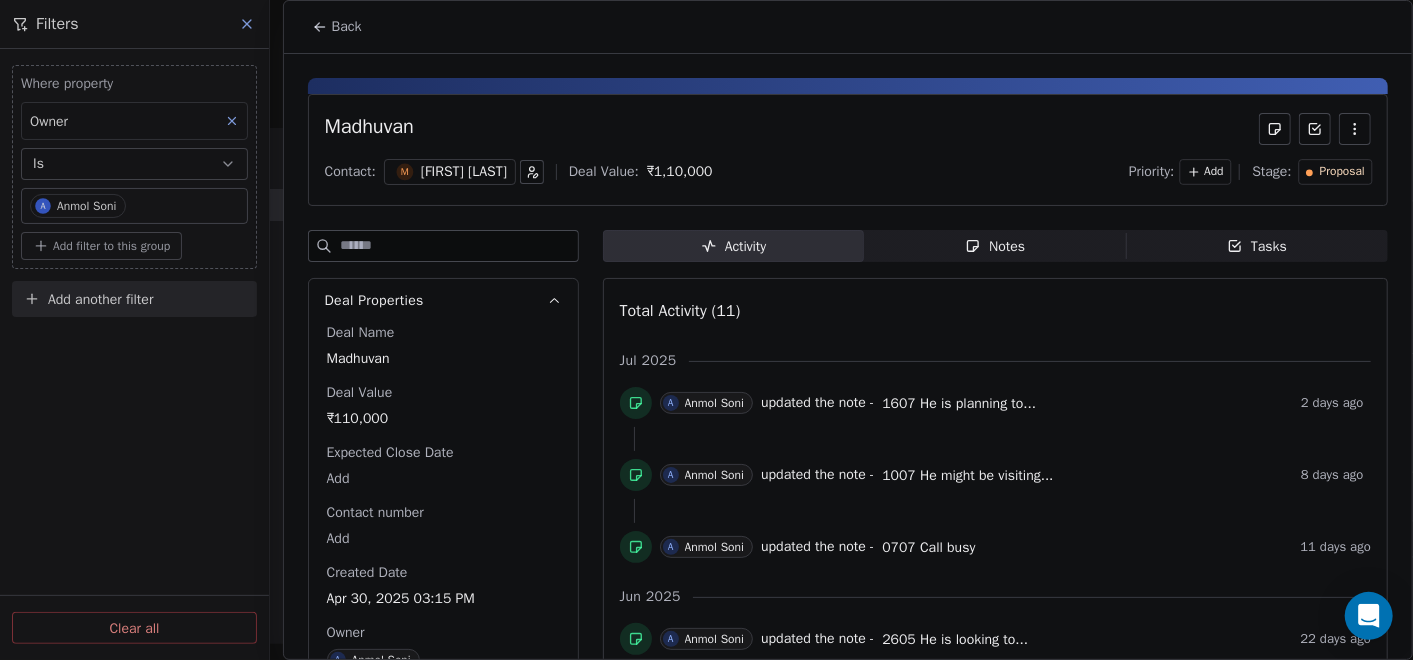 click 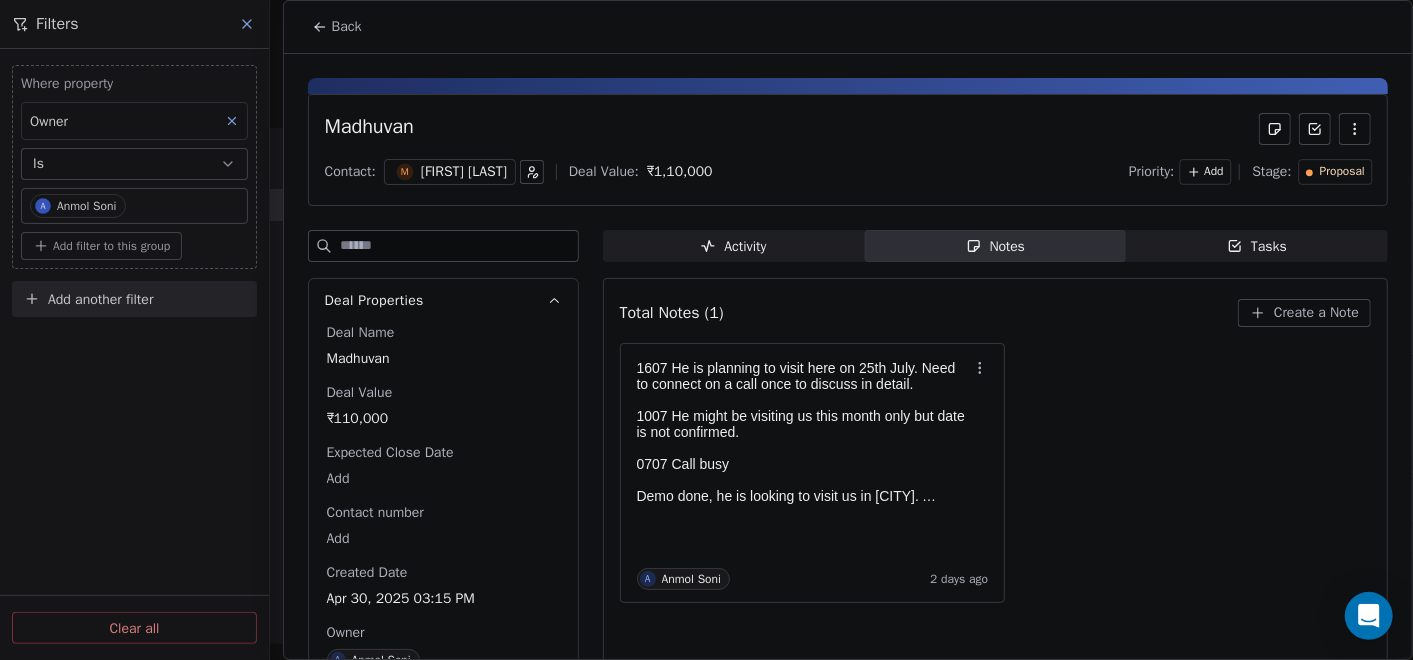 click on "Contact: M [FIRST] [LAST] Deal Value: ₹ 1,10,000 Priority: Add Stage: Proposal" at bounding box center [848, 172] 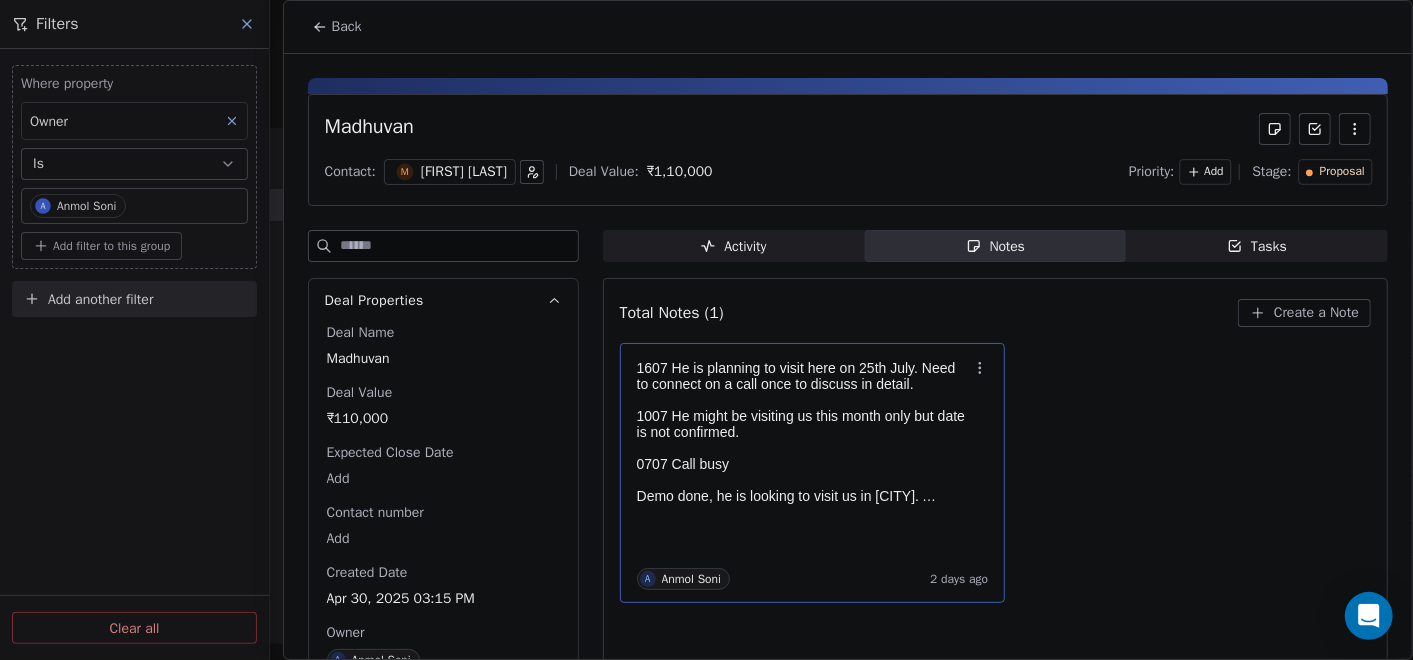 click on "He is planning to visit here on 25th July. Need to connect on a call once to discuss in detail. He might be visiting us this month only but date is not confirmed. Call busy He is looking to visit us in [CITY]. Address details shared with him. Given him the best price of Rs. 105000 + tax verbally. He is looking for more discount & onsight demo. I have given him Rs. 7000 proposal but he rejected that. He is looking device at Rs. 70000+tax. Will connect with him once again with more discount & FOC onsight demo. Quotation shared with more discount & final price given is Rs. 110000 + tax along with the recipe list. Demo done, he is running a multicuisine restaurant. He wants to visit any of our client location in Pune. Also needed recipe list along with the best price I can give to him. Verbally given the price of Rs. 115000 + tax. Need to share the quotation now. A [NAME] [NAME] 2 days ago" at bounding box center [813, 473] 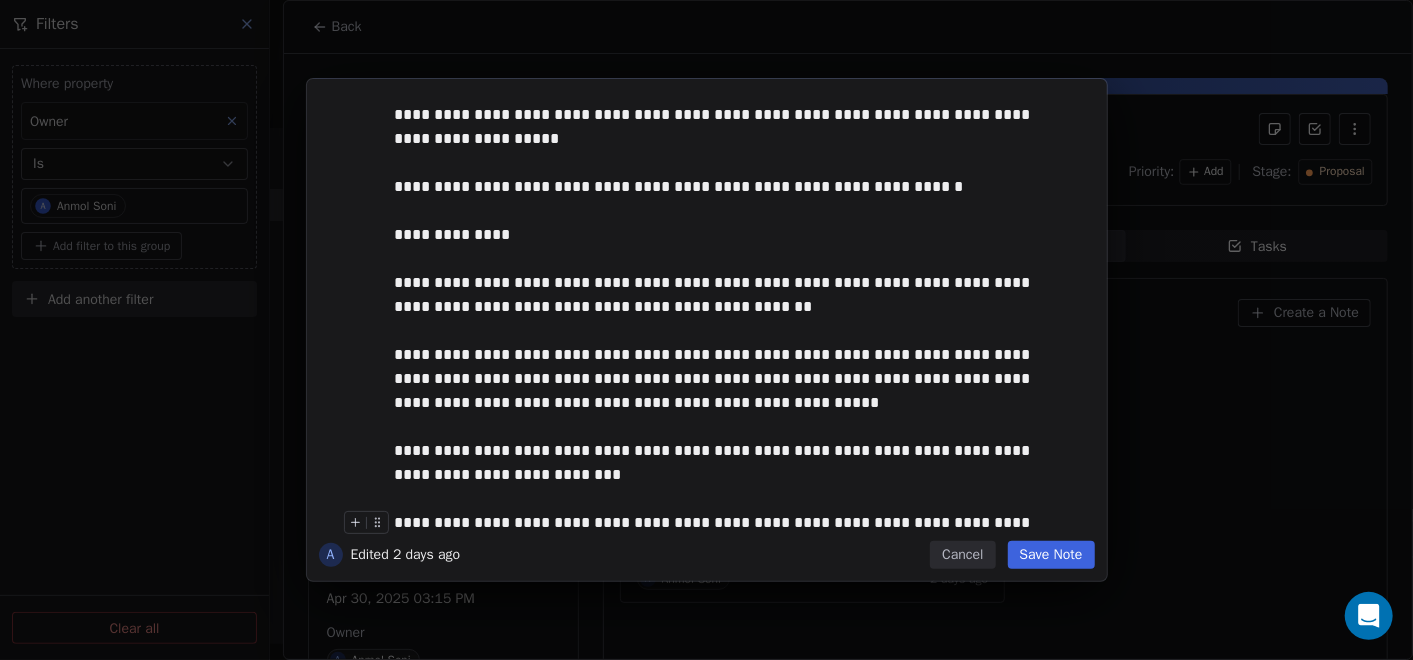 click on "Cancel" at bounding box center (962, 555) 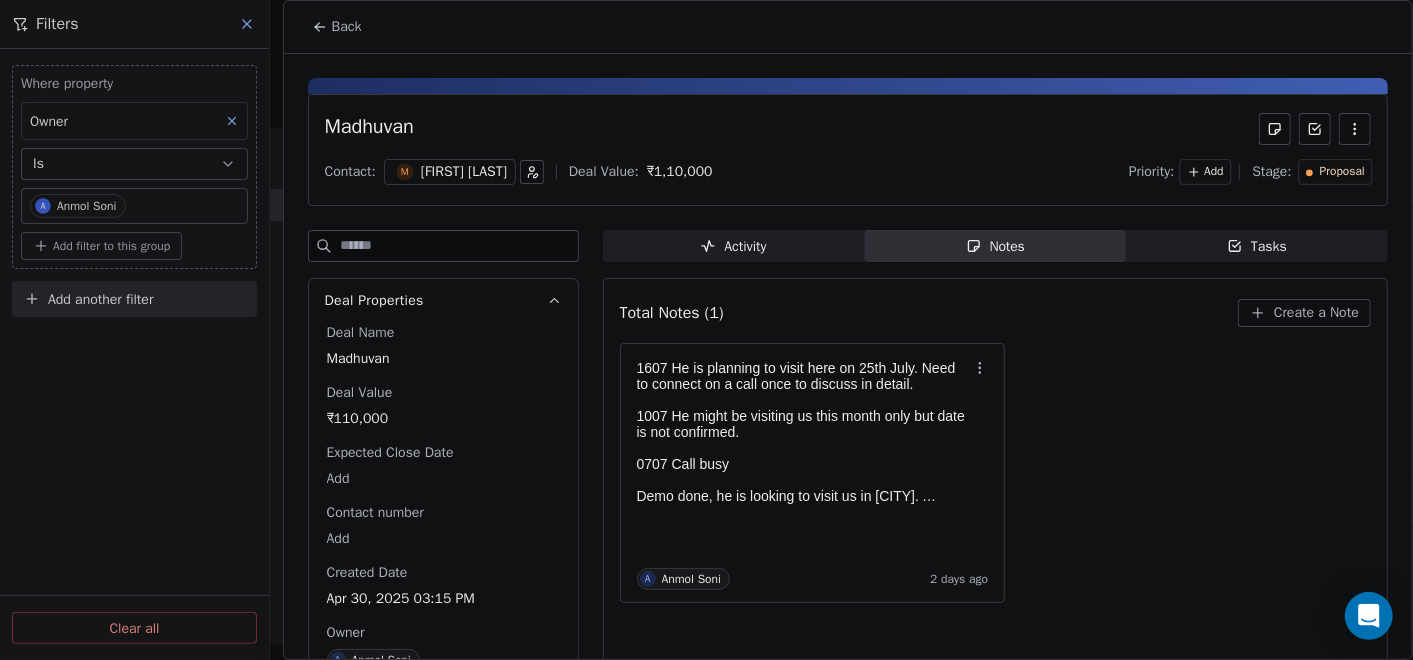 click on "Back" at bounding box center (848, 27) 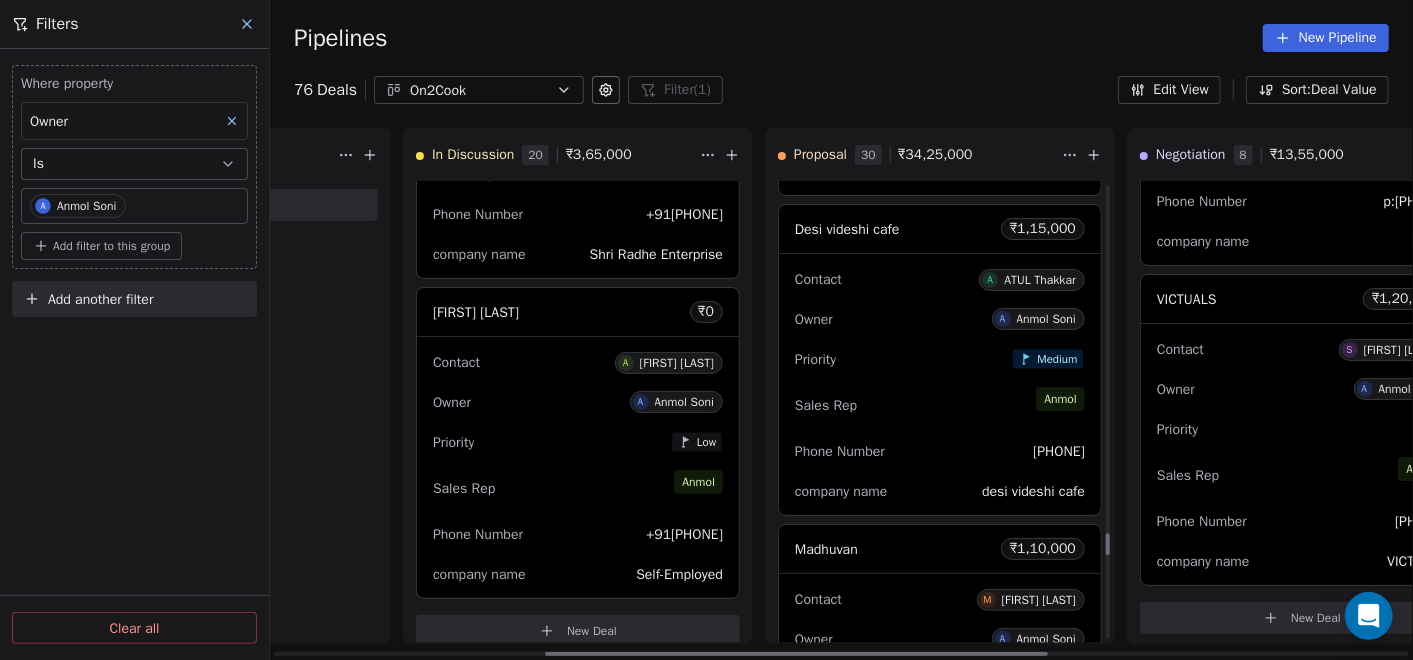 scroll, scrollTop: 7333, scrollLeft: 0, axis: vertical 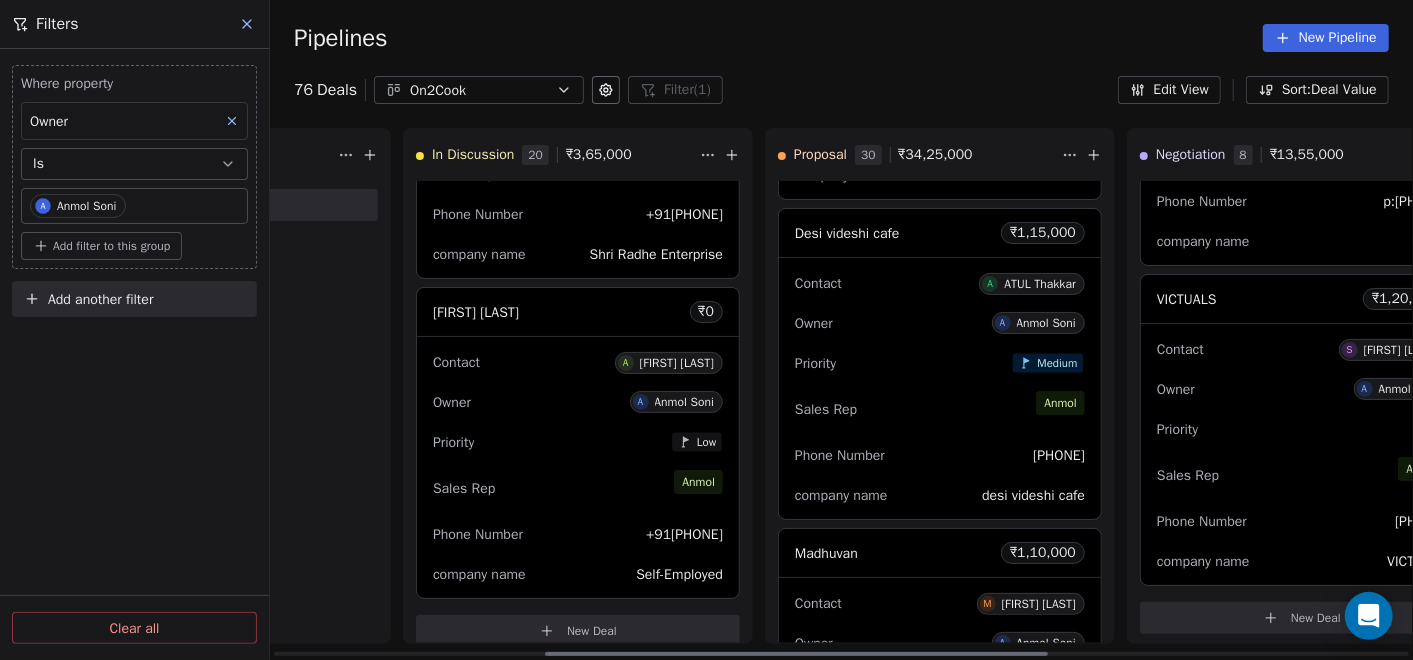 click on "Sales Rep [NAME]" at bounding box center (940, 409) 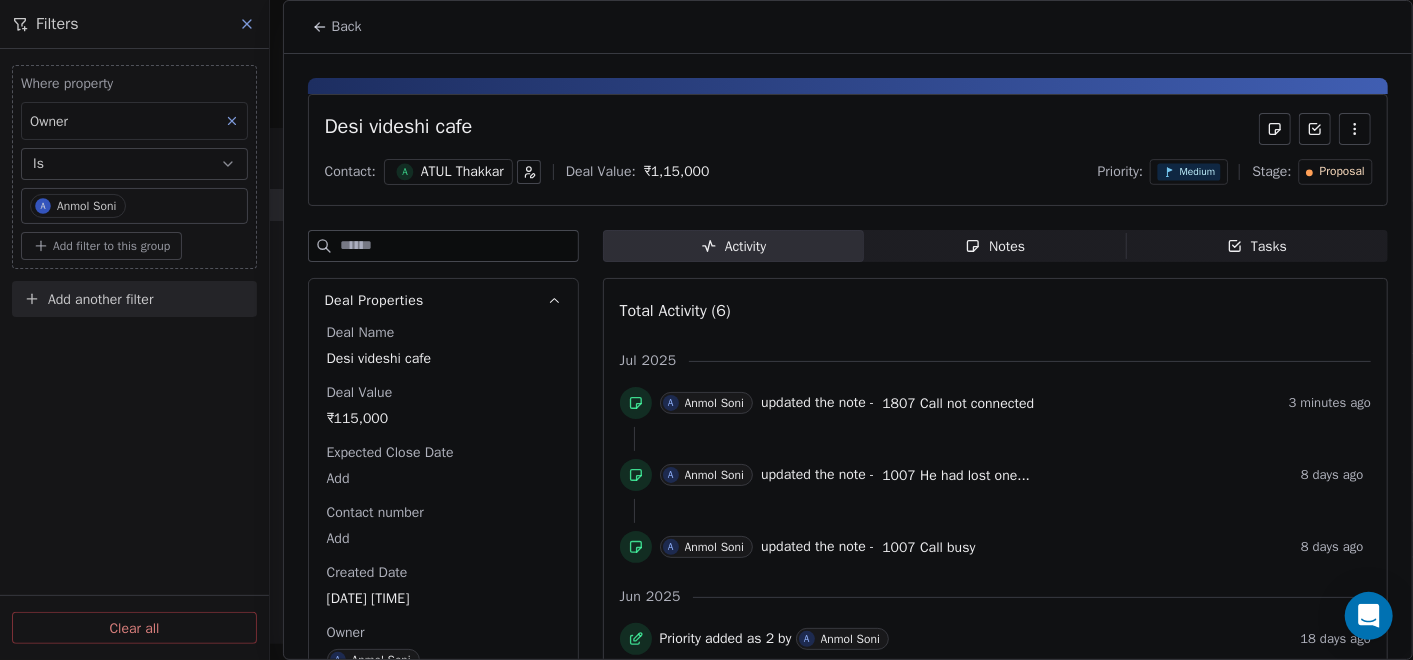click on "Notes" at bounding box center (995, 246) 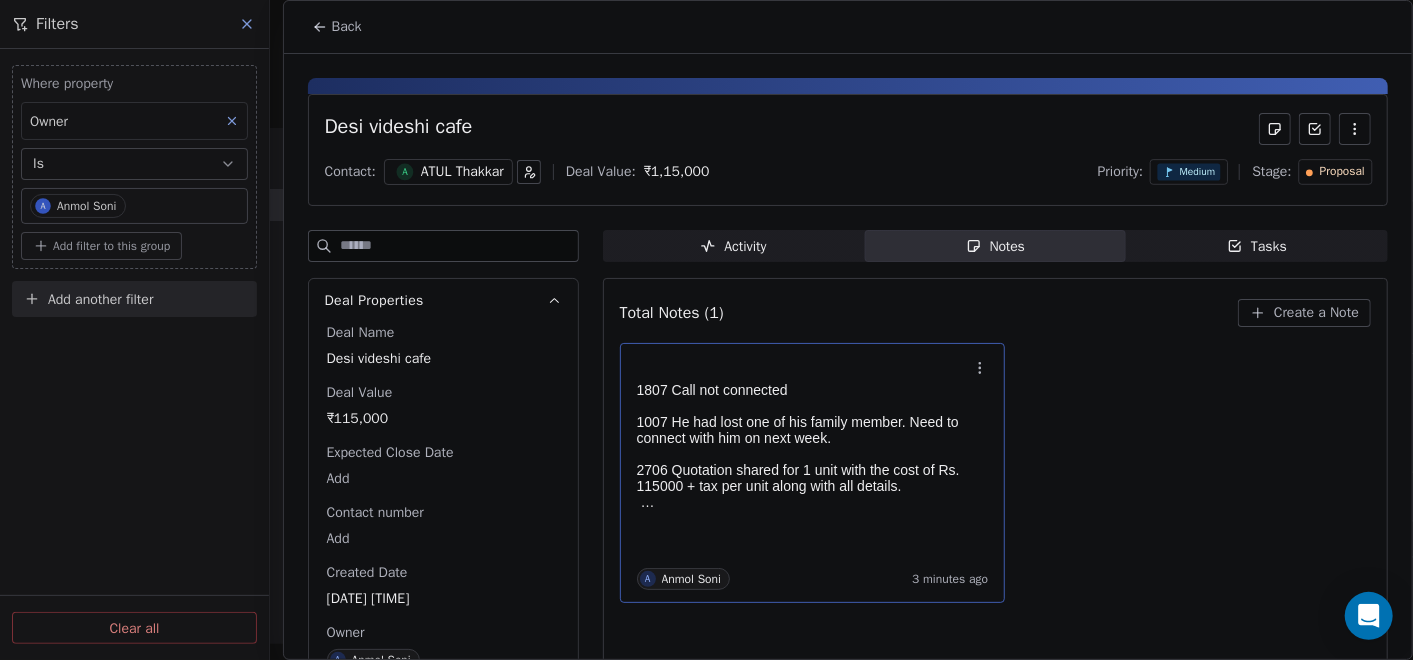 click at bounding box center (803, 502) 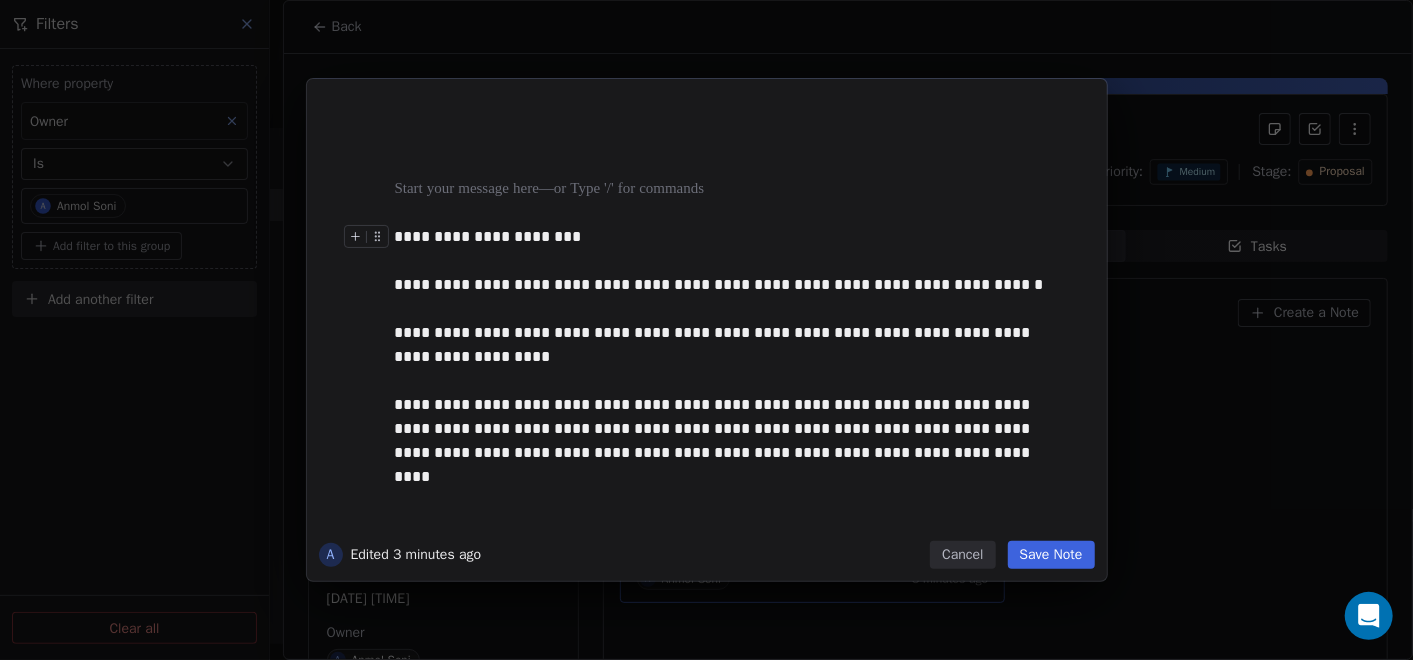 click at bounding box center [370, 242] 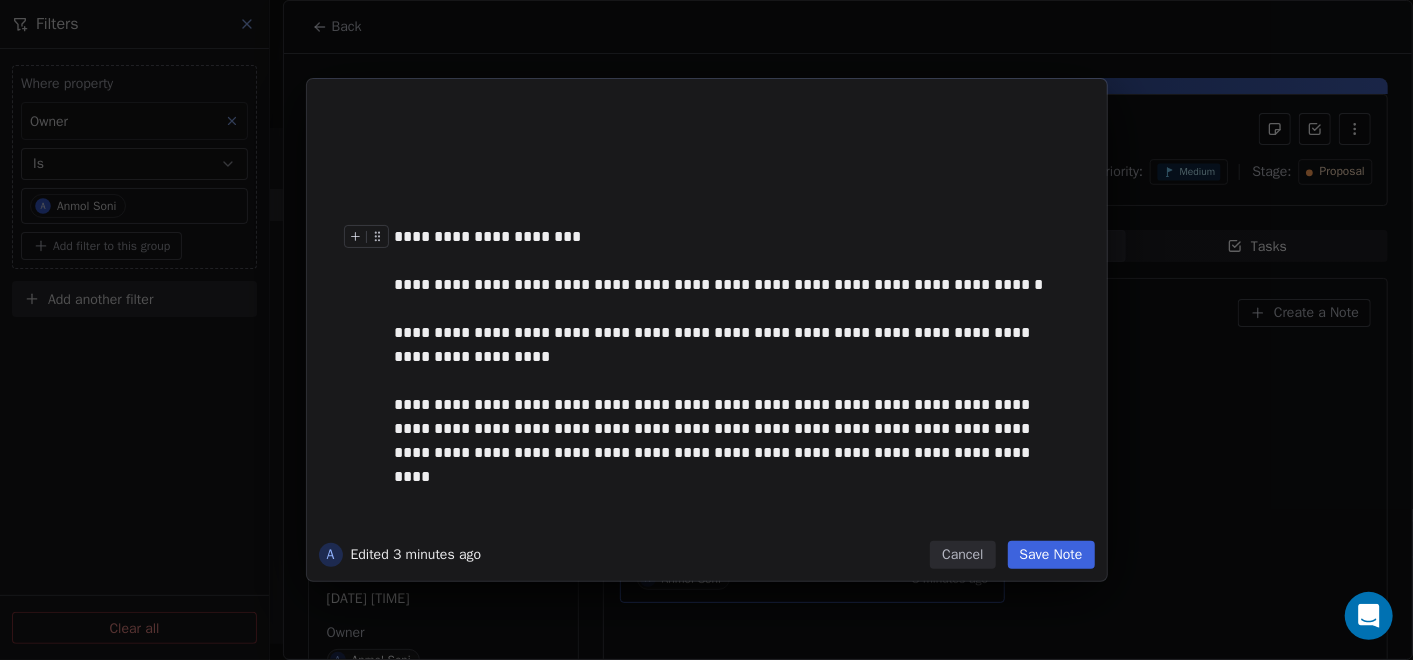 click on "**********" at bounding box center (728, 237) 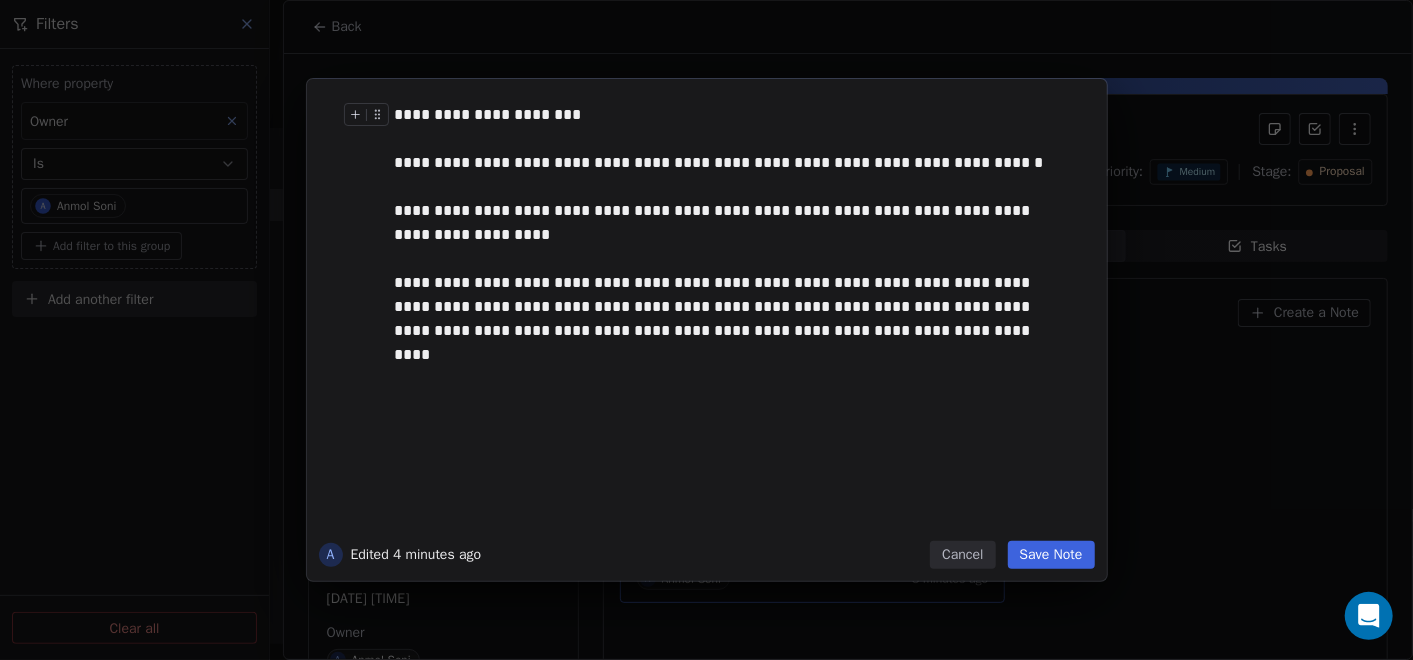 click on "**********" at bounding box center [731, 316] 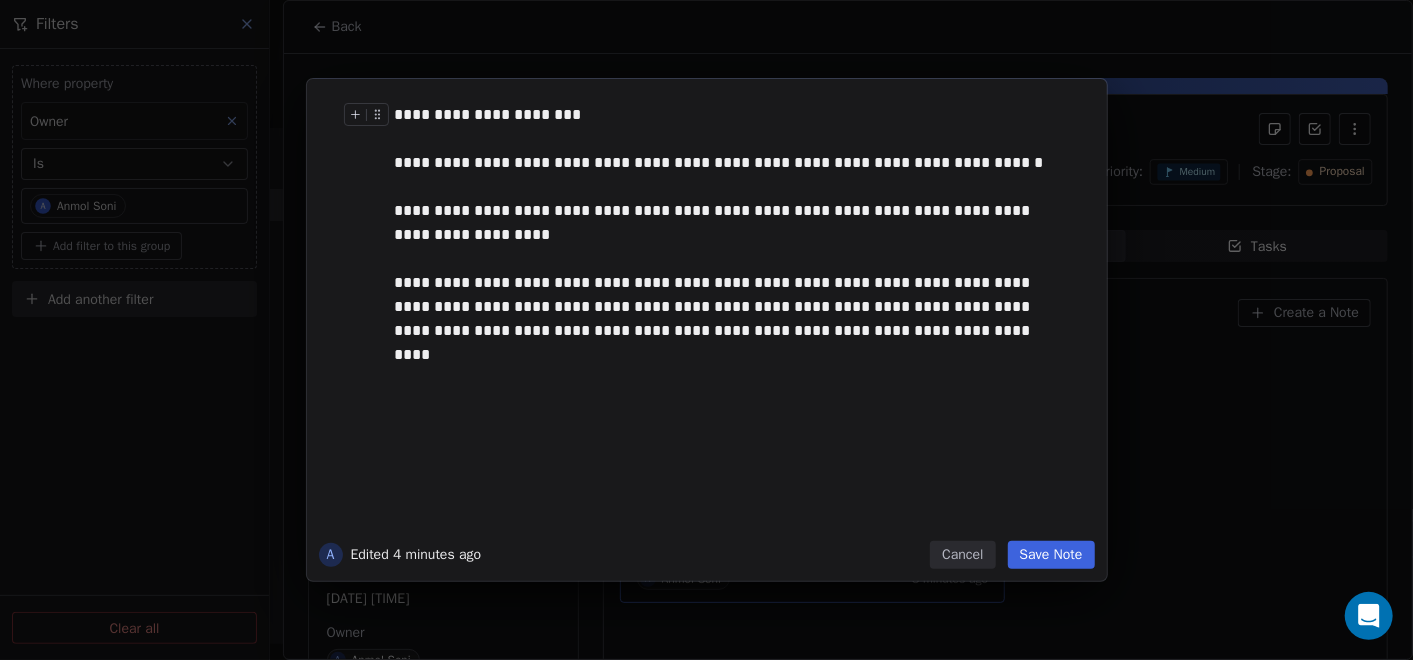 type 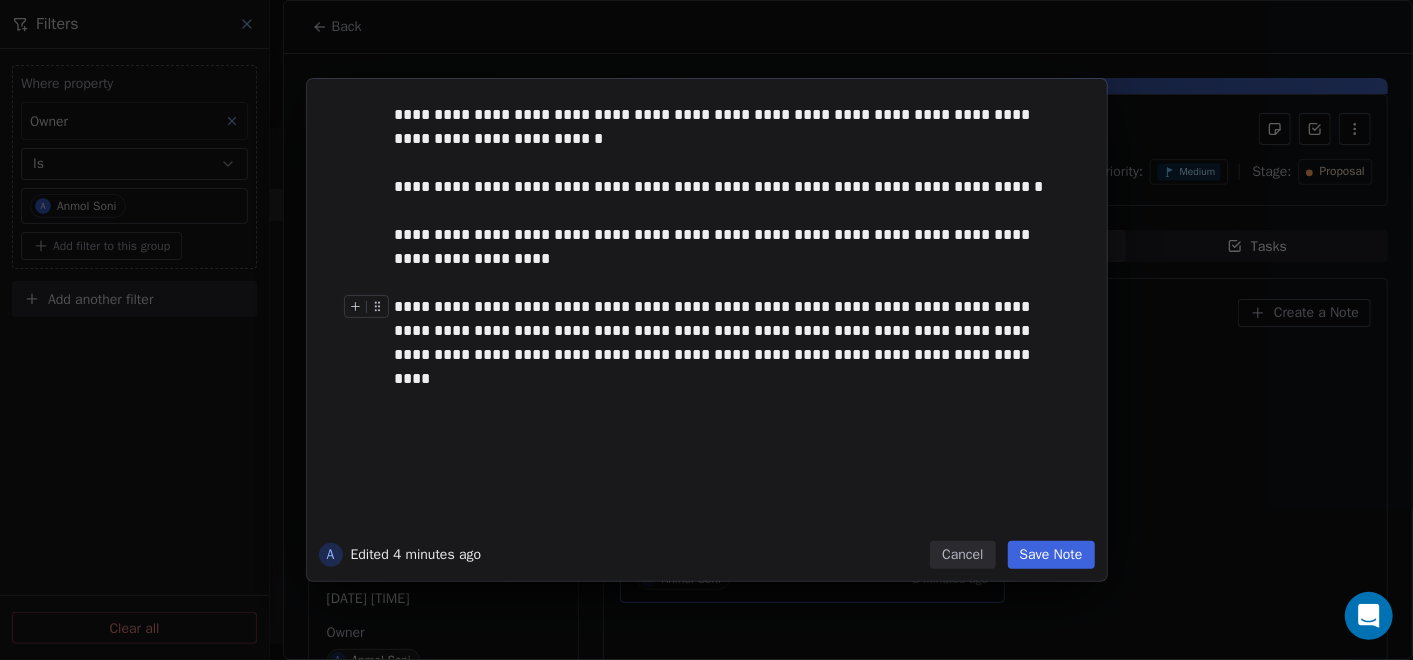 click on "Save Note" at bounding box center [1051, 555] 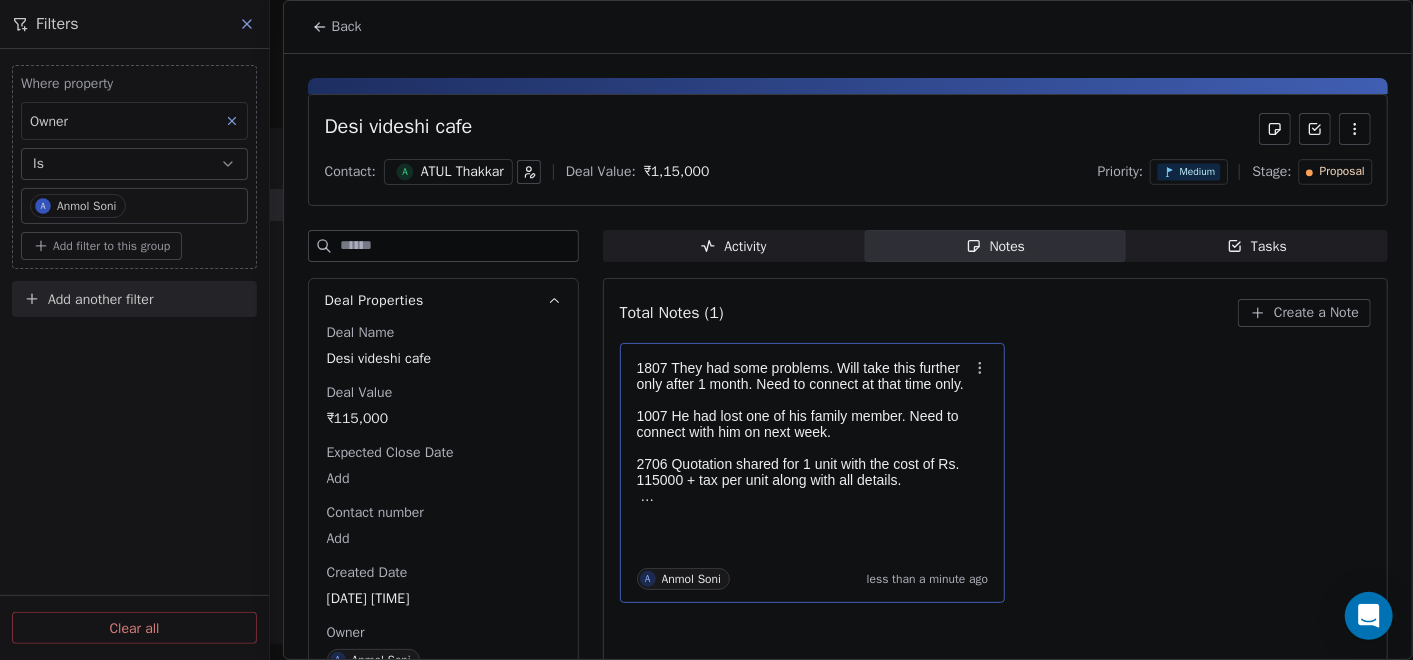click on "Back" at bounding box center [337, 27] 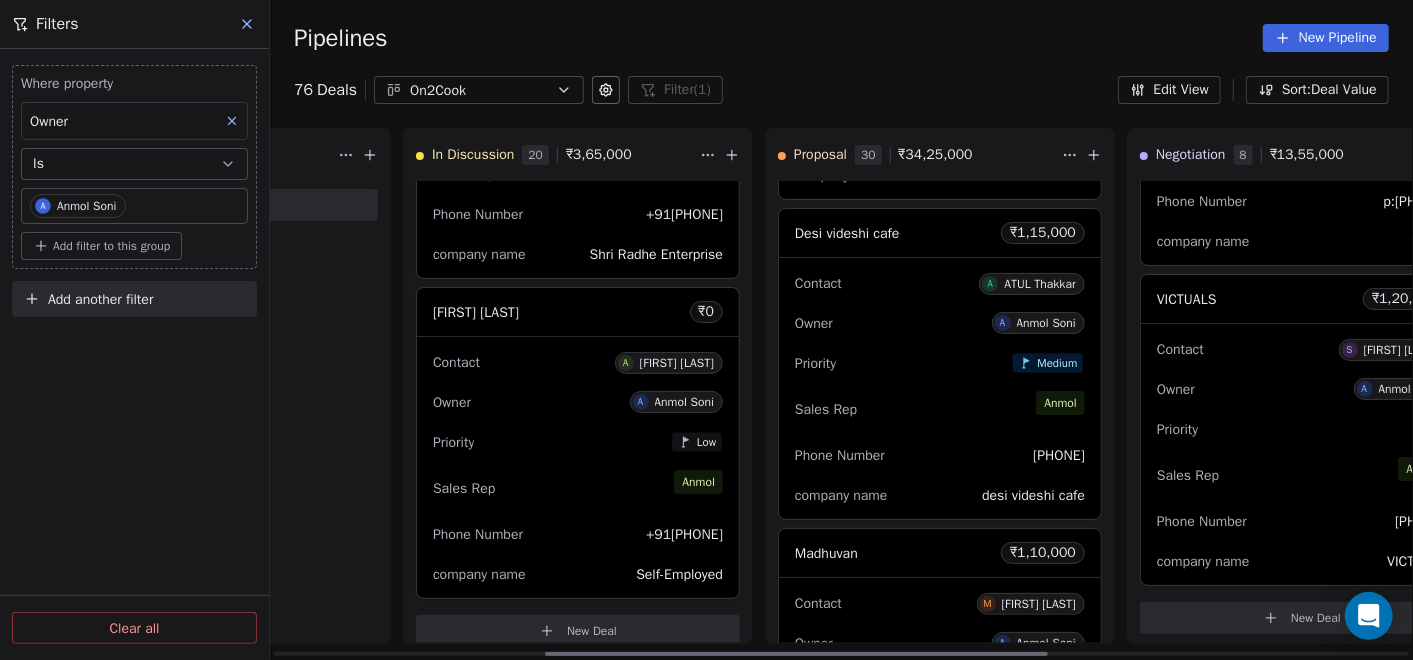 scroll, scrollTop: 7444, scrollLeft: 0, axis: vertical 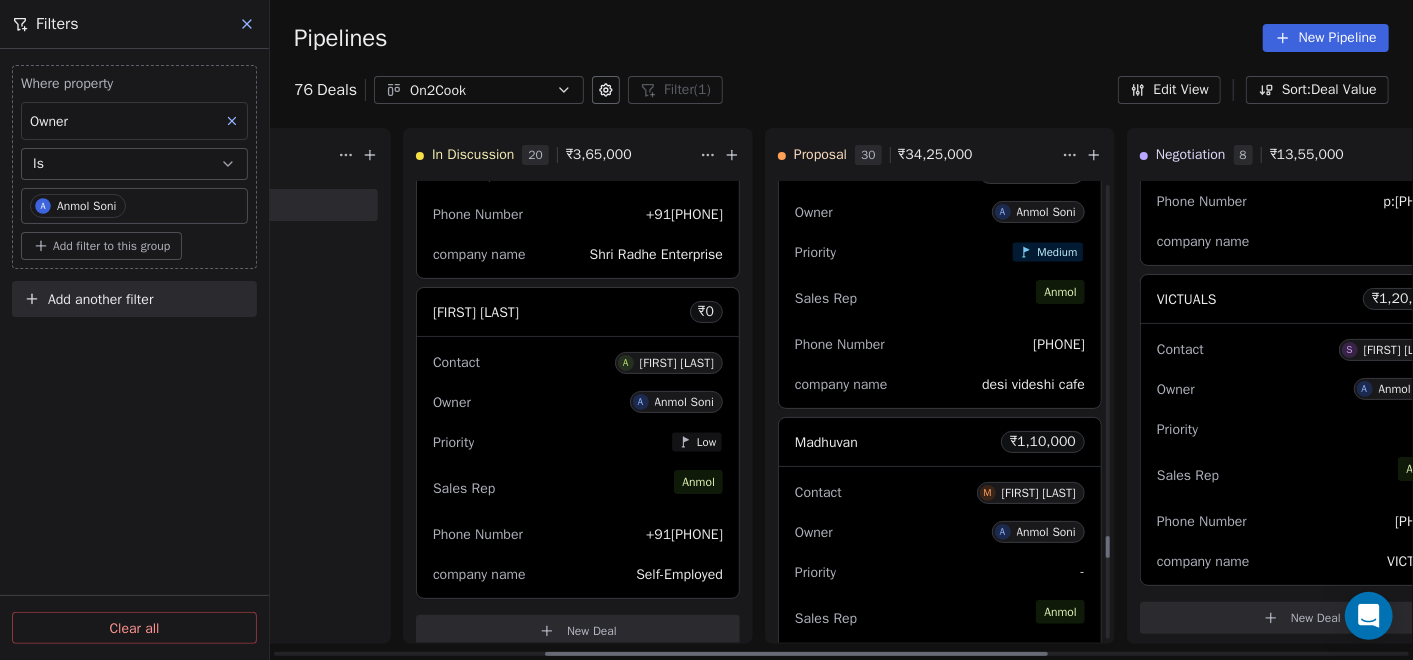 click on "Contact M [FIRST] [LAST] Owner A [FIRST] [LAST] Priority - Sales Rep [FIRST] Phone Number +91[PHONE] company name Indraprastha" at bounding box center (940, 597) 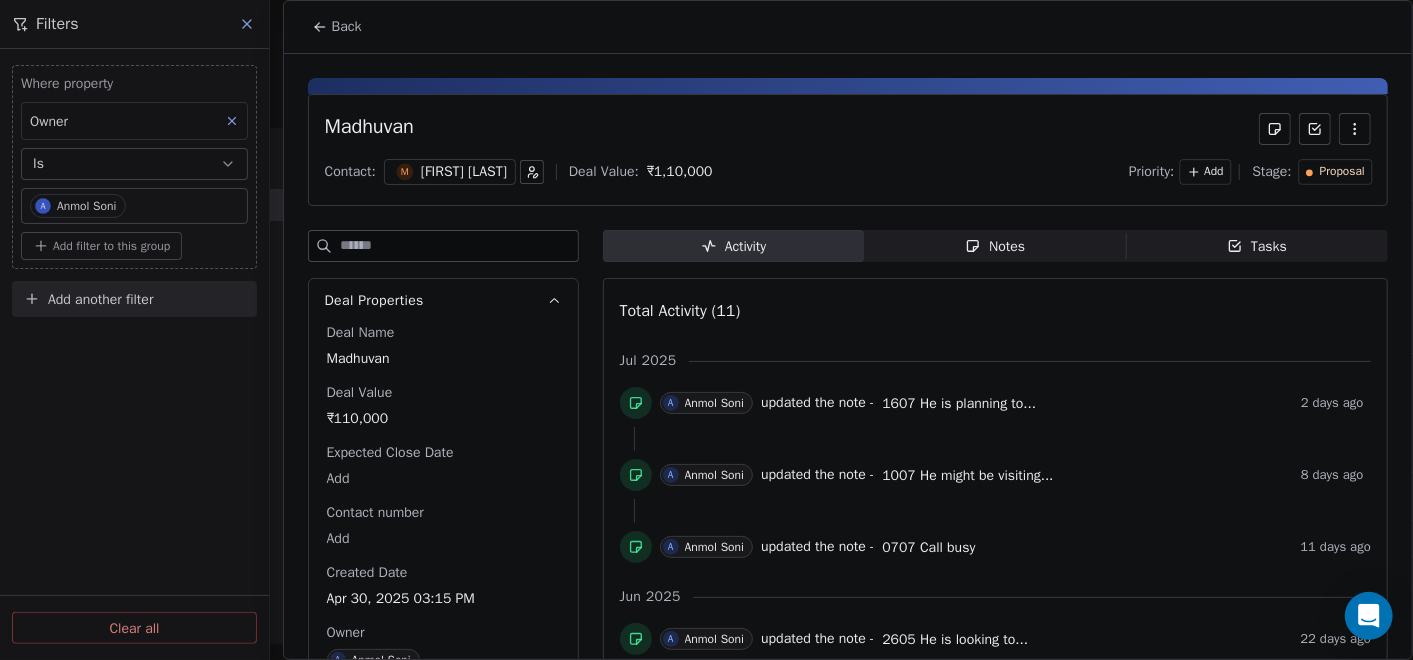 click on "Notes" at bounding box center [995, 246] 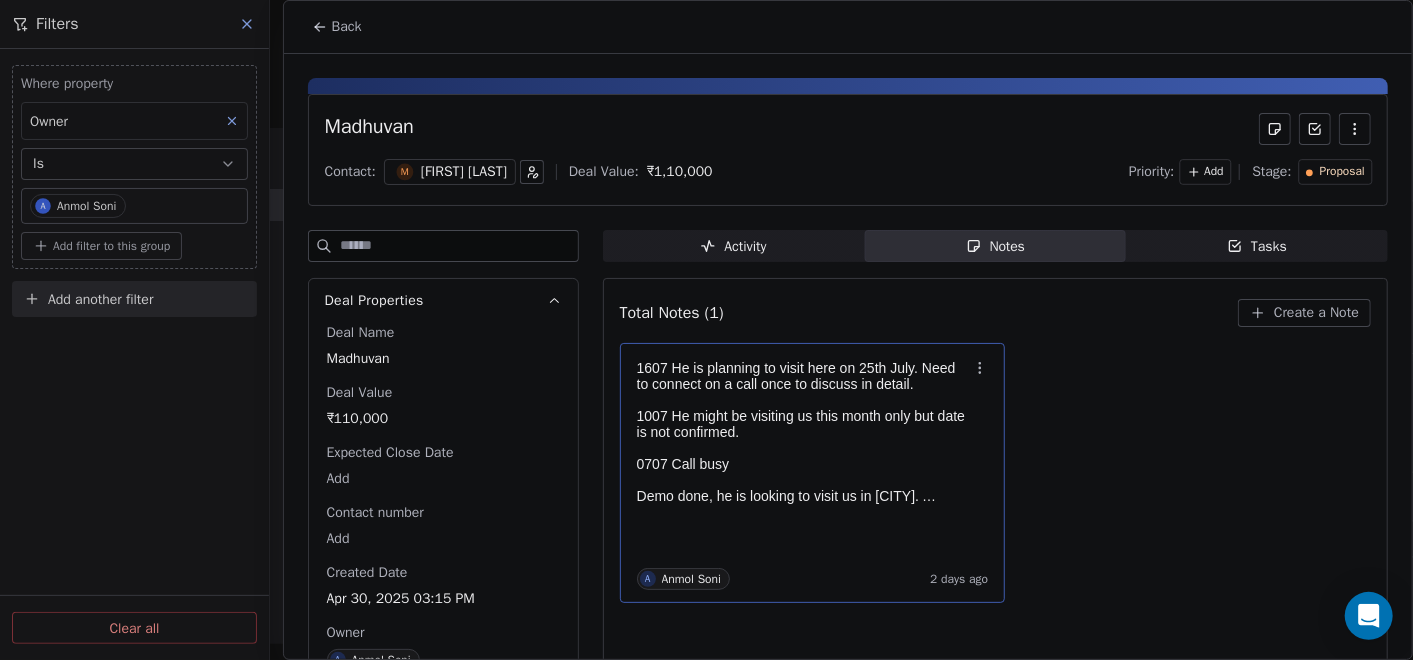 click on "1607 He is planning to visit here on 25th July. Need to connect on a call once to discuss in detail." at bounding box center (803, 376) 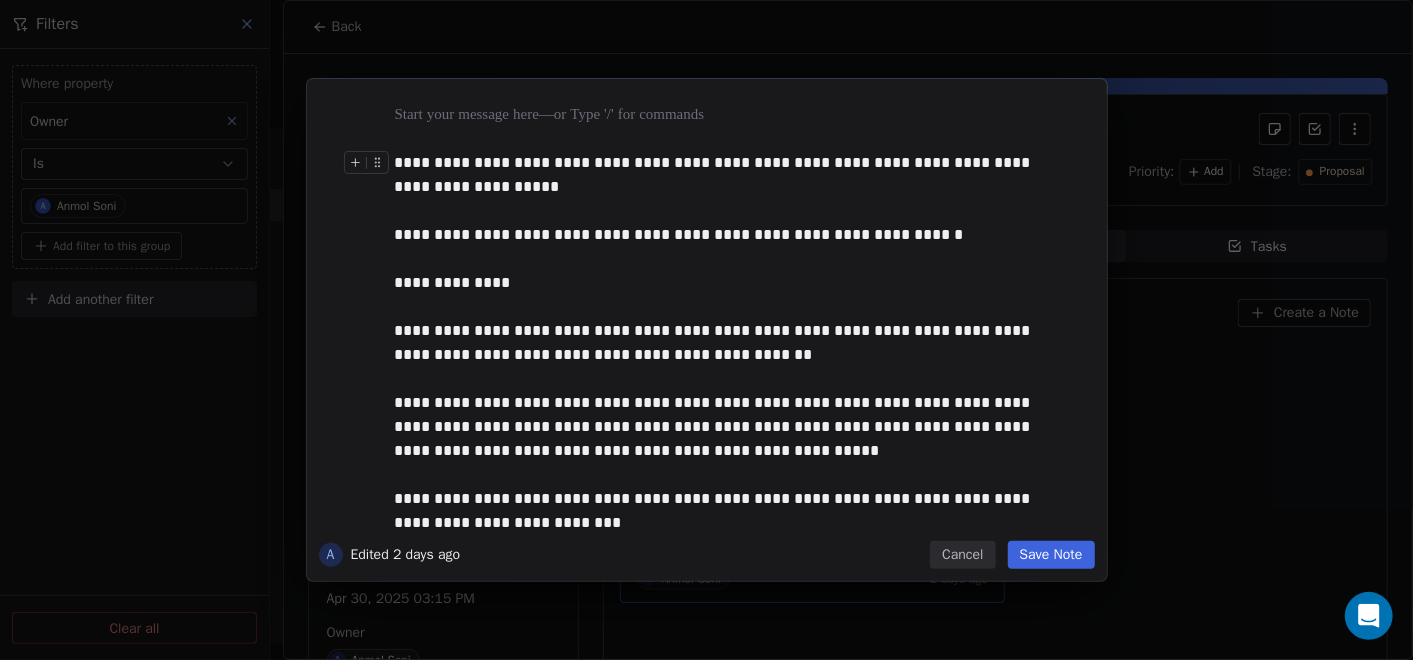 type 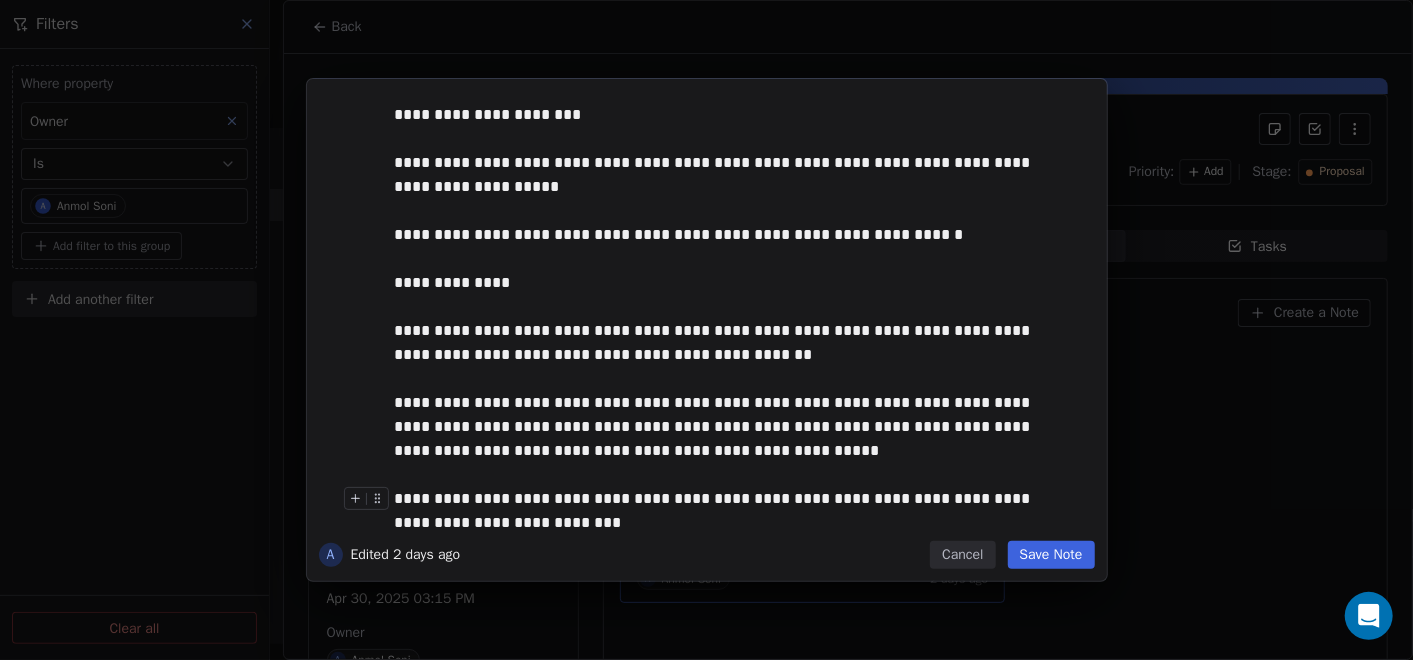 click on "**********" at bounding box center (707, 316) 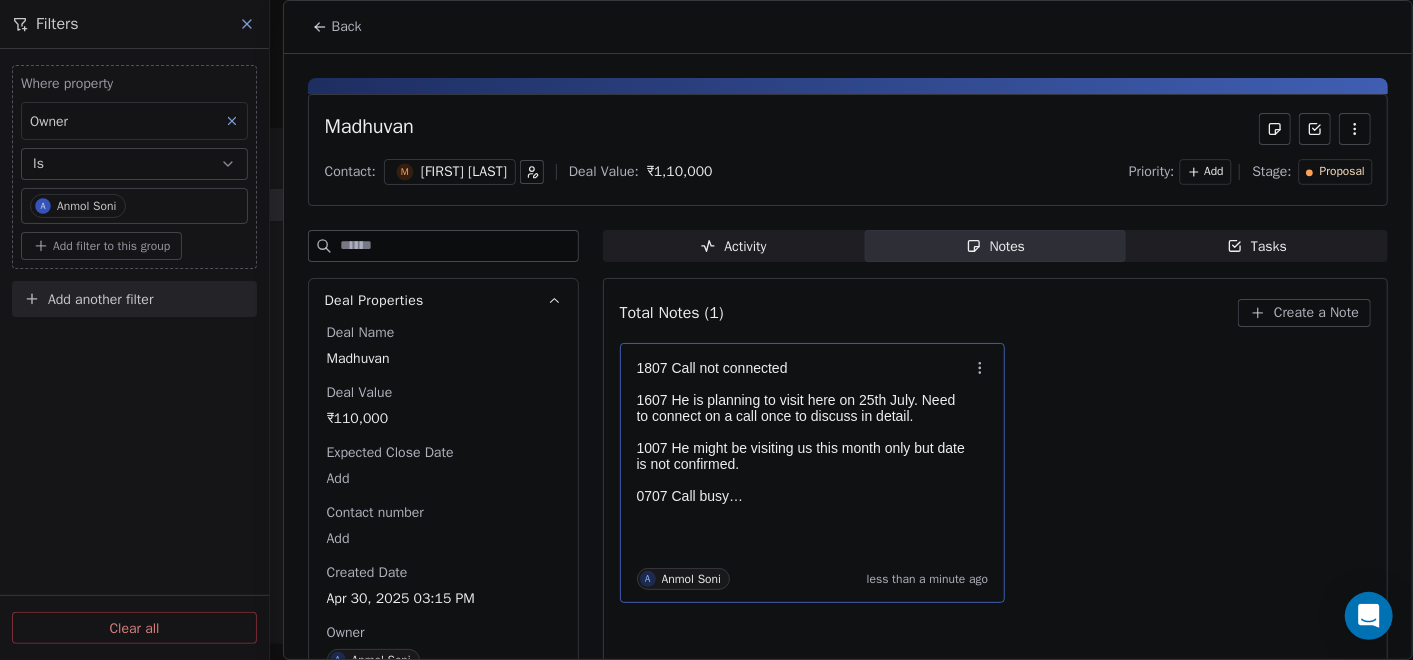click on "Back" at bounding box center [347, 27] 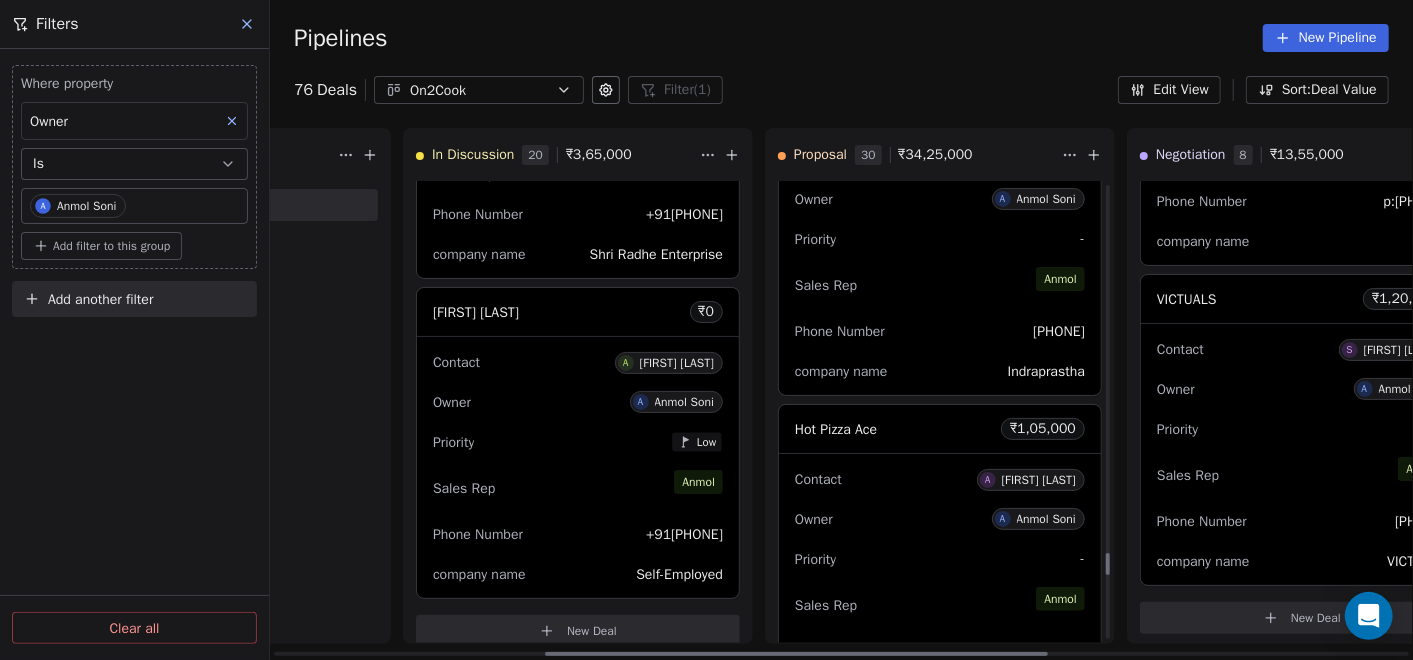 scroll, scrollTop: 7888, scrollLeft: 0, axis: vertical 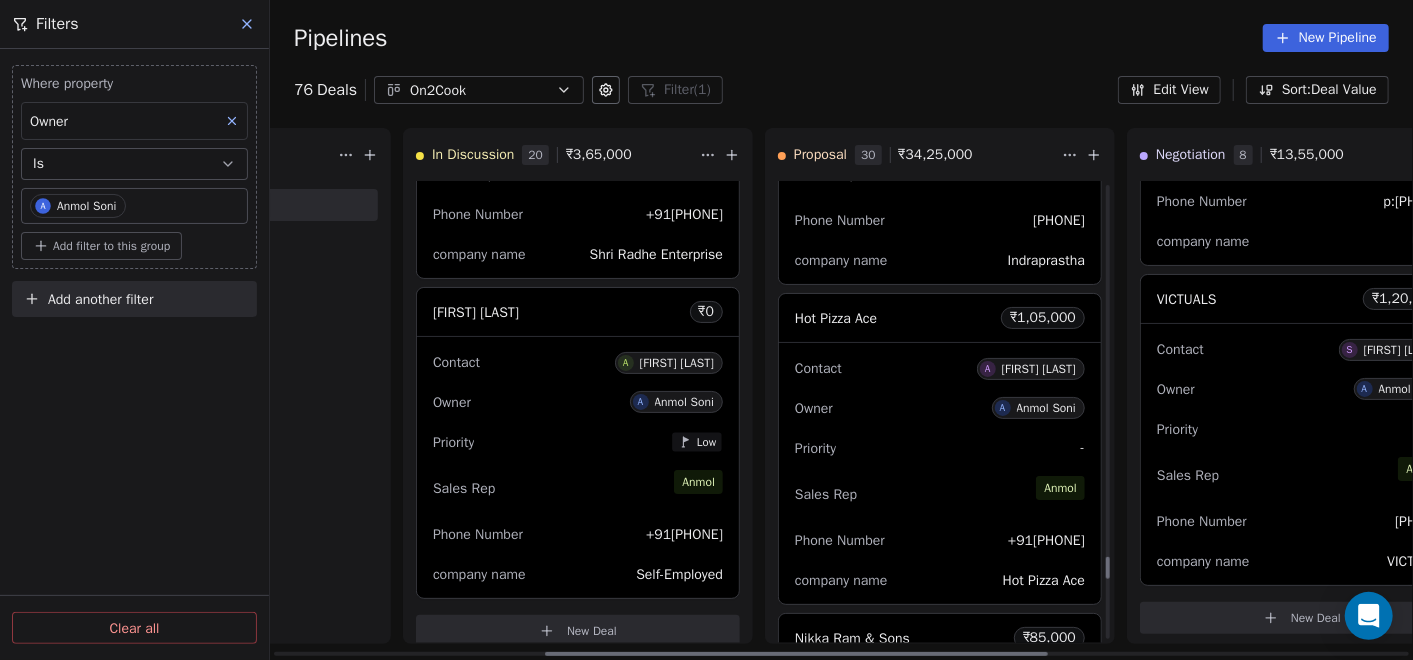click on "Sales Rep [NAME]" at bounding box center [940, 494] 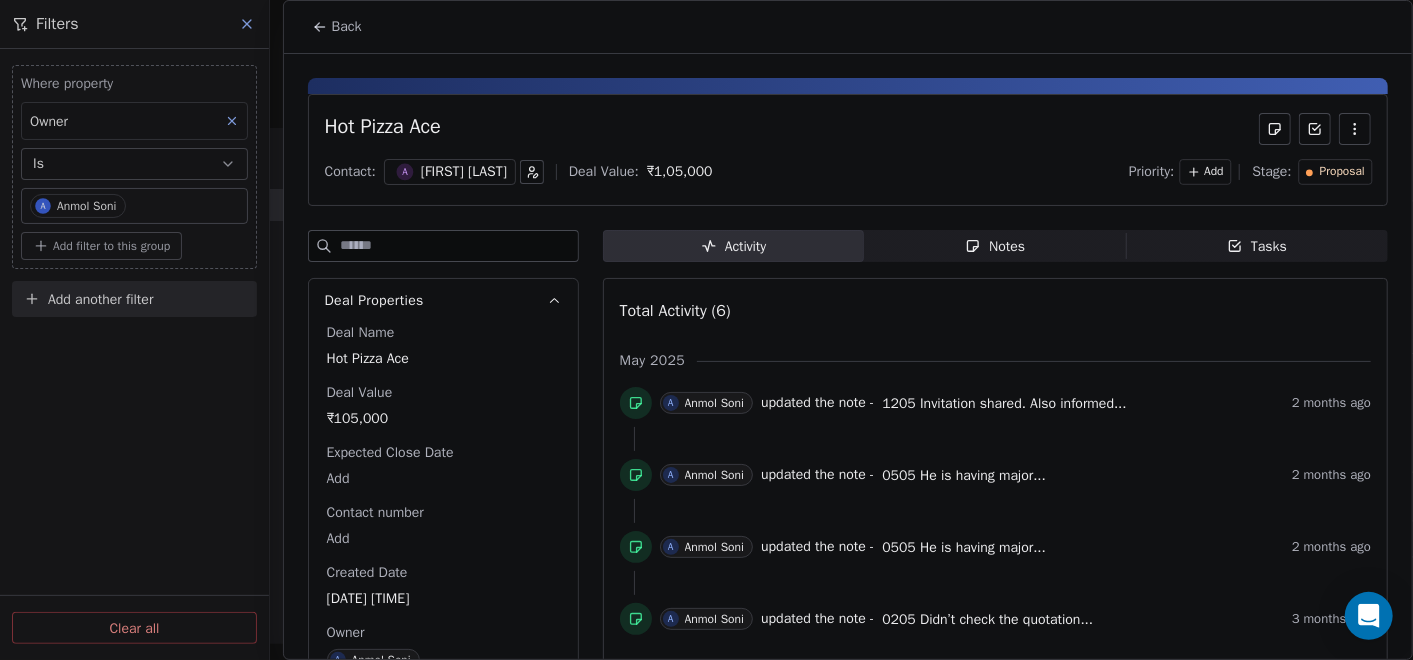 click on "Notes   Notes" at bounding box center (995, 246) 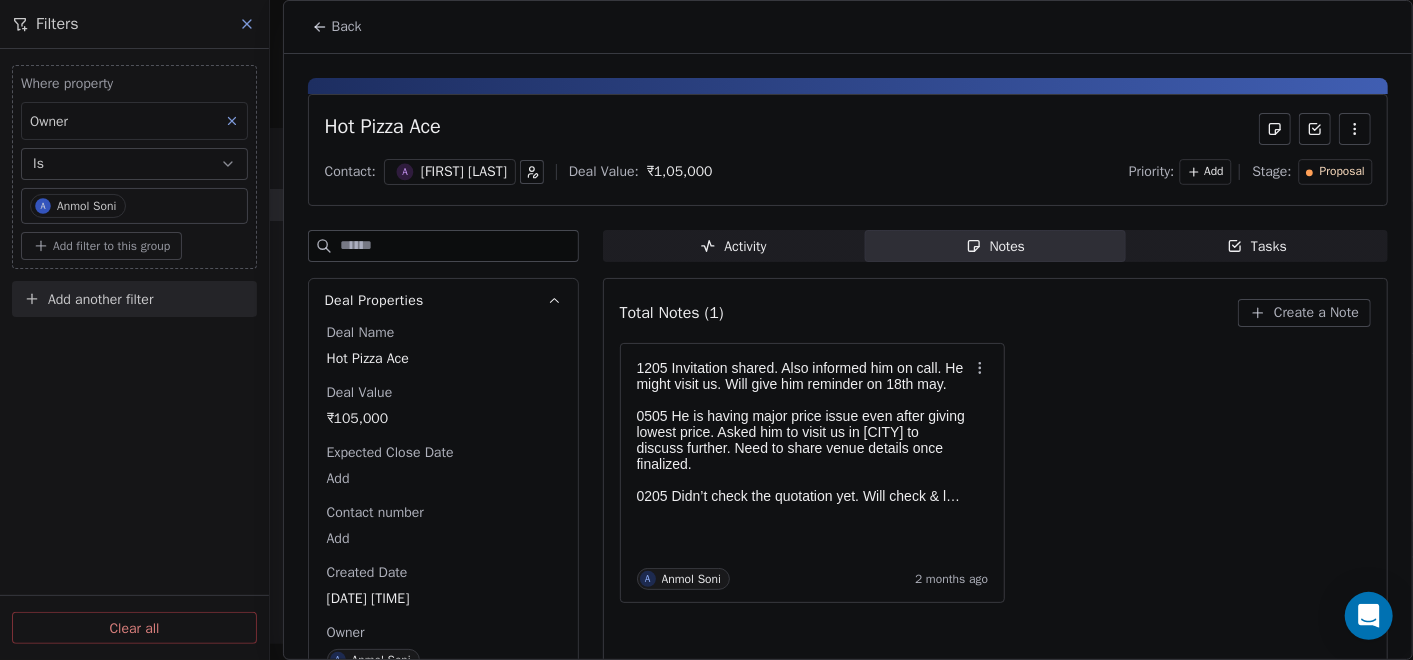 click 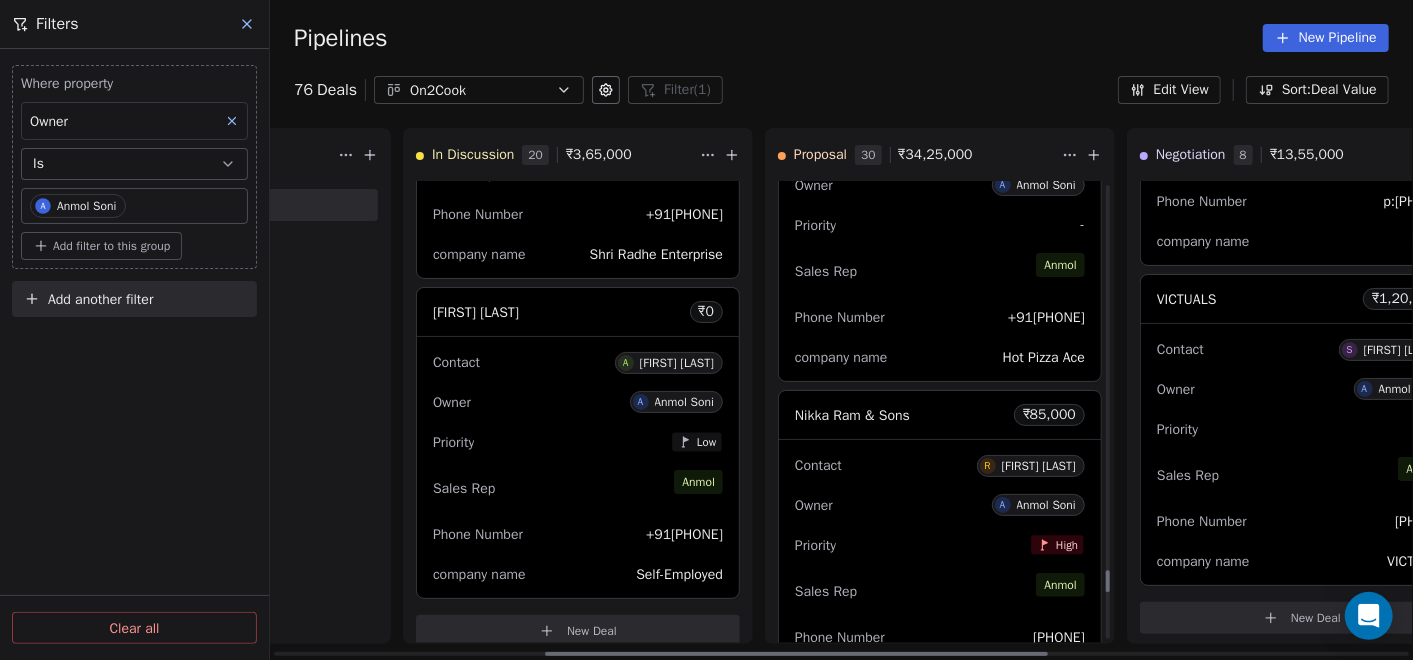 scroll, scrollTop: 8222, scrollLeft: 0, axis: vertical 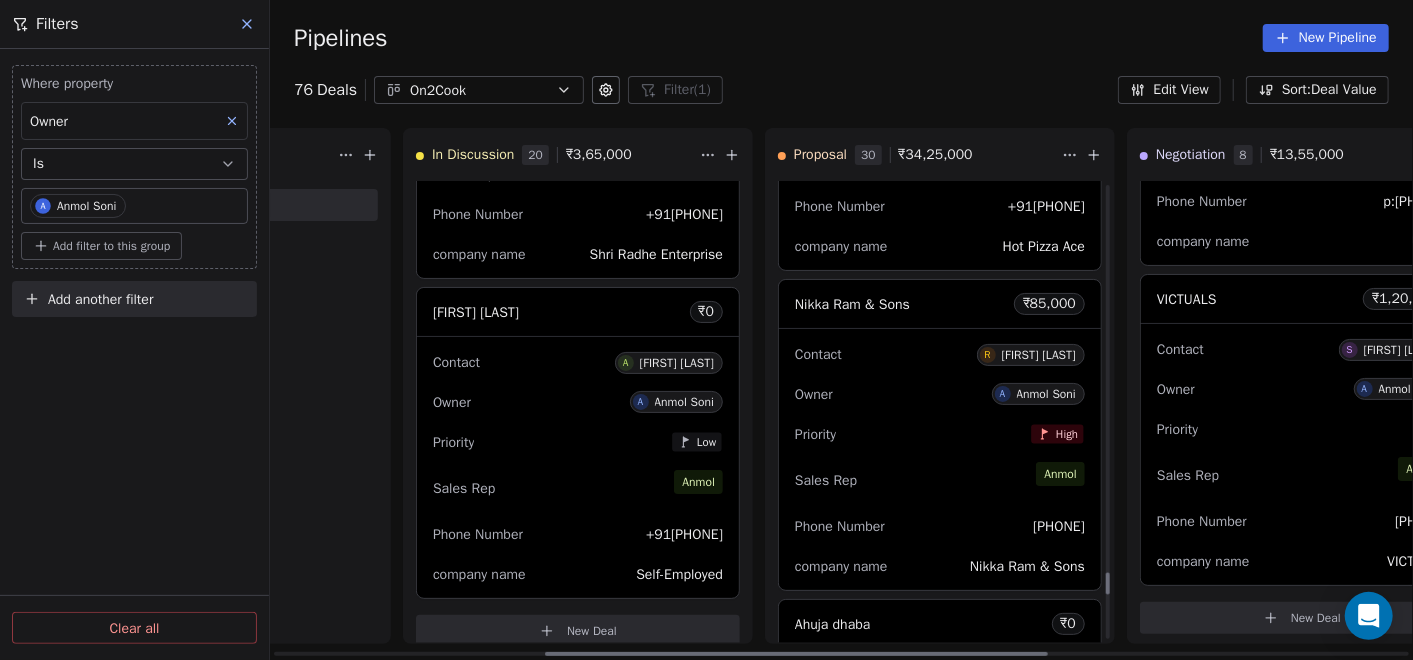 click on "Priority High" at bounding box center (940, 434) 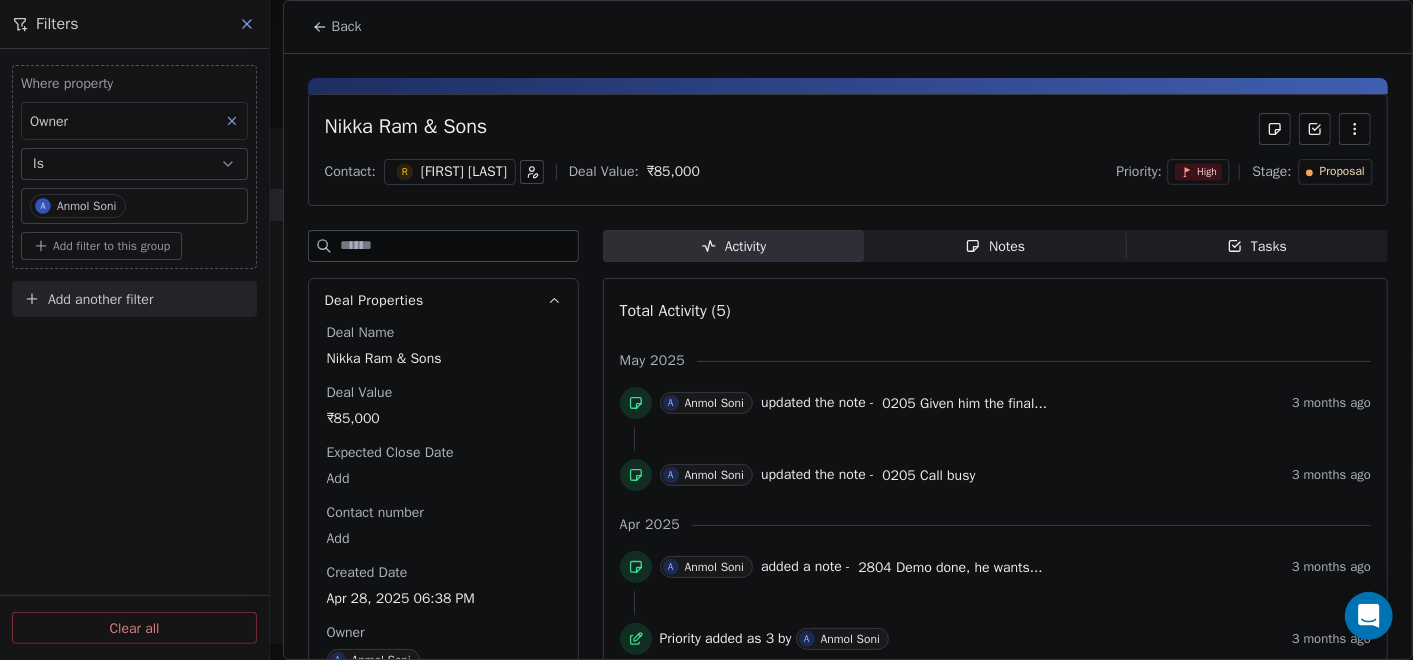 click on "Back" at bounding box center (347, 27) 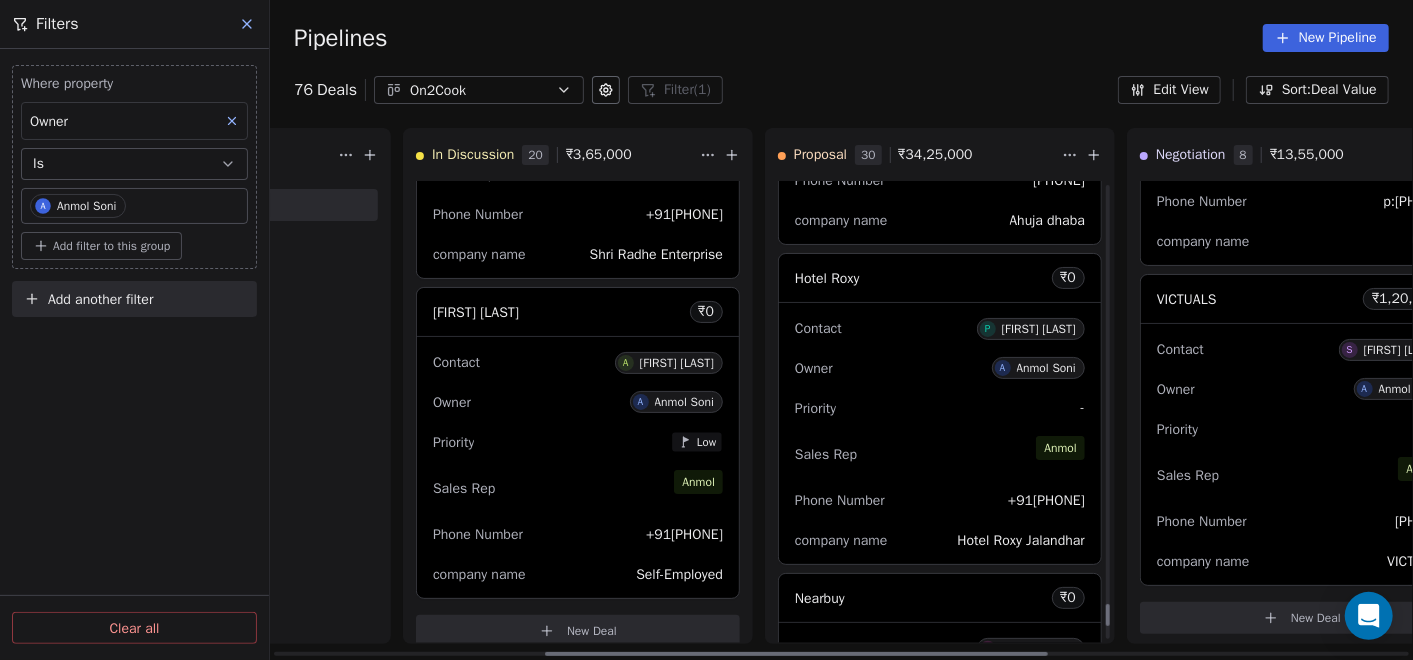 scroll, scrollTop: 8888, scrollLeft: 0, axis: vertical 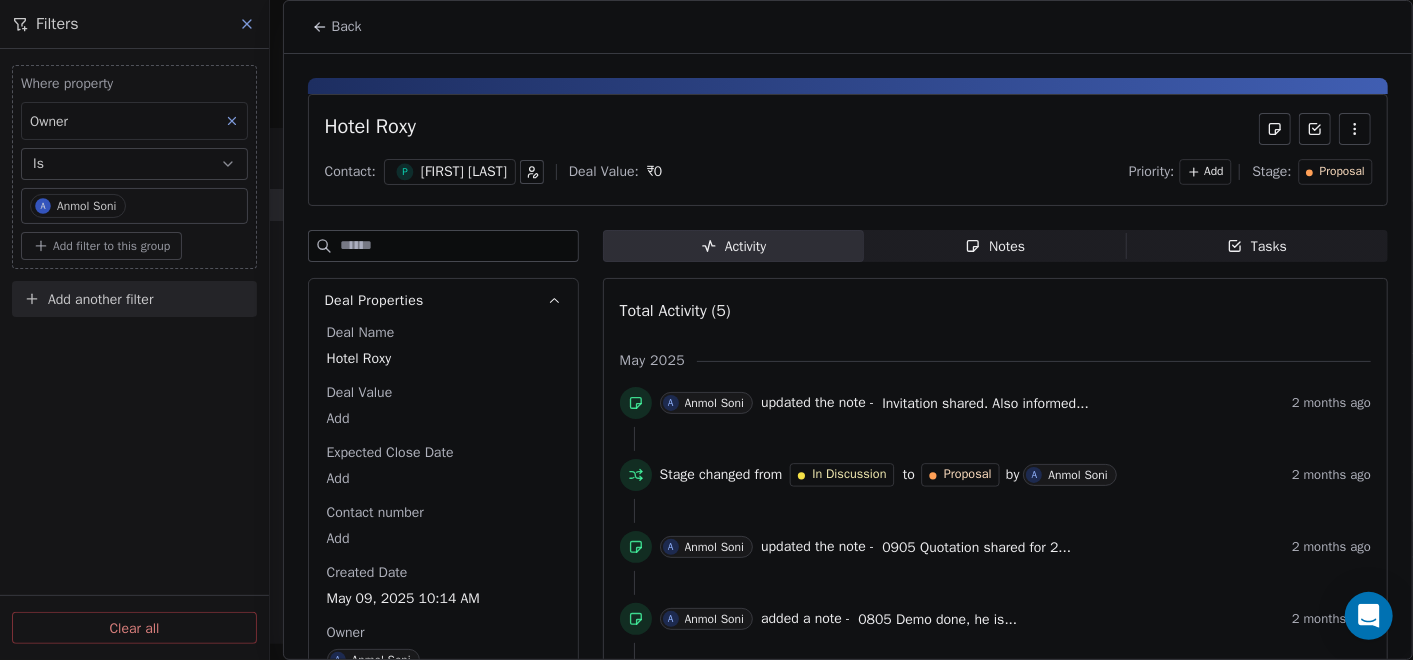 click on "Notes" at bounding box center [995, 246] 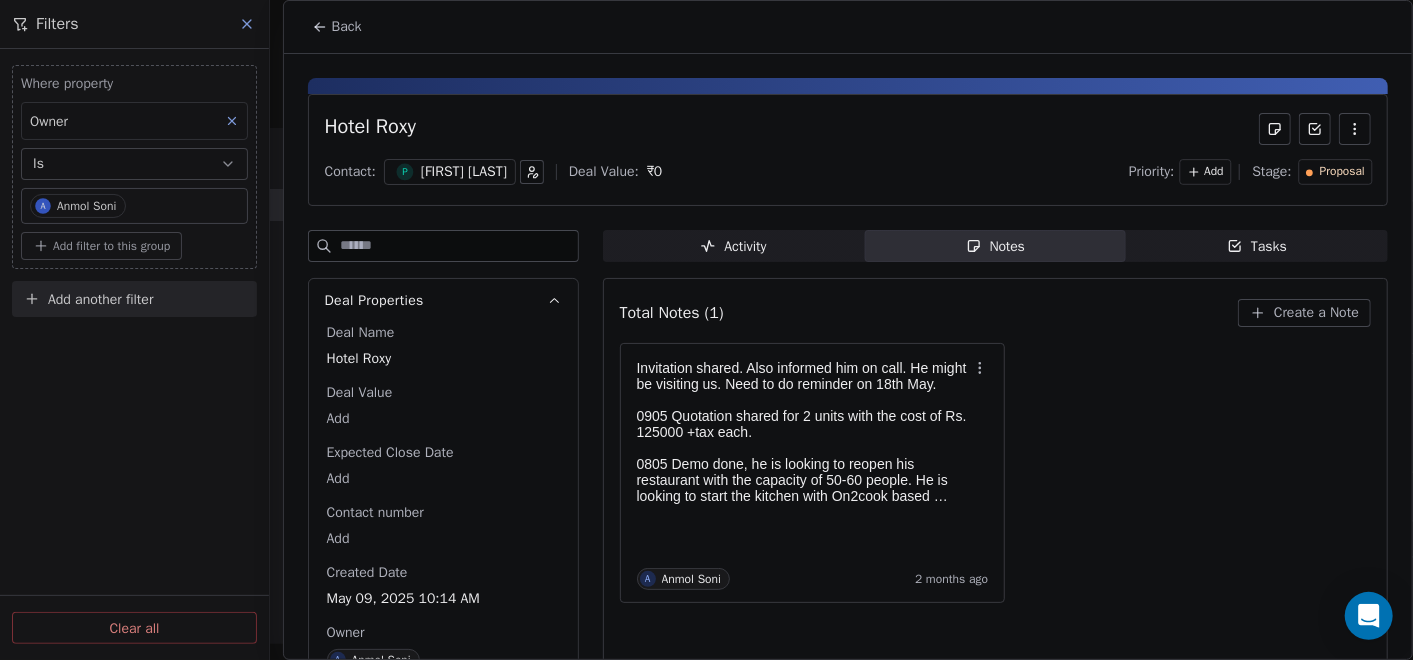 click on "Back" at bounding box center (337, 27) 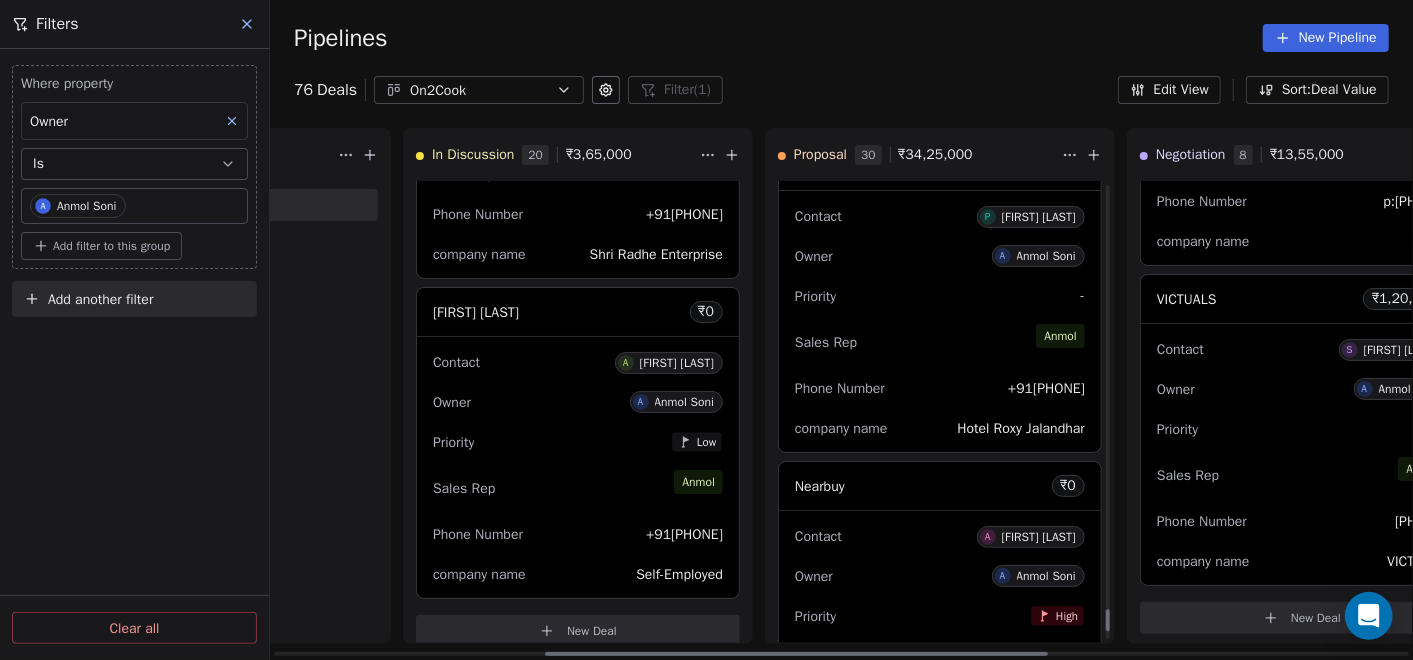 scroll, scrollTop: 9111, scrollLeft: 0, axis: vertical 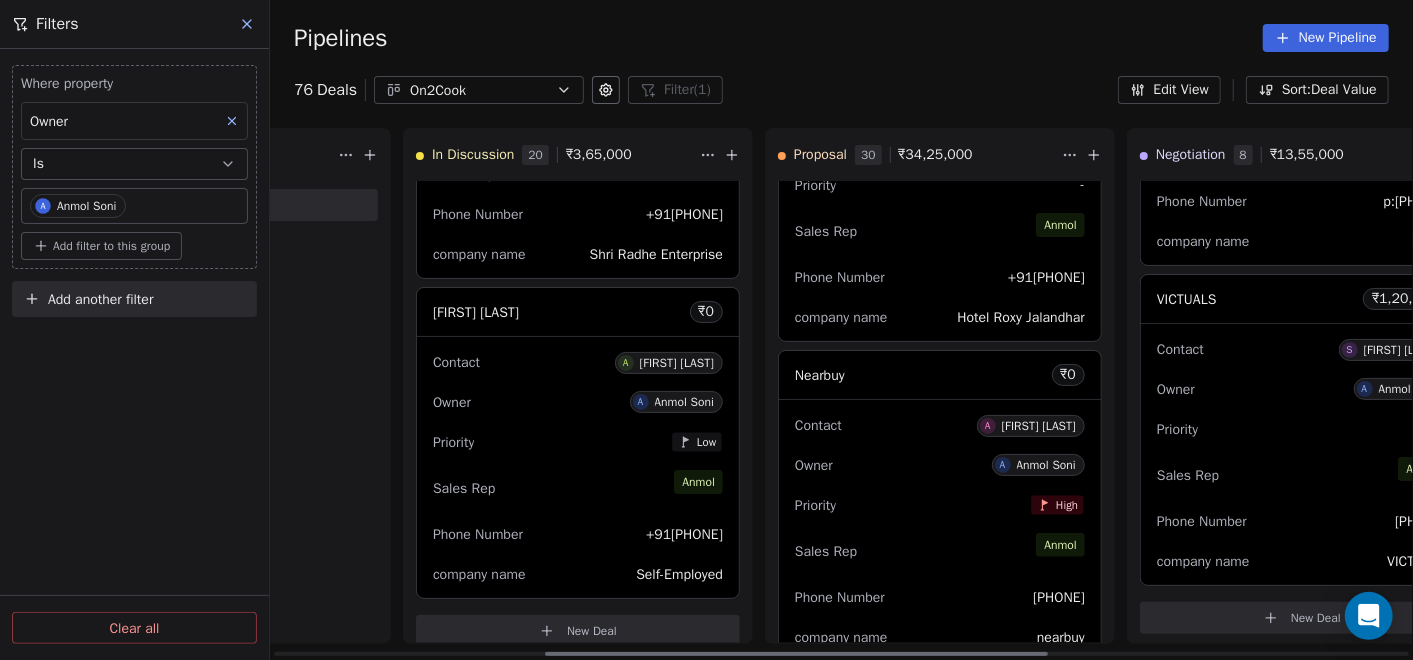 click on "Priority High" at bounding box center (940, 505) 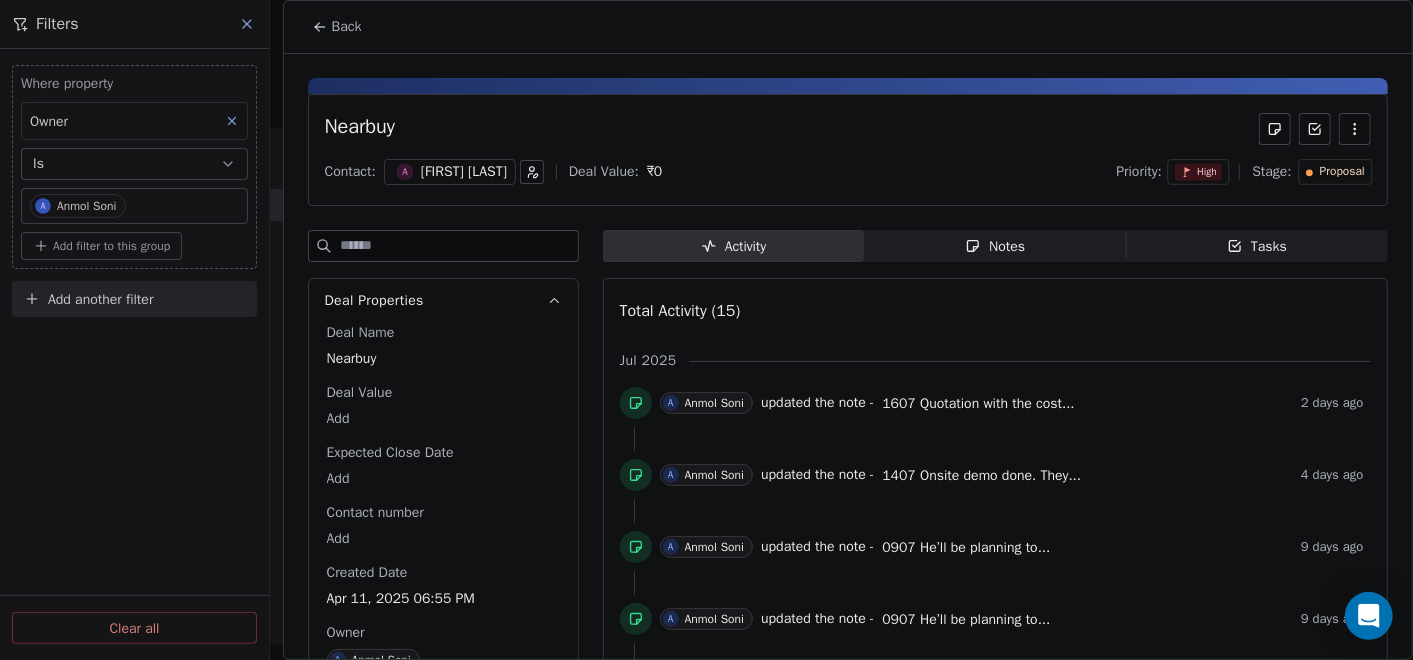 click on "Notes" at bounding box center [995, 246] 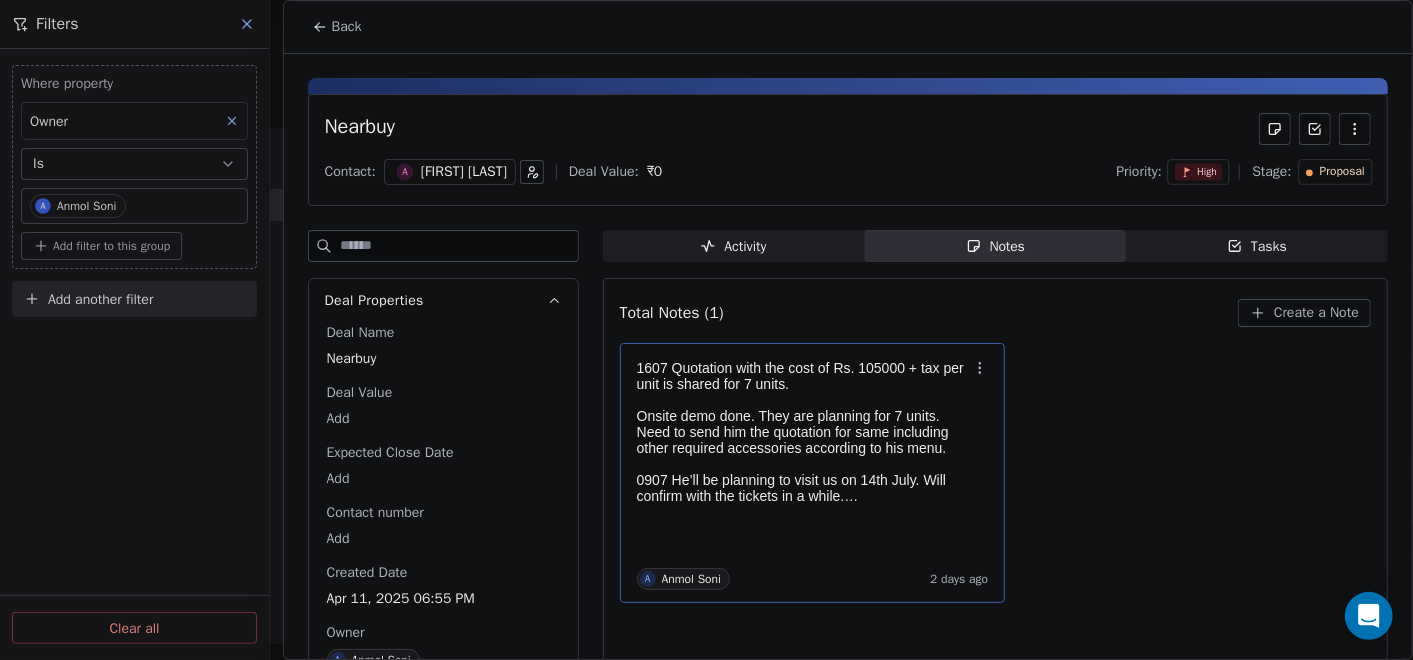 click on "Onsite demo done. They are planning for 7 units. Need to send him the quotation for same including other required accessories according to his menu." at bounding box center (803, 432) 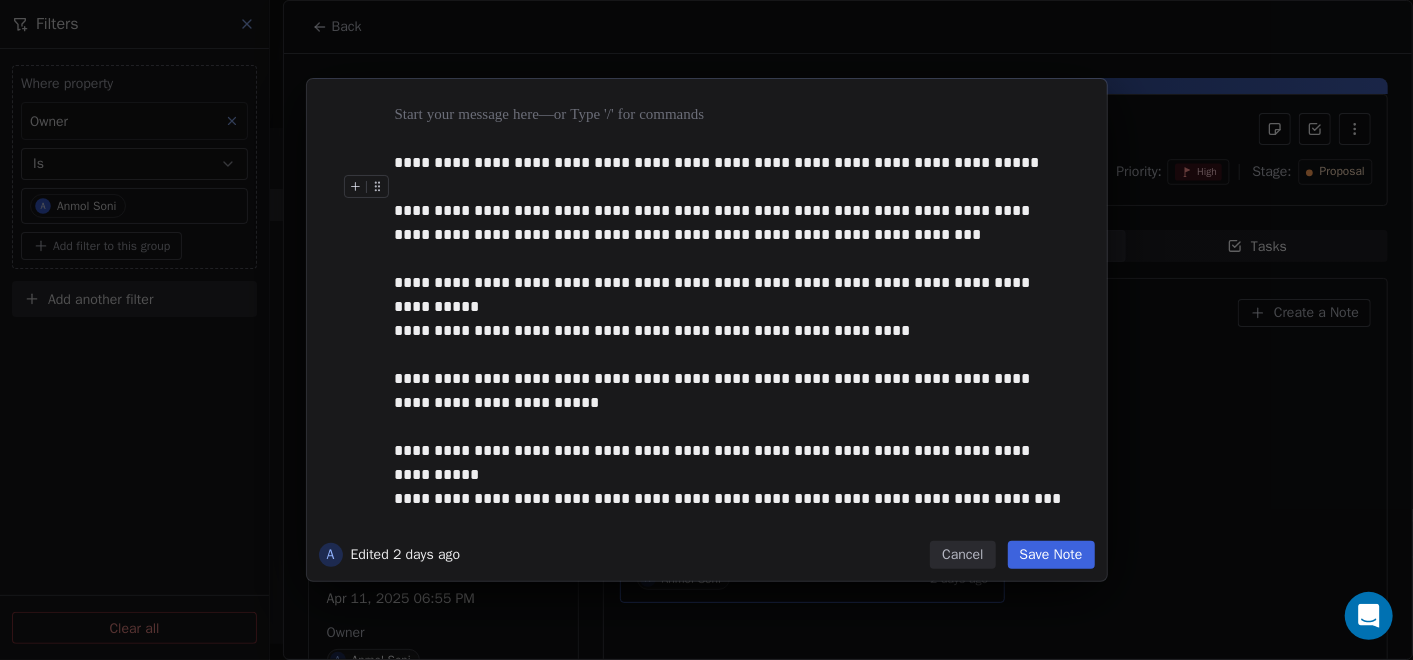 type 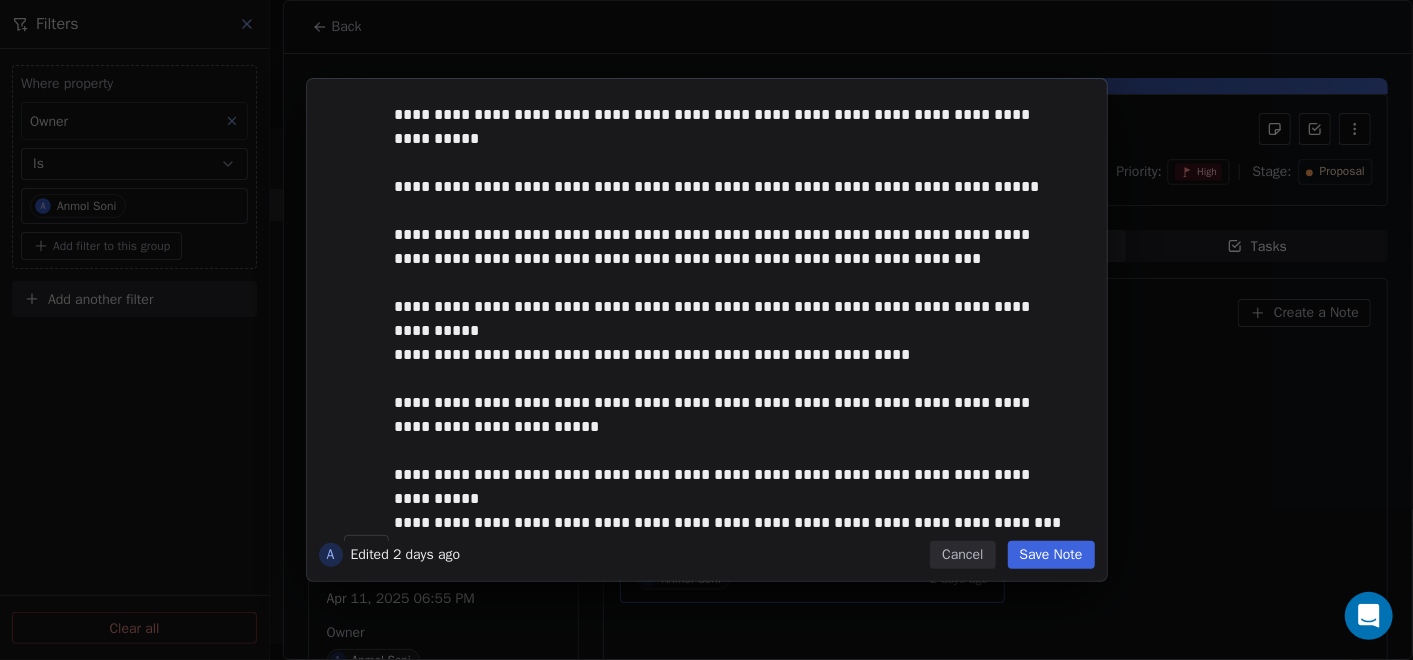click at bounding box center (737, 547) 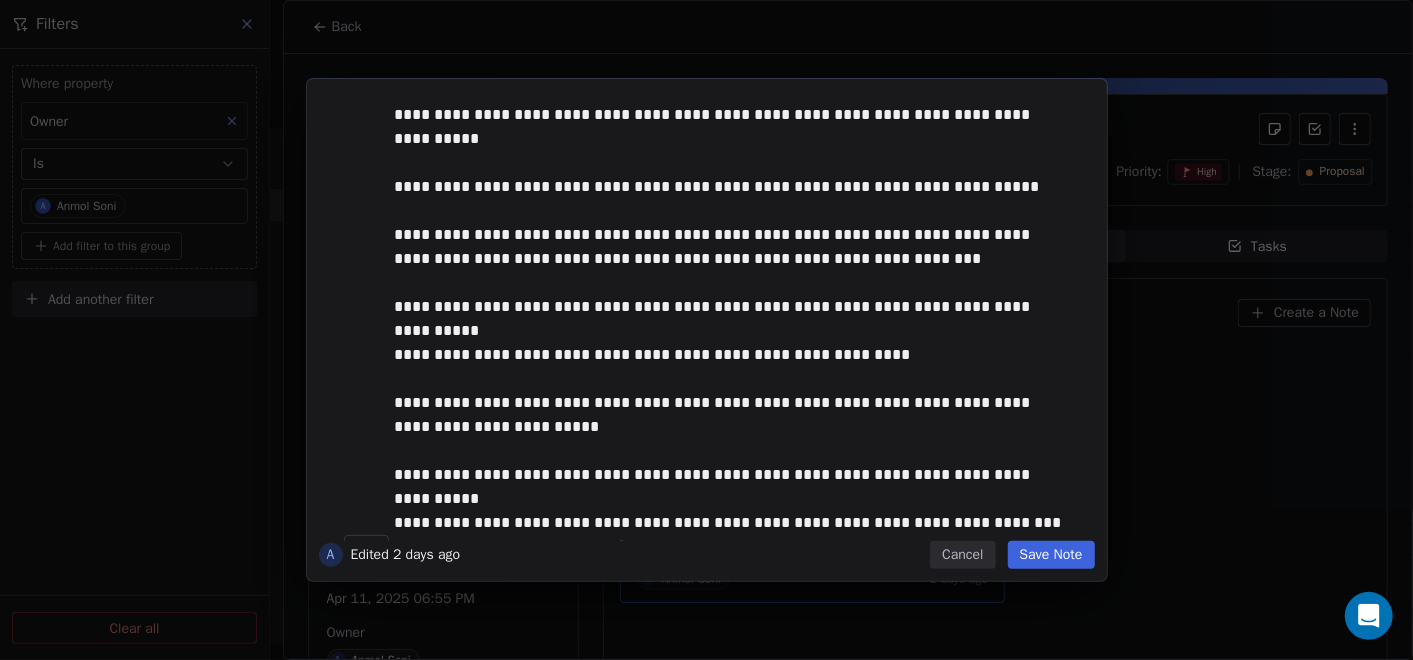 click at bounding box center [737, 547] 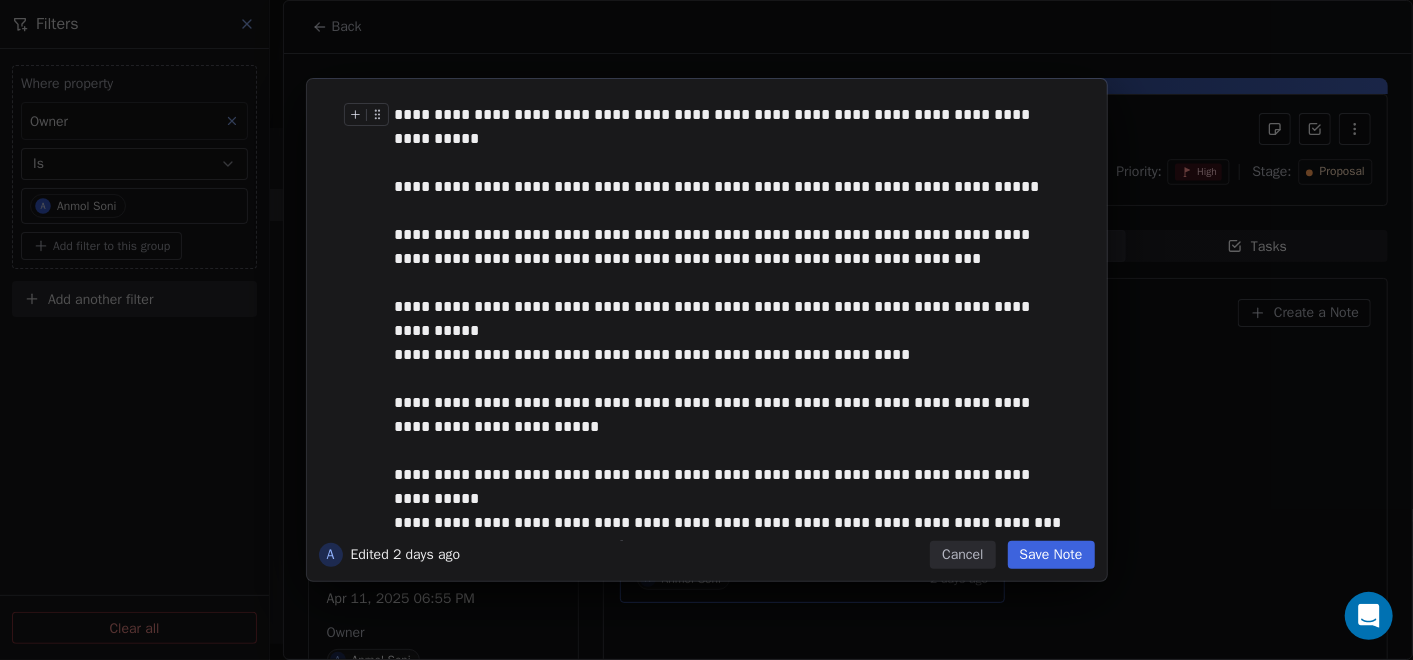click on "**********" at bounding box center (728, 127) 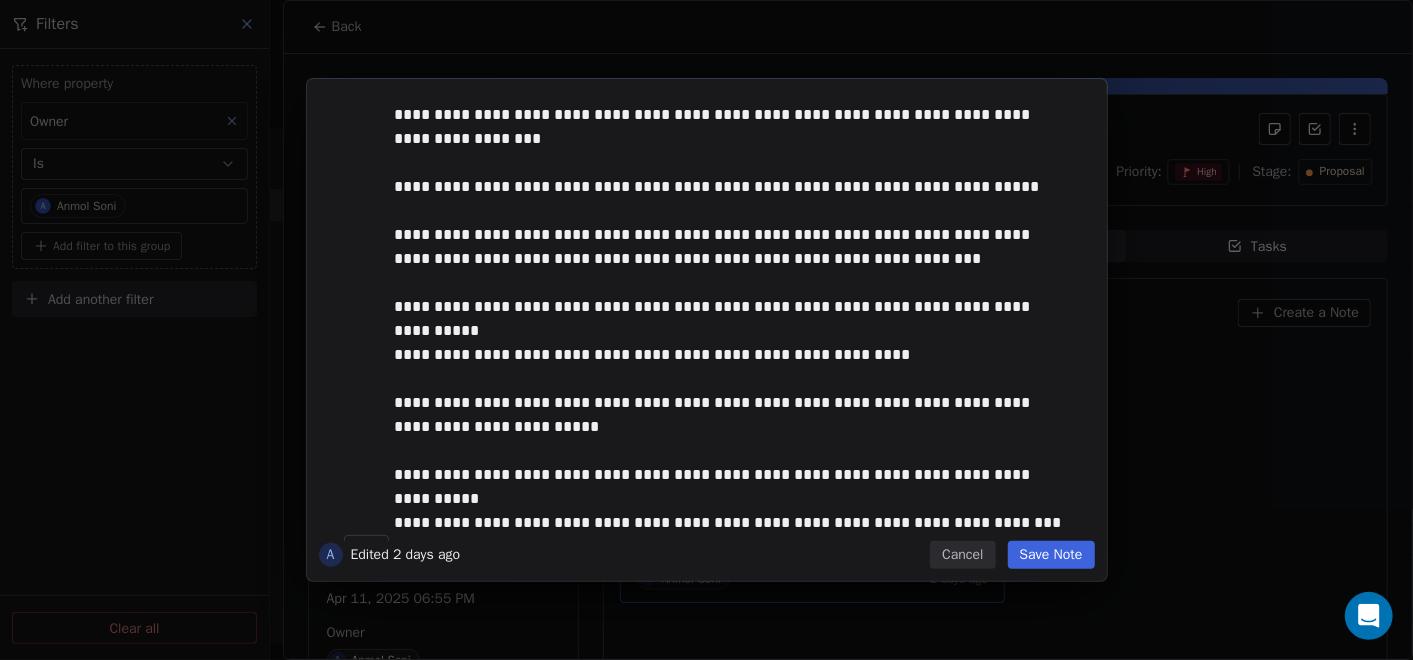 click on "Save Note" at bounding box center [1051, 555] 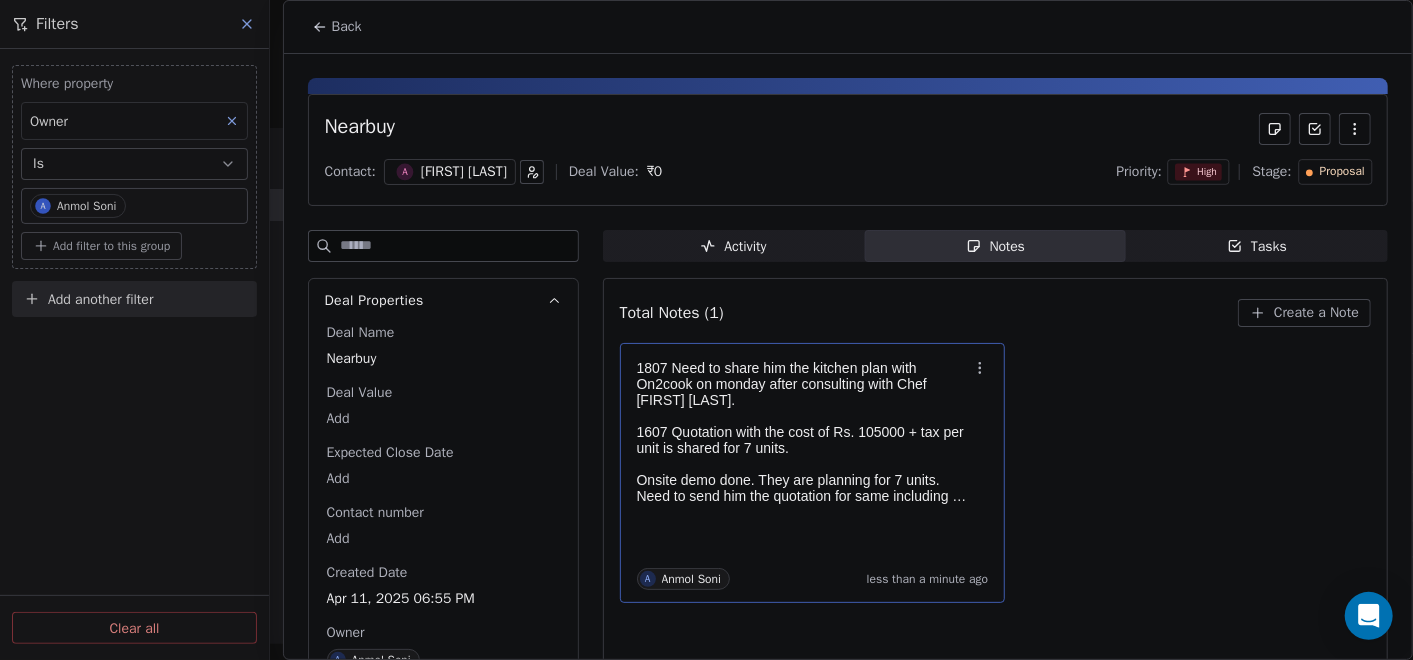 click on "Back" at bounding box center (337, 27) 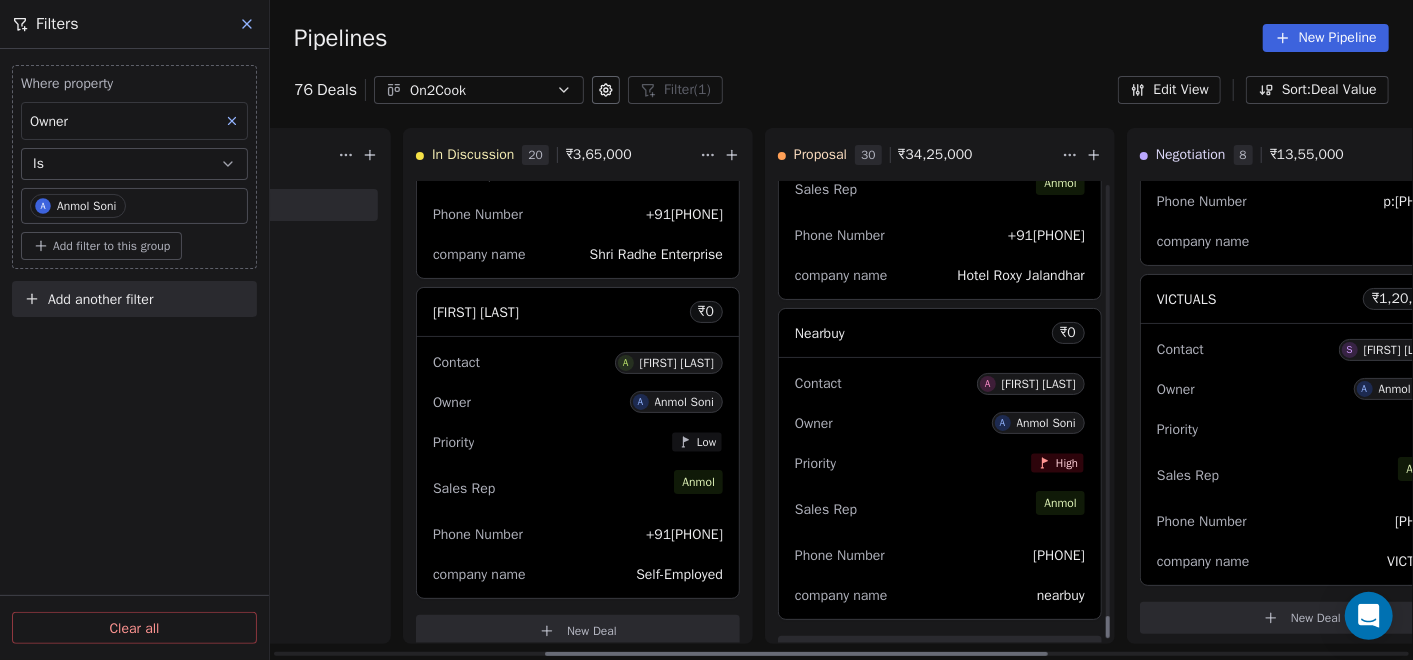 scroll, scrollTop: 9170, scrollLeft: 0, axis: vertical 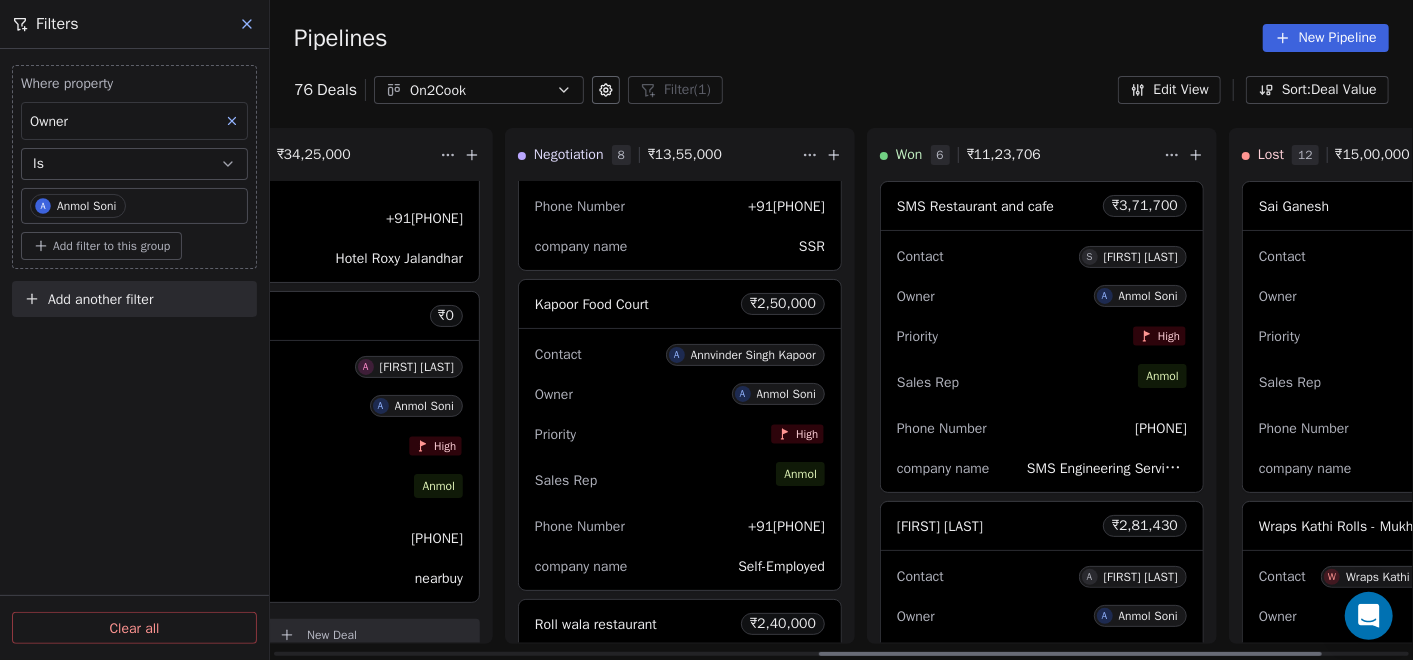 click on "Sales Rep [NAME]" at bounding box center [680, 480] 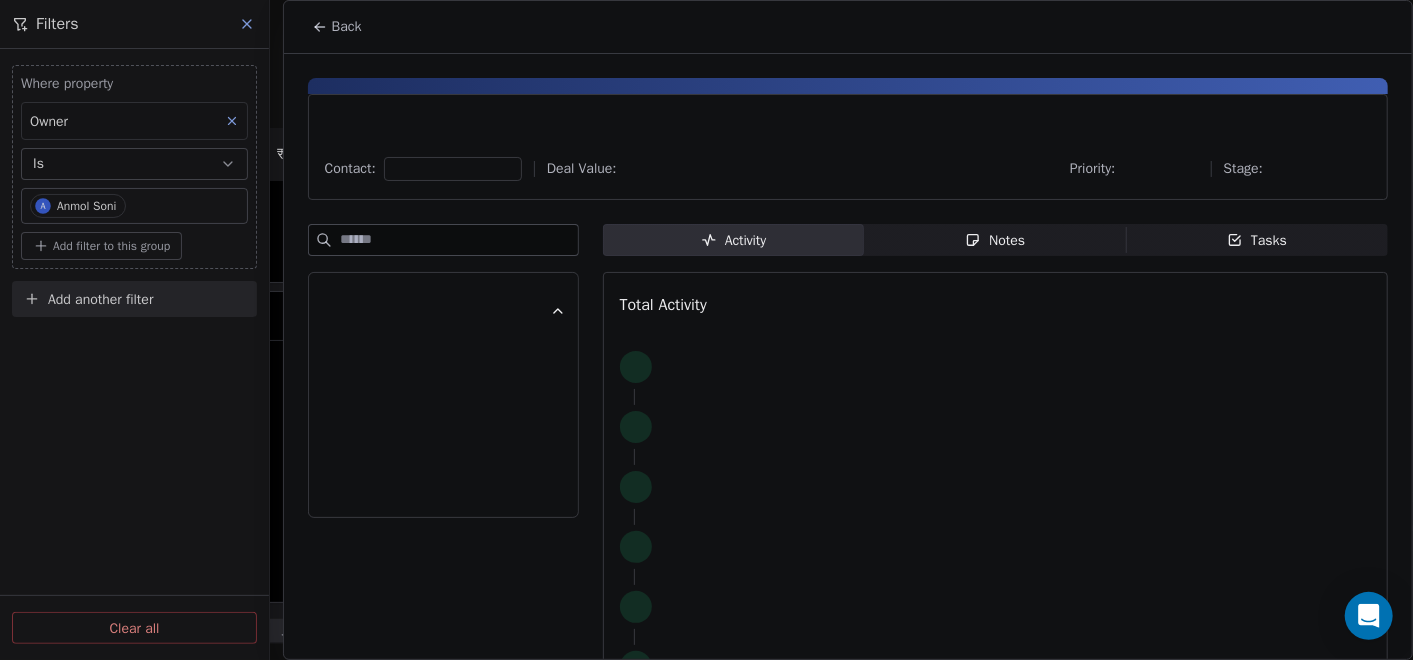 click on "Notes" at bounding box center [995, 240] 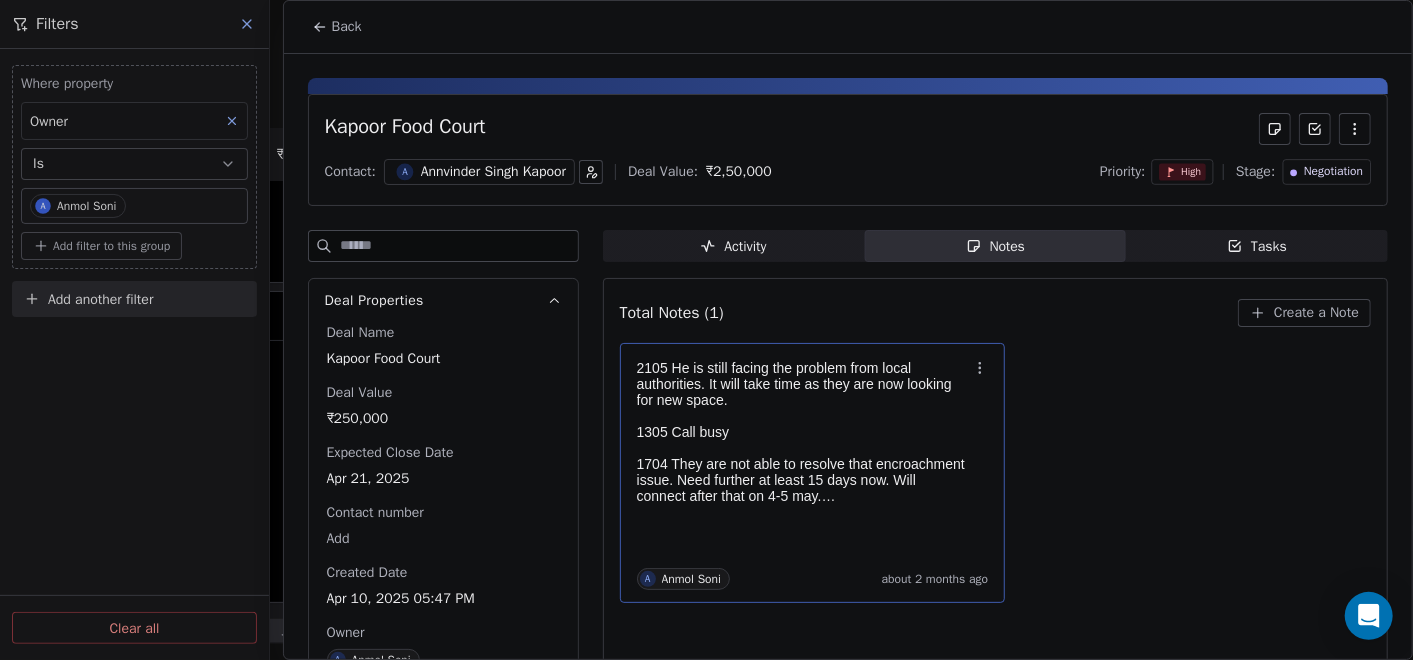 click on "1305 Call busy" at bounding box center (803, 432) 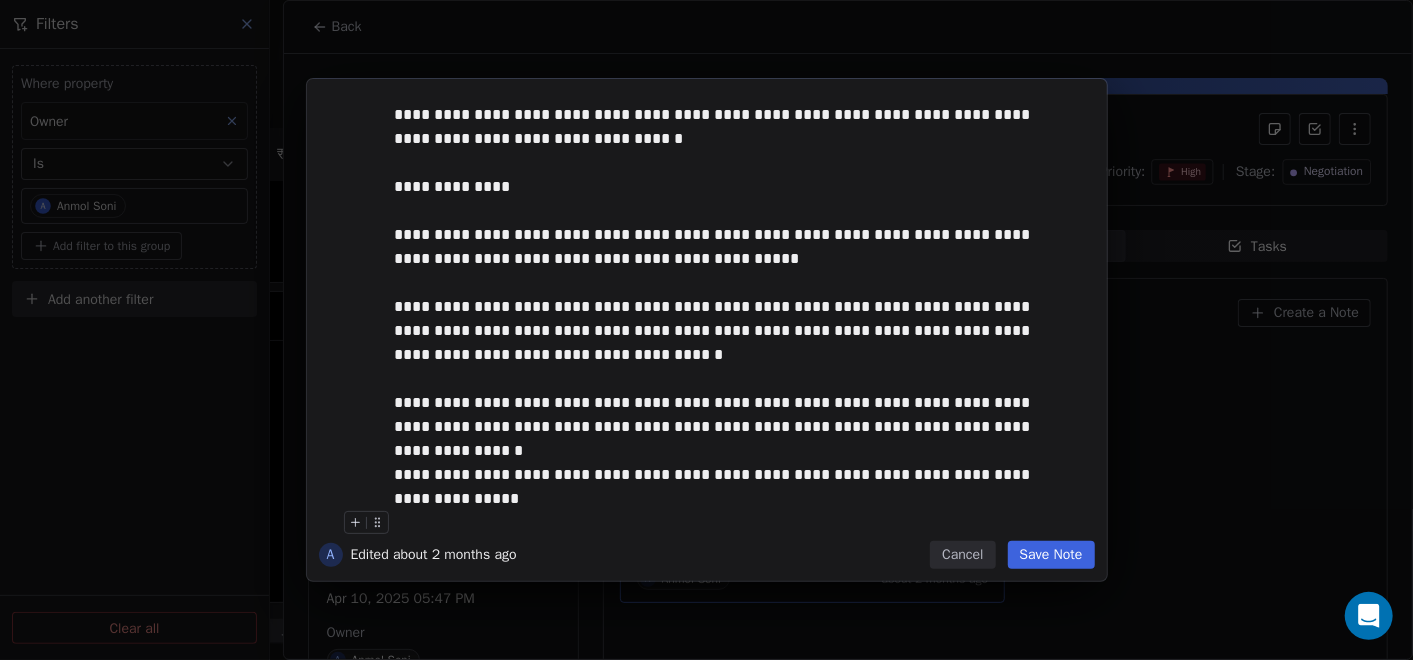 click on "Save Note" at bounding box center [1051, 555] 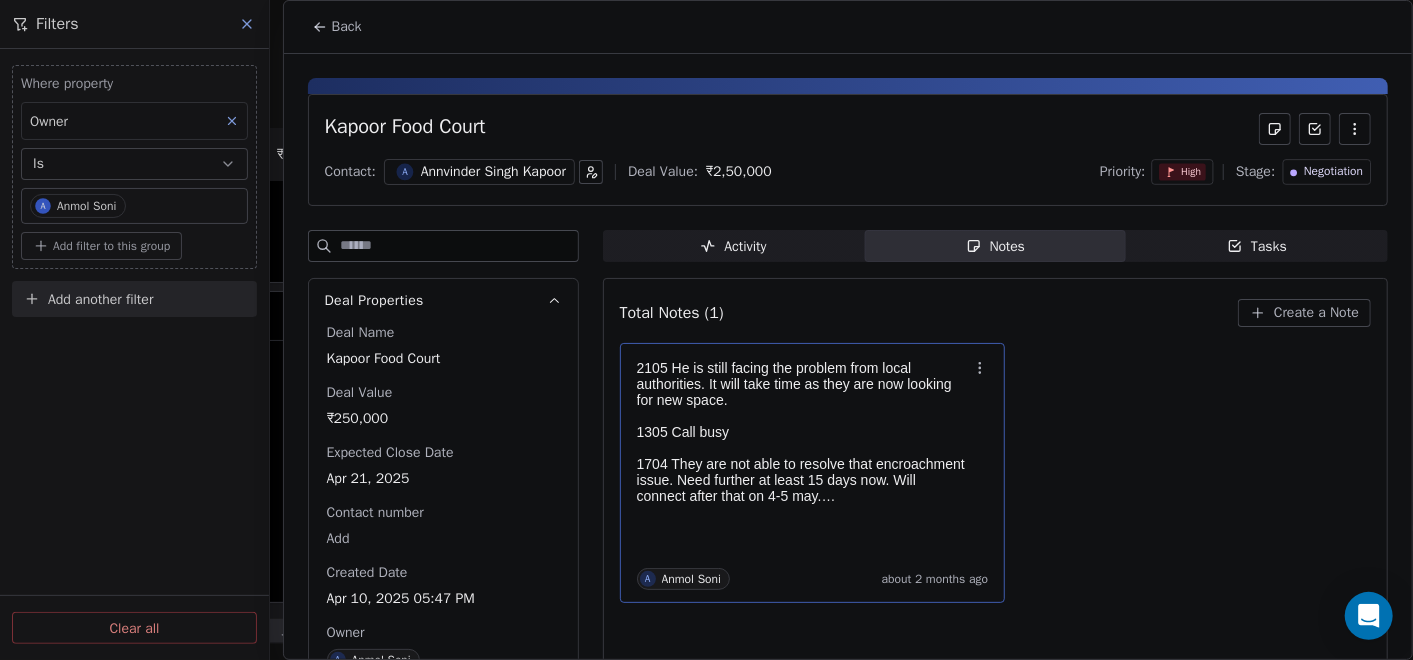 click on "1305 Call busy" at bounding box center [803, 432] 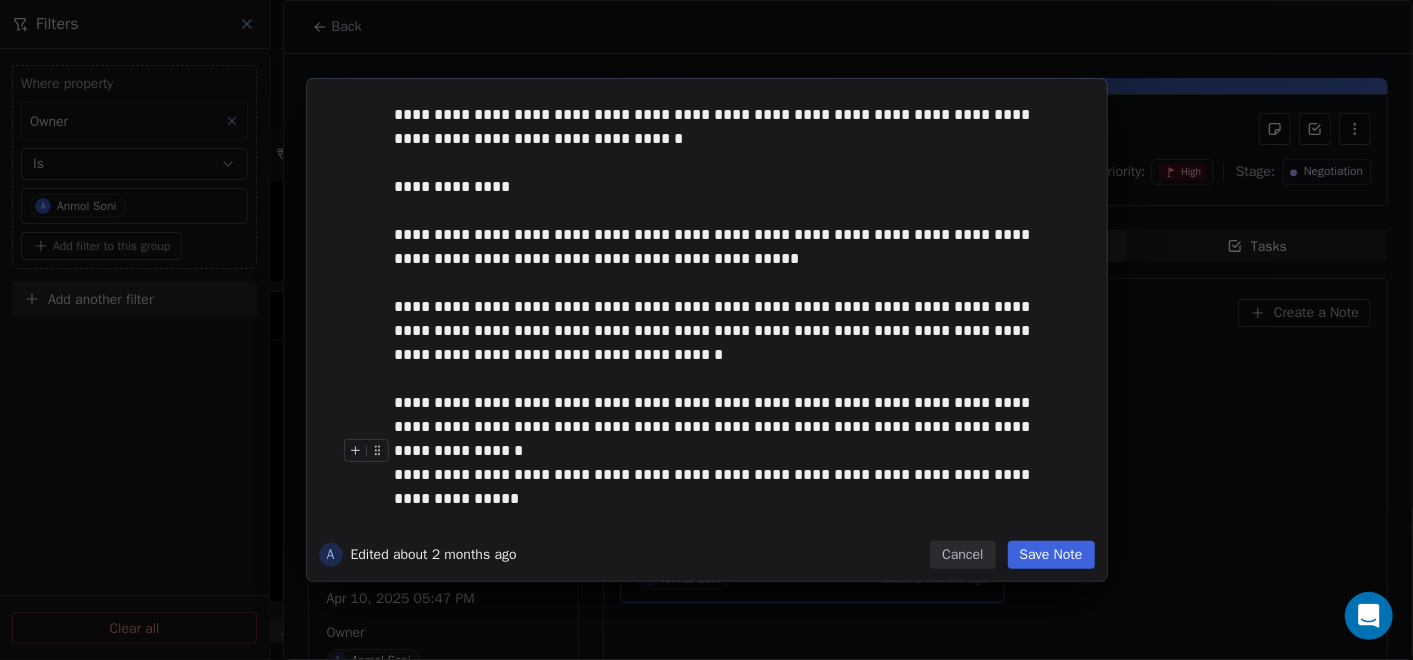 click on "Cancel" at bounding box center [962, 555] 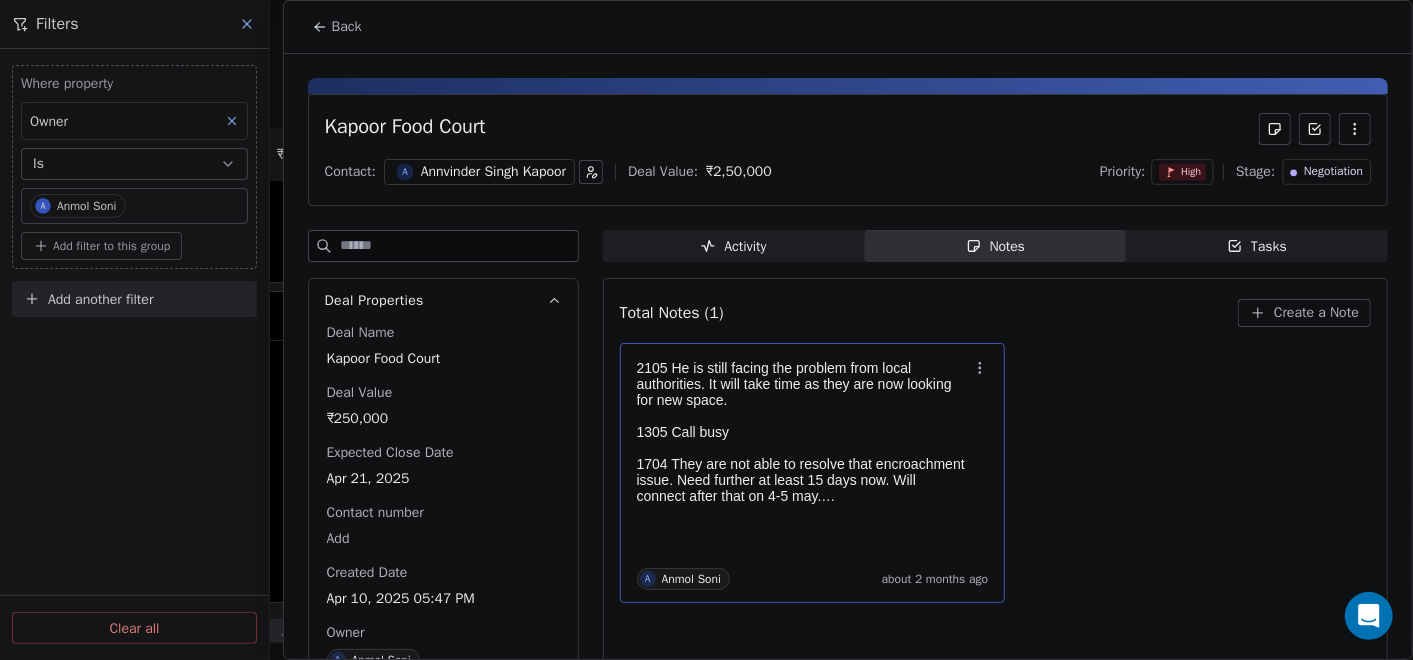 click on "Back" at bounding box center (347, 27) 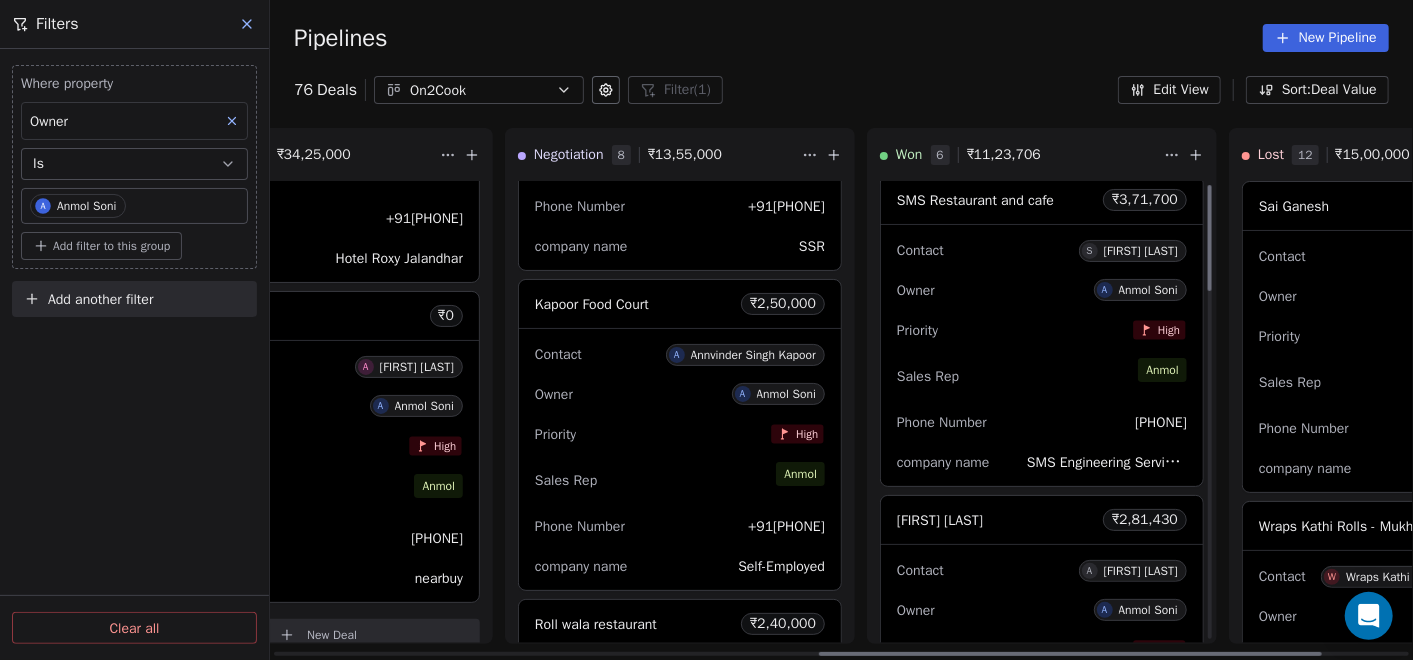 scroll, scrollTop: 0, scrollLeft: 0, axis: both 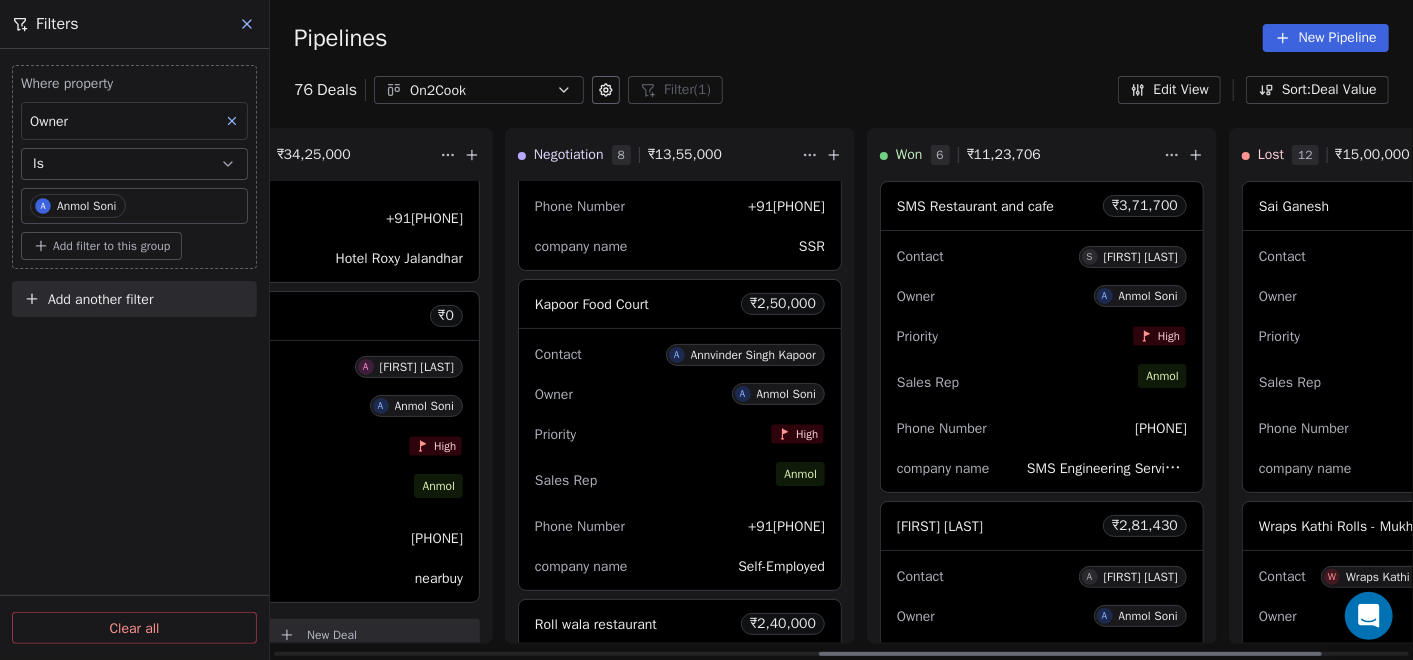 click on "Priority High" at bounding box center (680, 434) 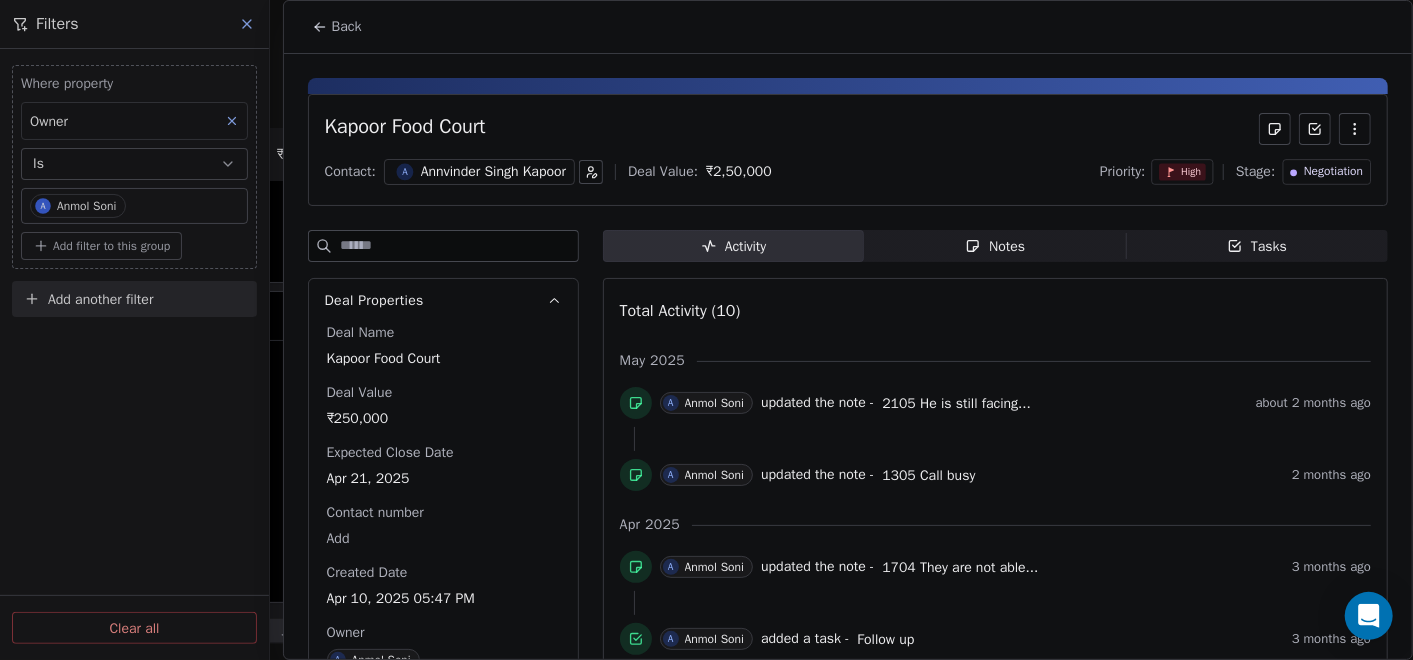 click 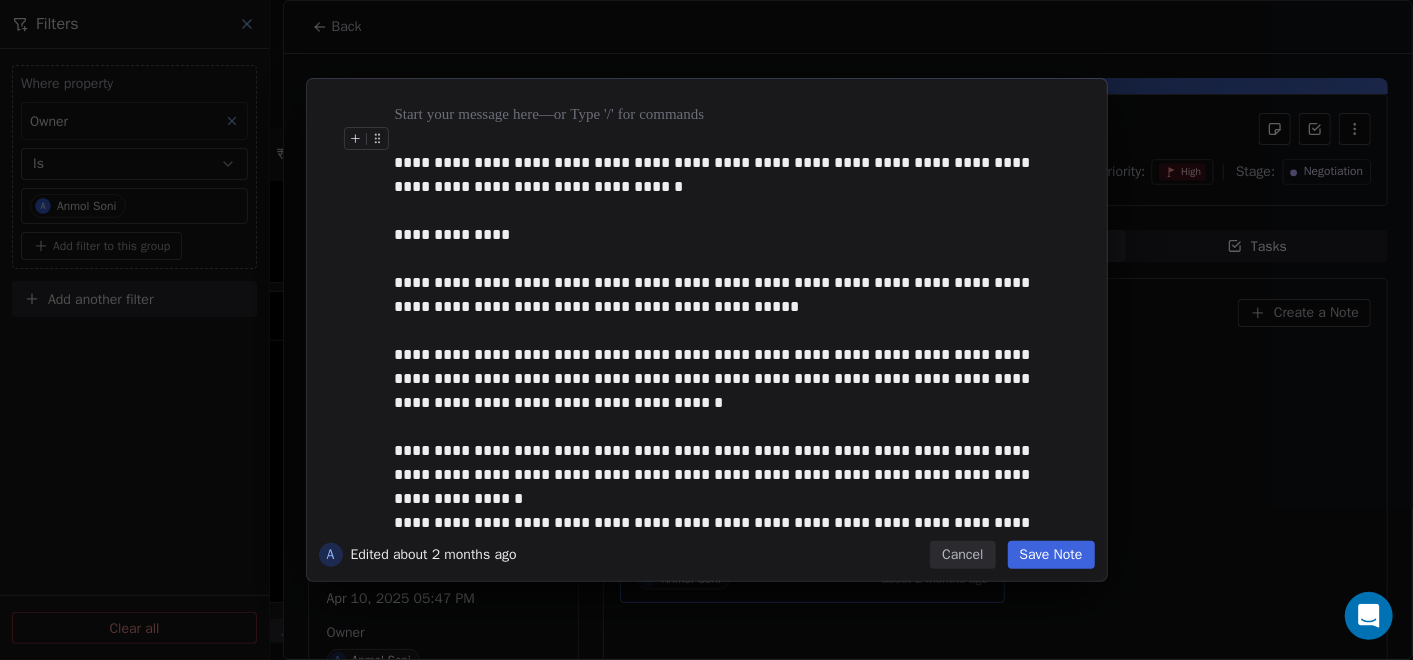type 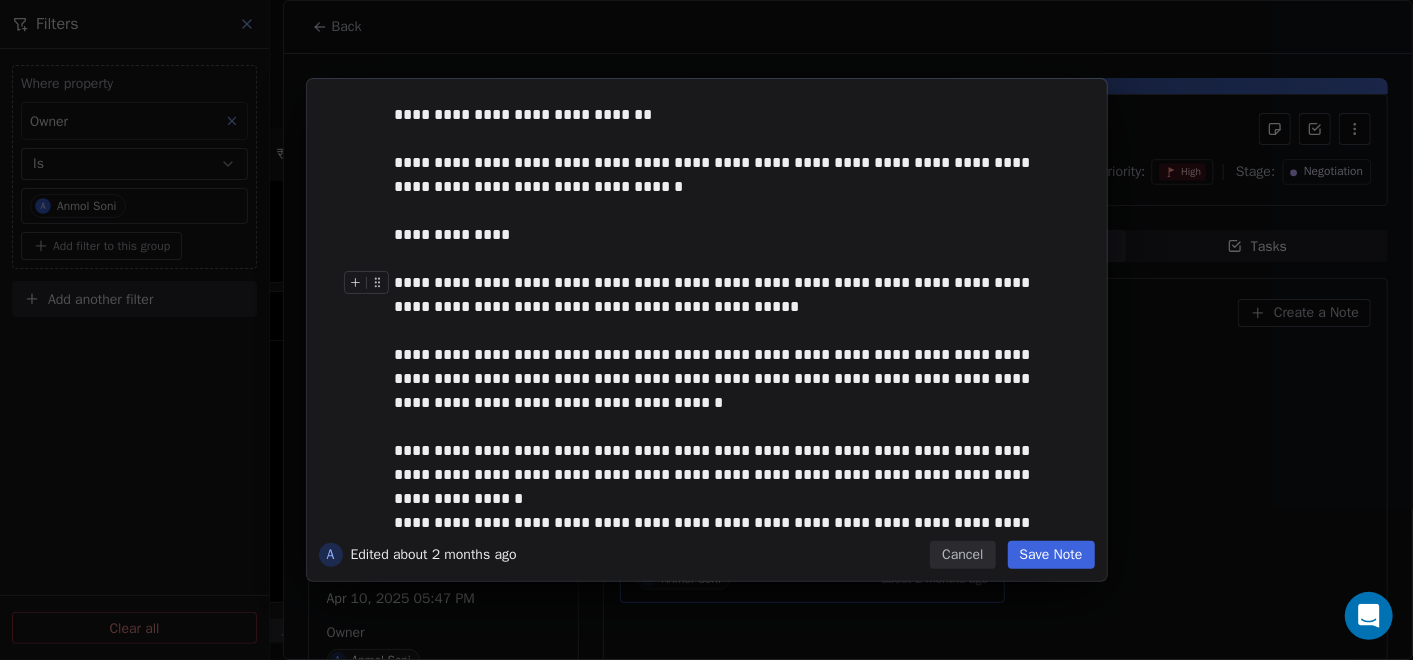 click on "Save Note" at bounding box center (1051, 555) 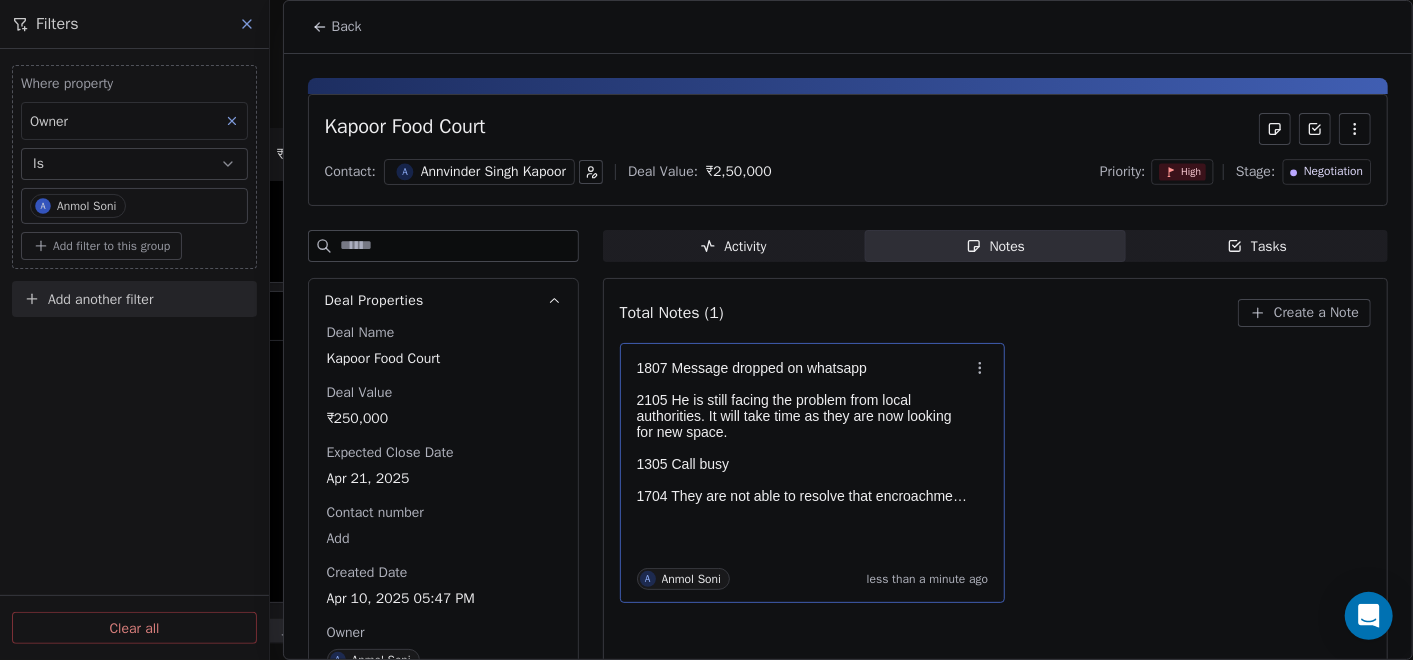 click on "Back" at bounding box center [347, 27] 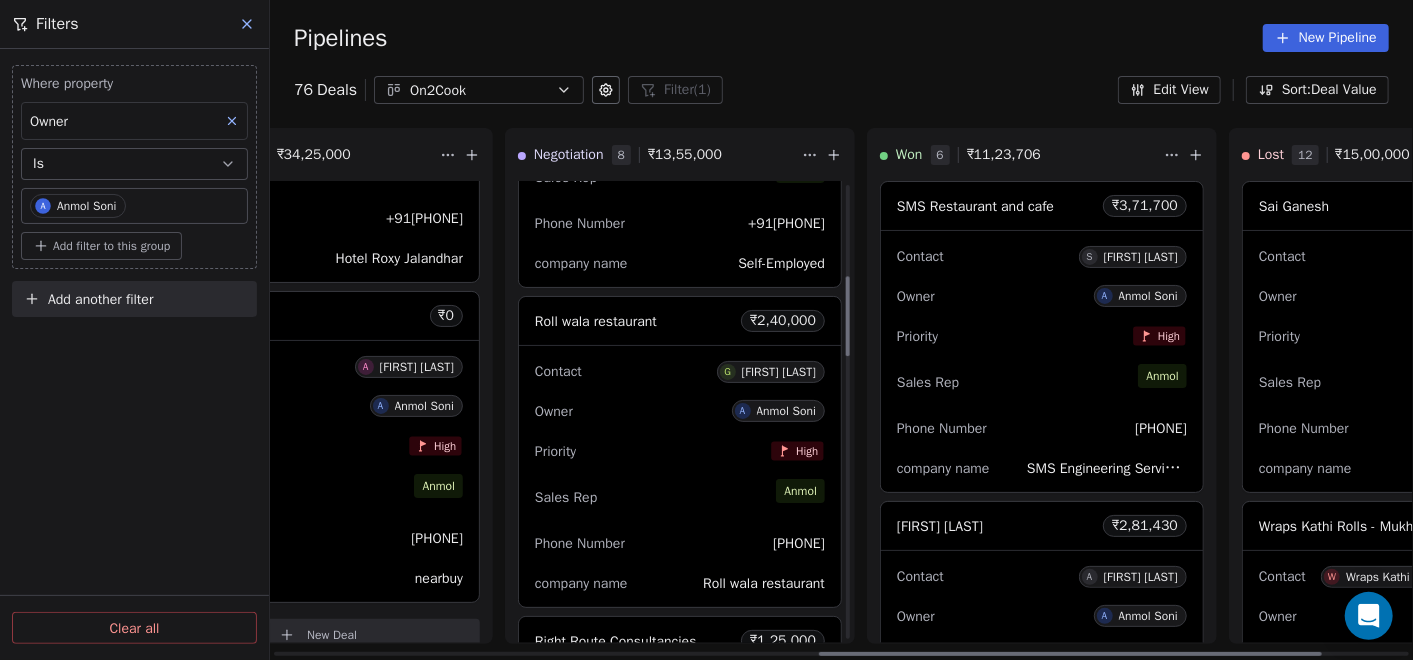 scroll, scrollTop: 555, scrollLeft: 0, axis: vertical 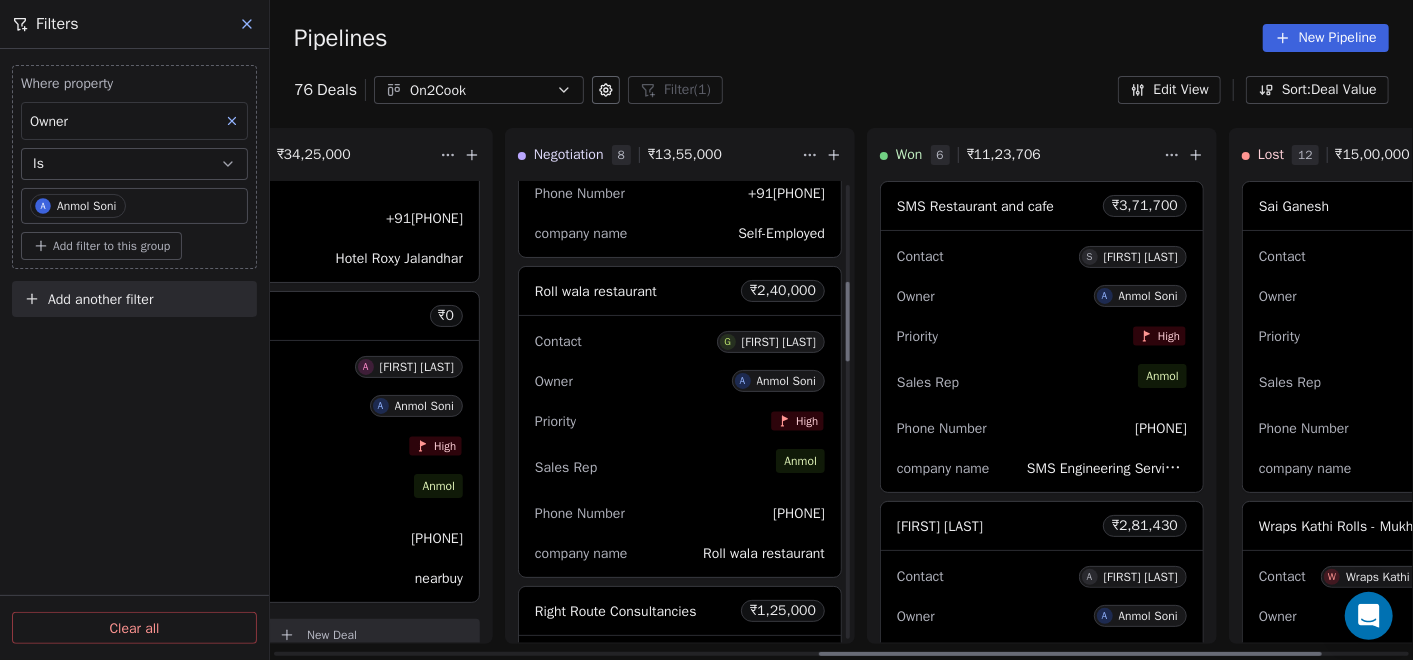 click on "Sales Rep [NAME]" at bounding box center (680, 467) 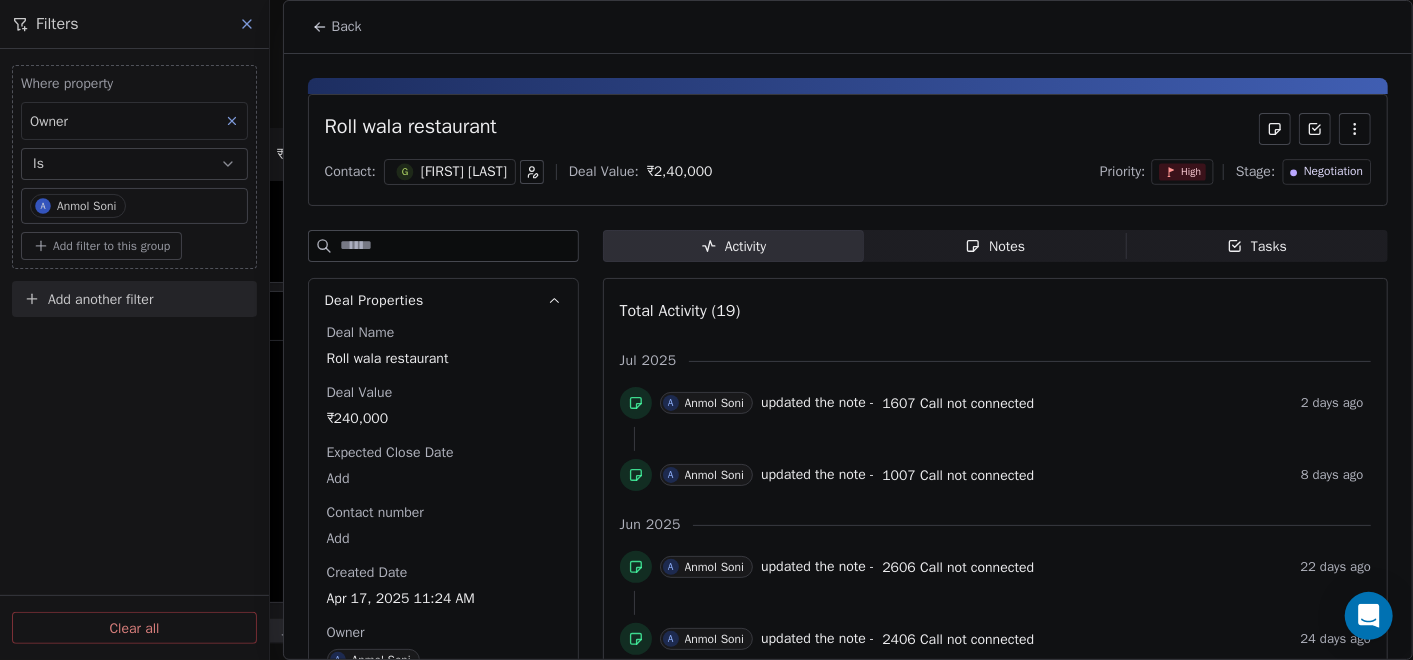 click on "Notes   Notes" at bounding box center (995, 246) 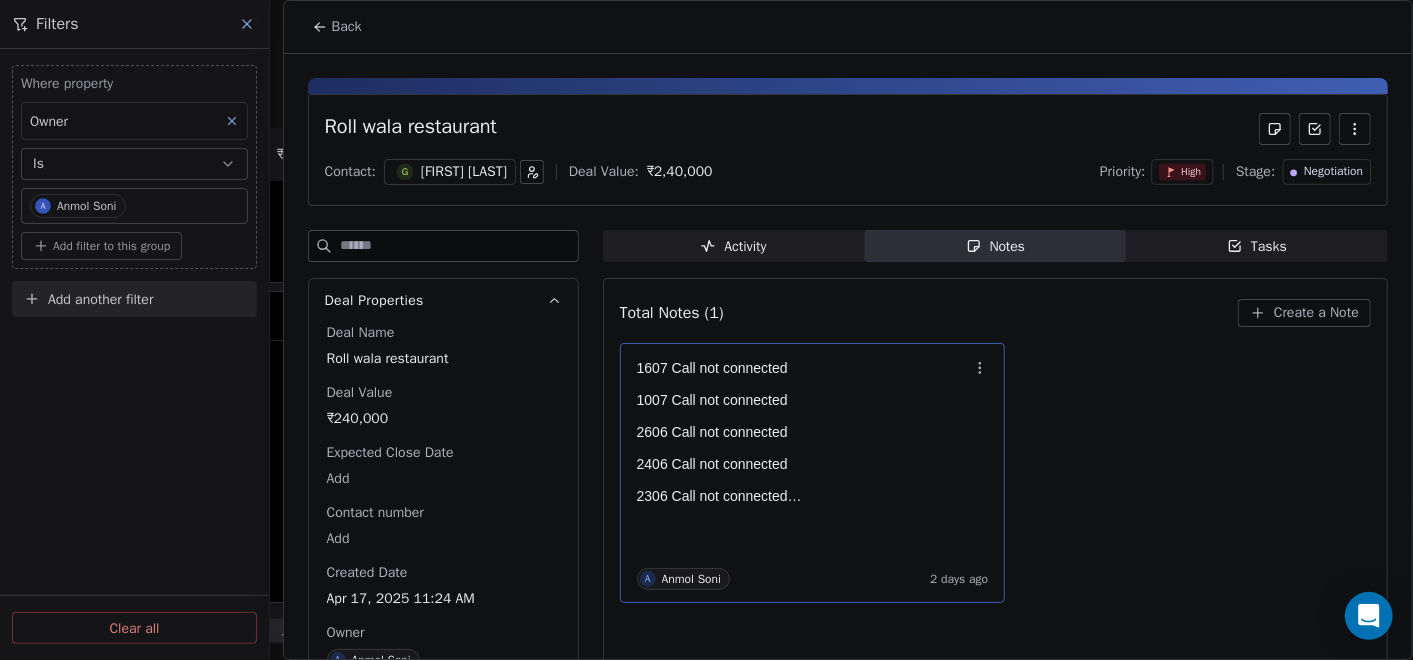 click at bounding box center [803, 480] 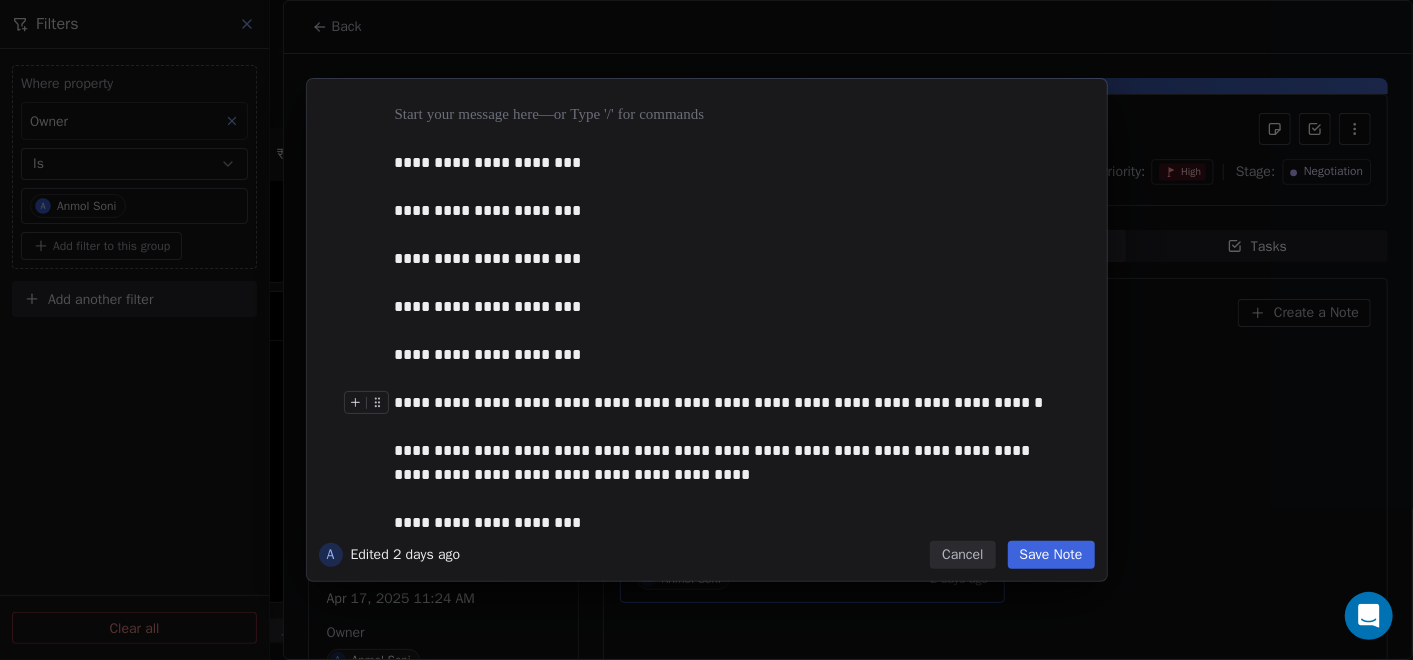 type 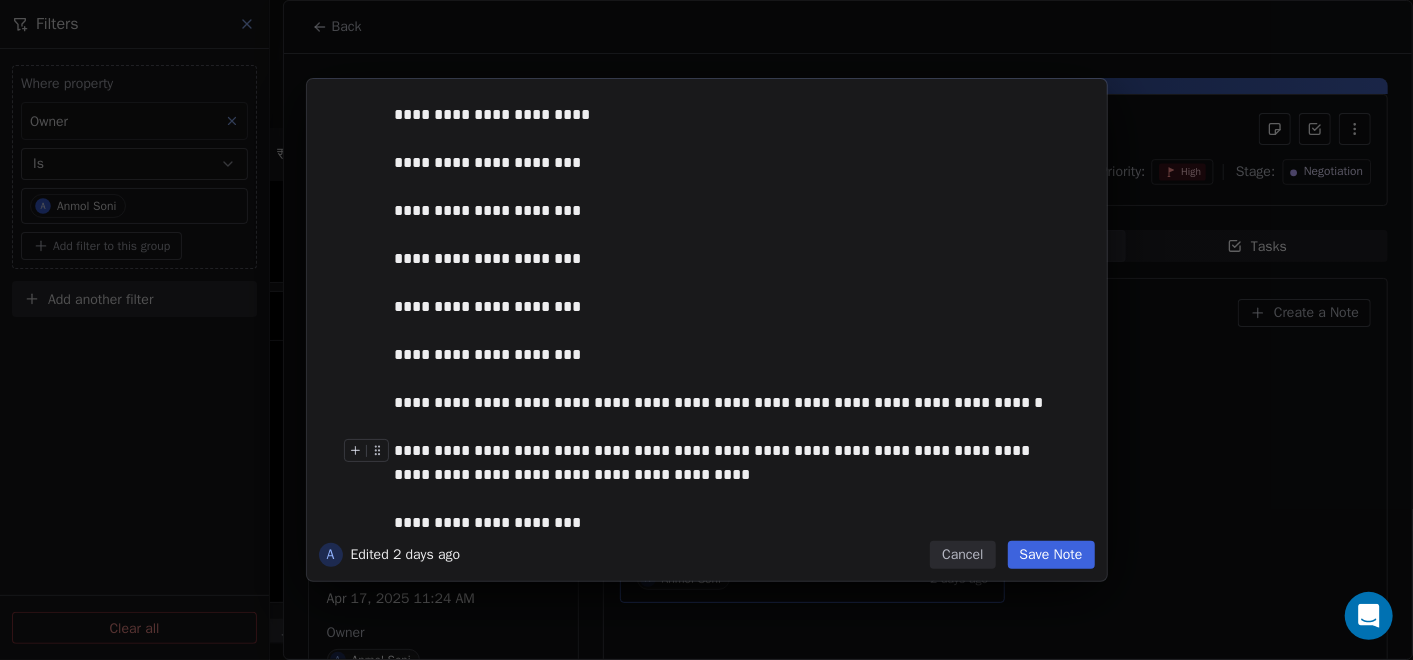 click on "Save Note" at bounding box center [1051, 555] 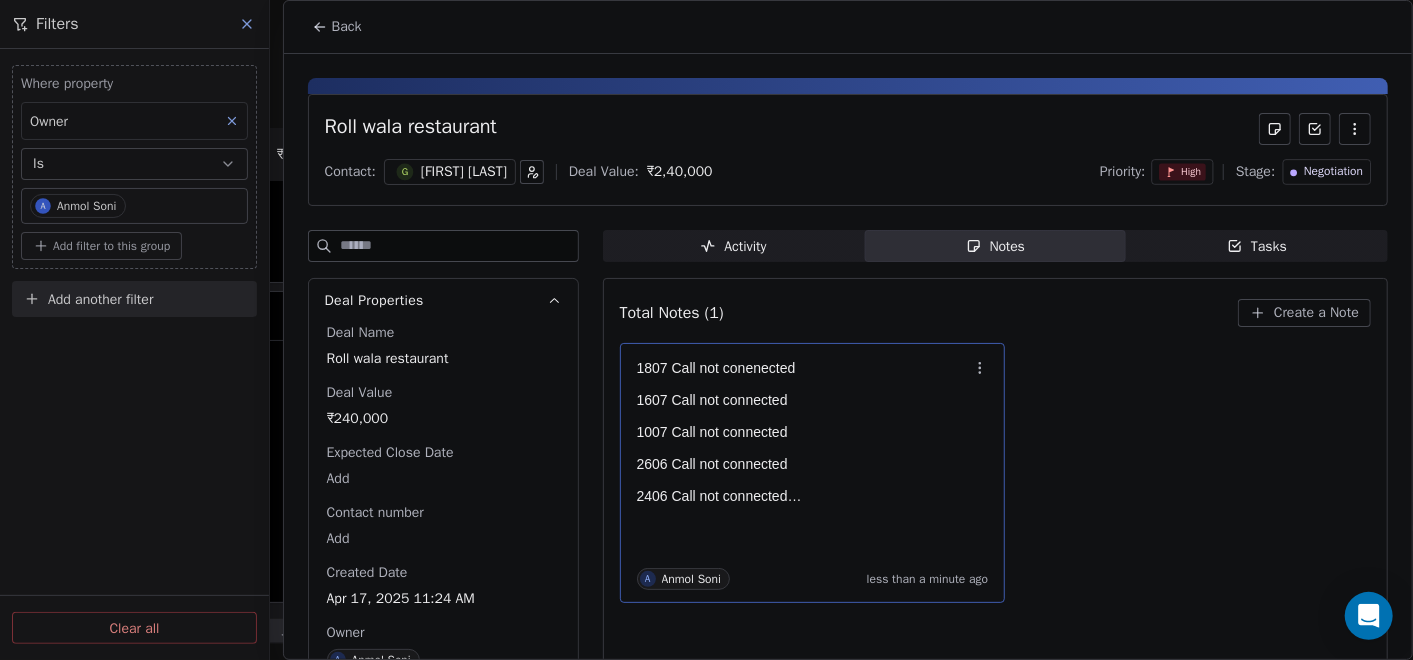 click 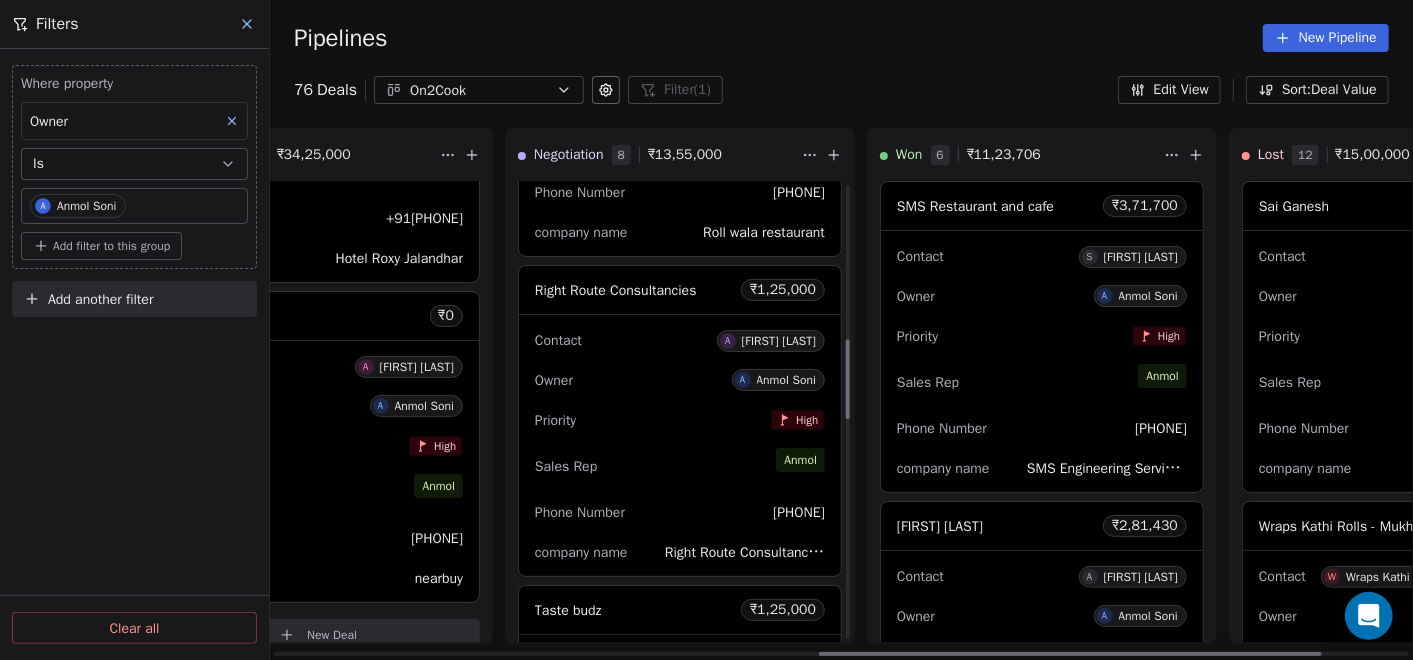scroll, scrollTop: 888, scrollLeft: 0, axis: vertical 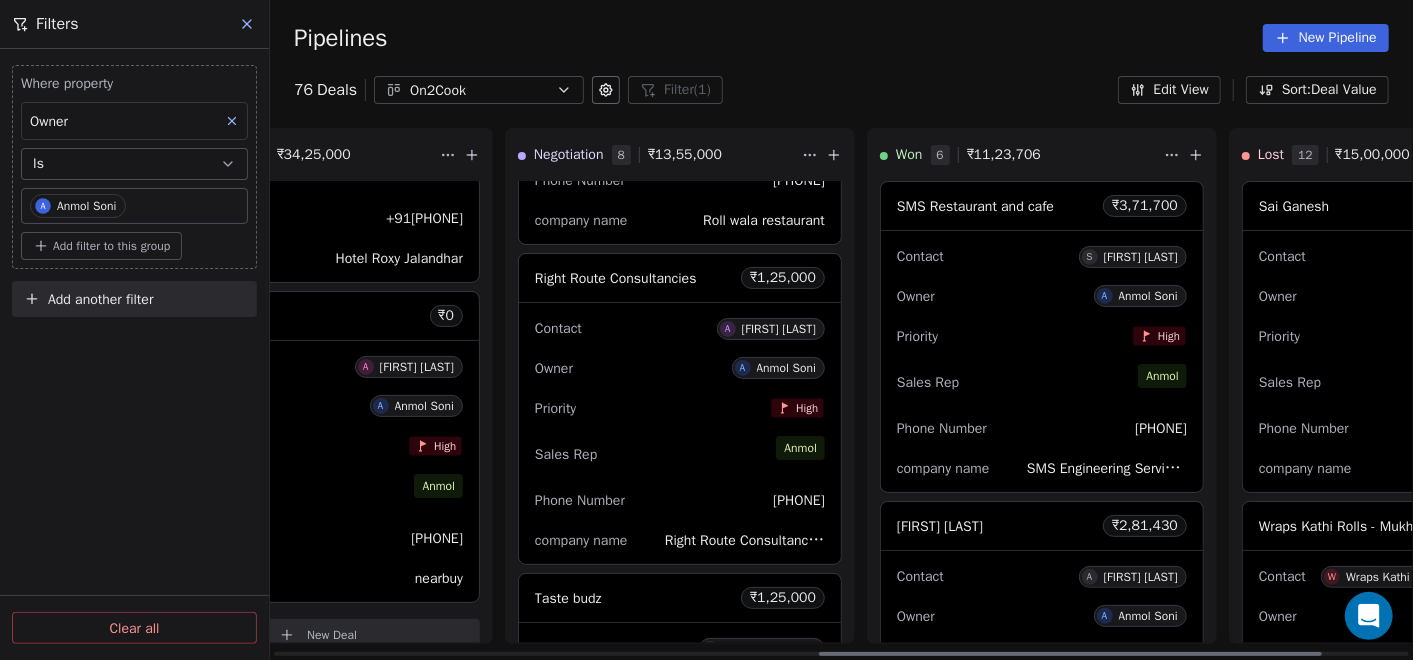 click on "Sales Rep [NAME]" at bounding box center [680, 454] 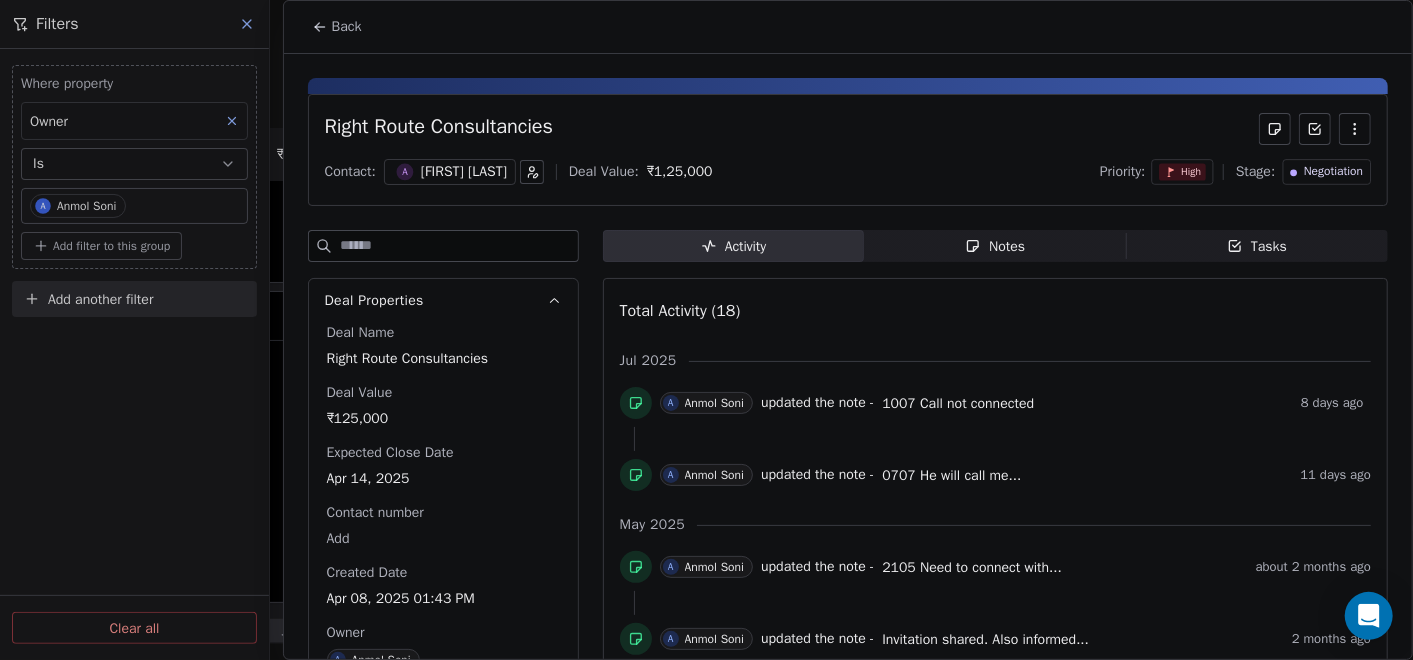 click on "Notes" at bounding box center (995, 246) 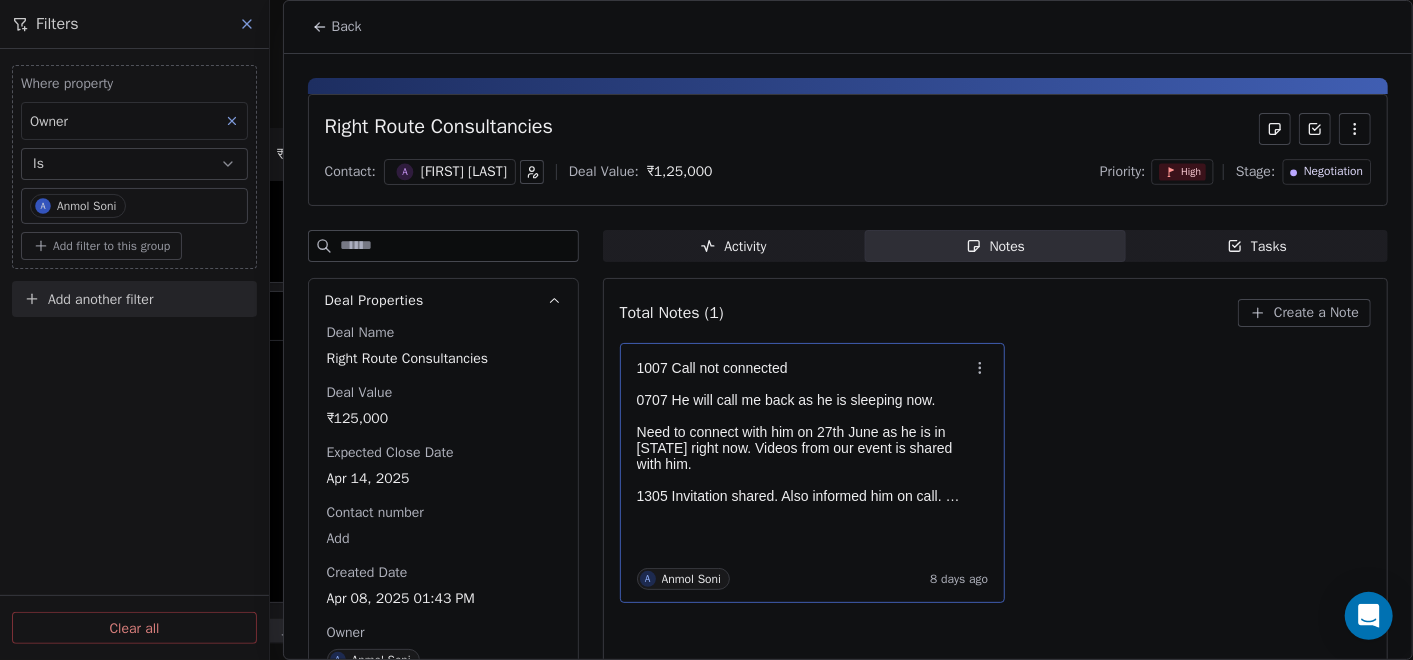 click on "Need to connect with him on 27th June as he is in [STATE] right now. Videos from our event is shared with him." at bounding box center (803, 448) 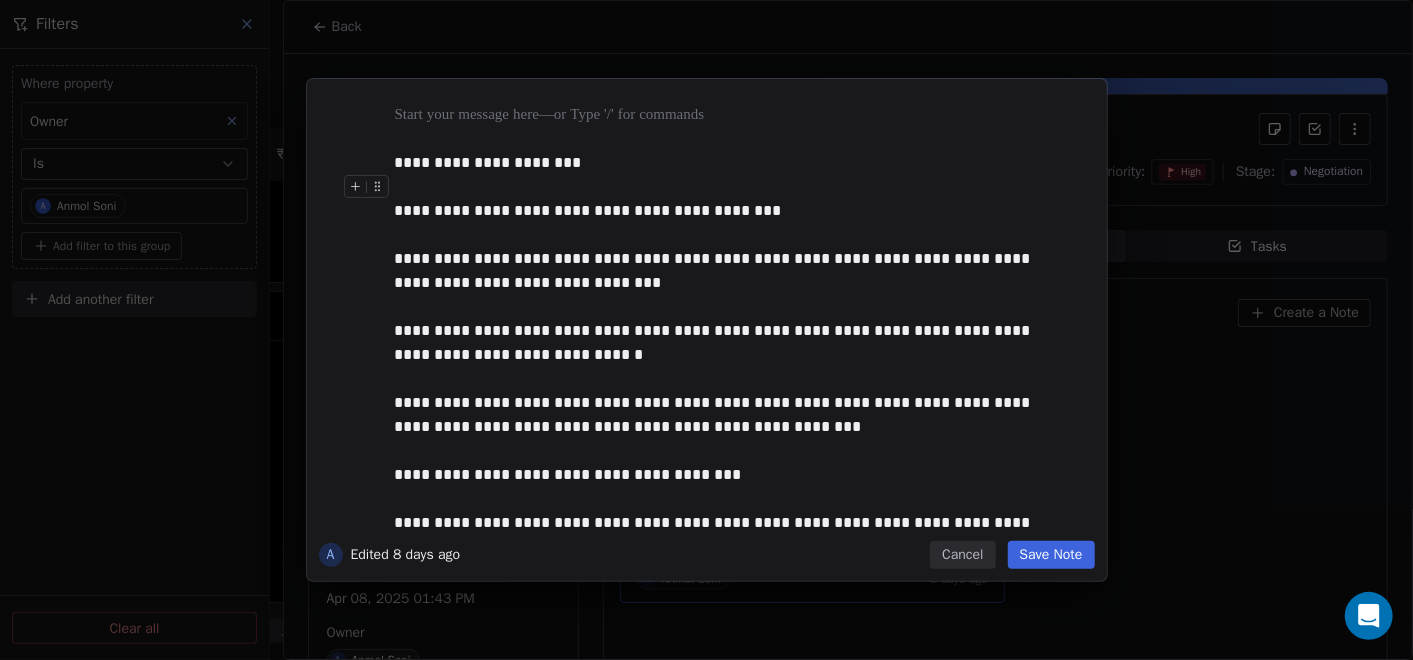 type 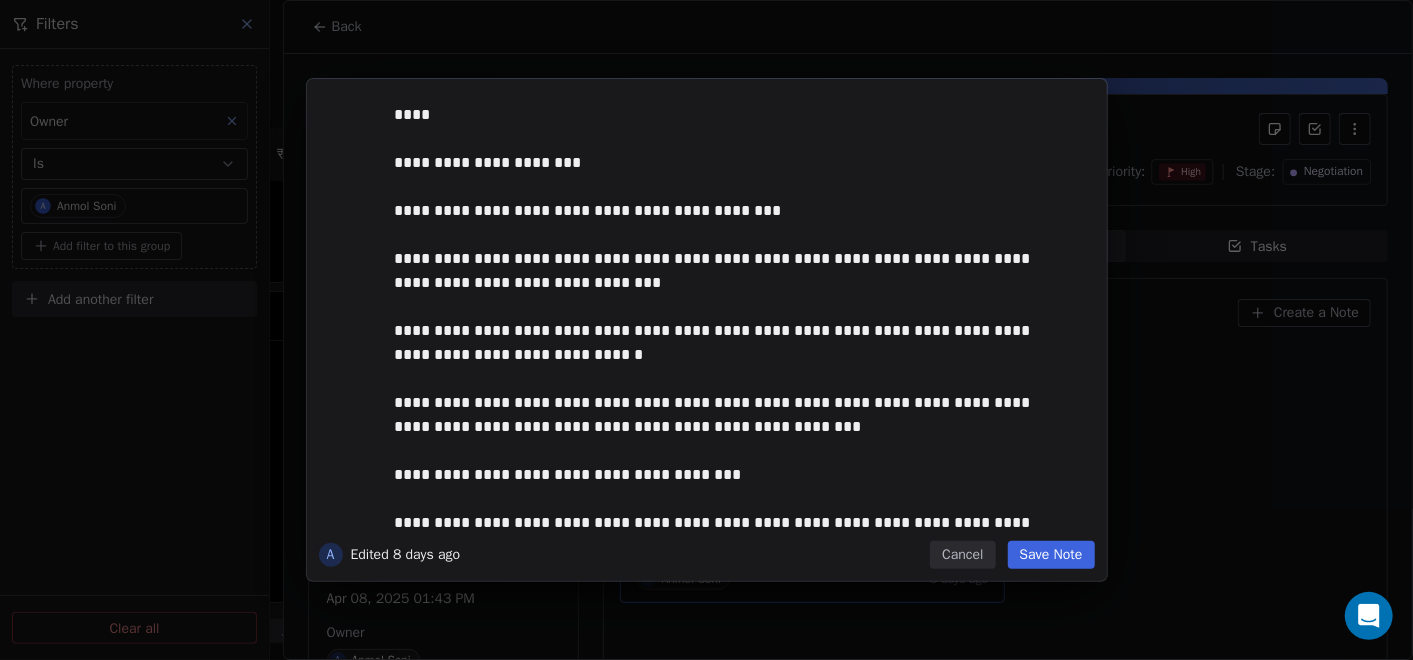 scroll, scrollTop: 5, scrollLeft: 0, axis: vertical 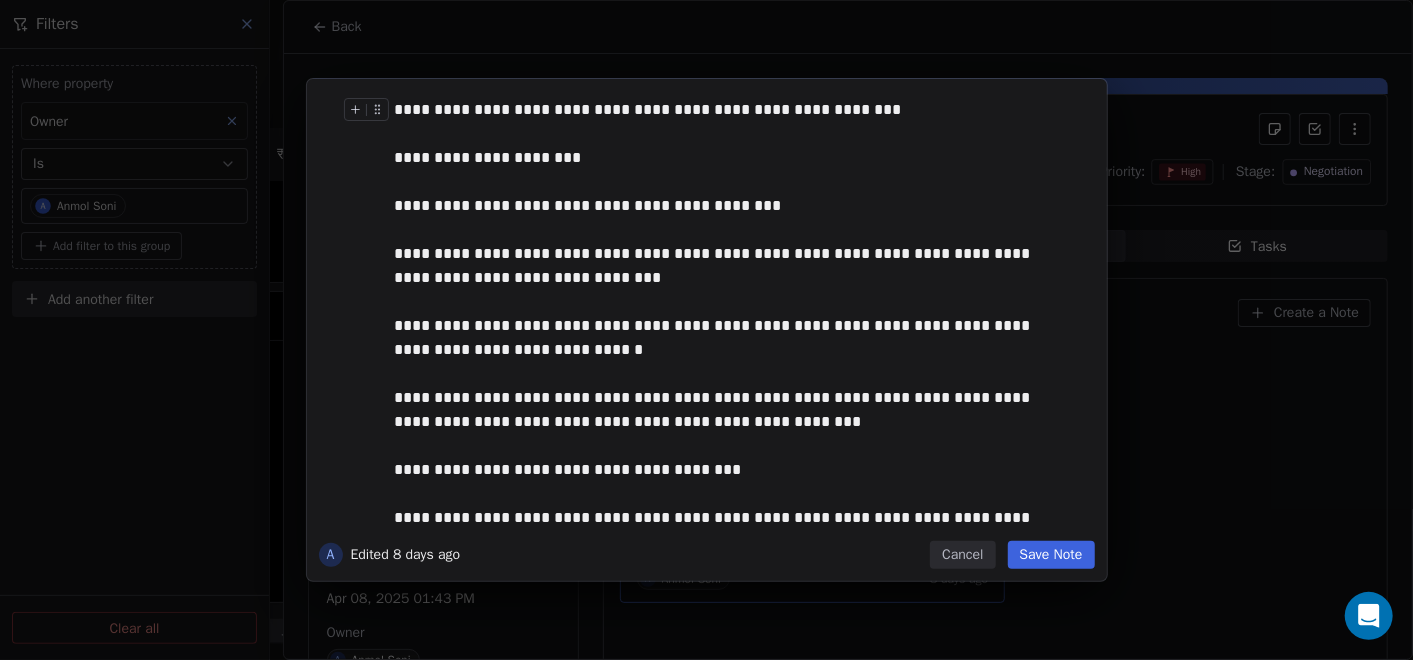 click on "Save Note" at bounding box center (1051, 555) 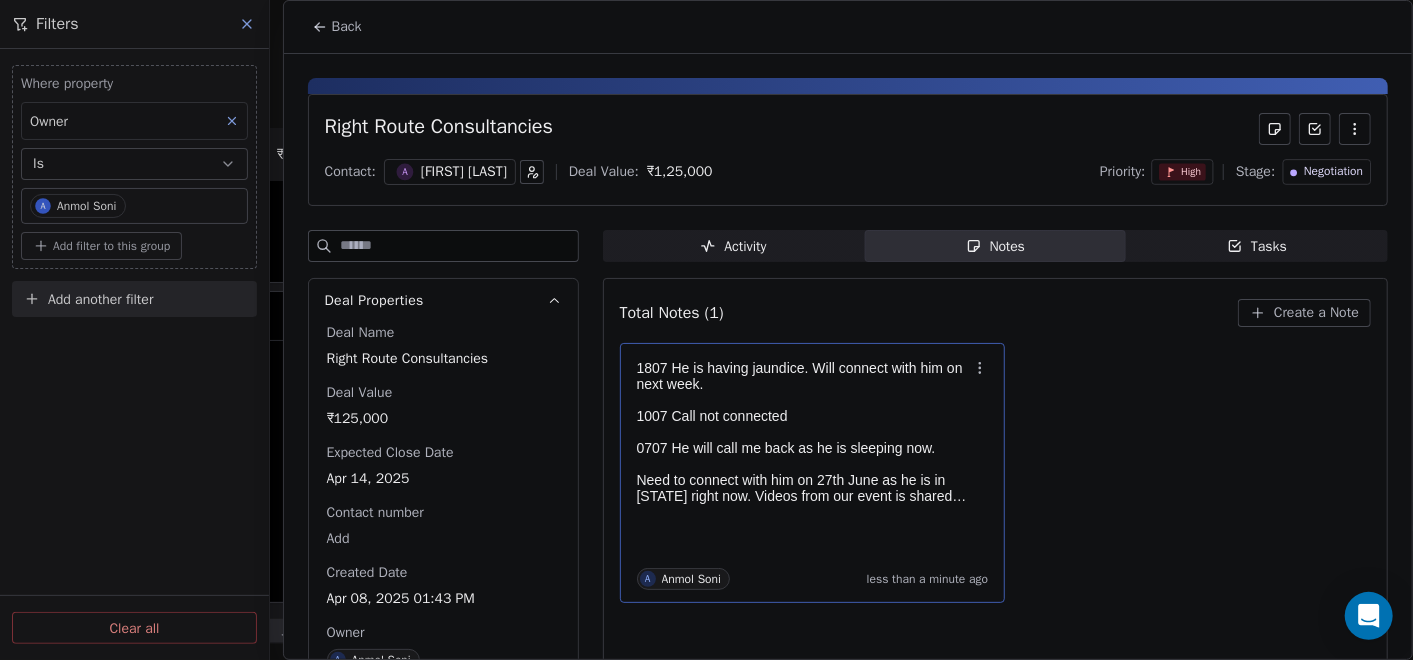click 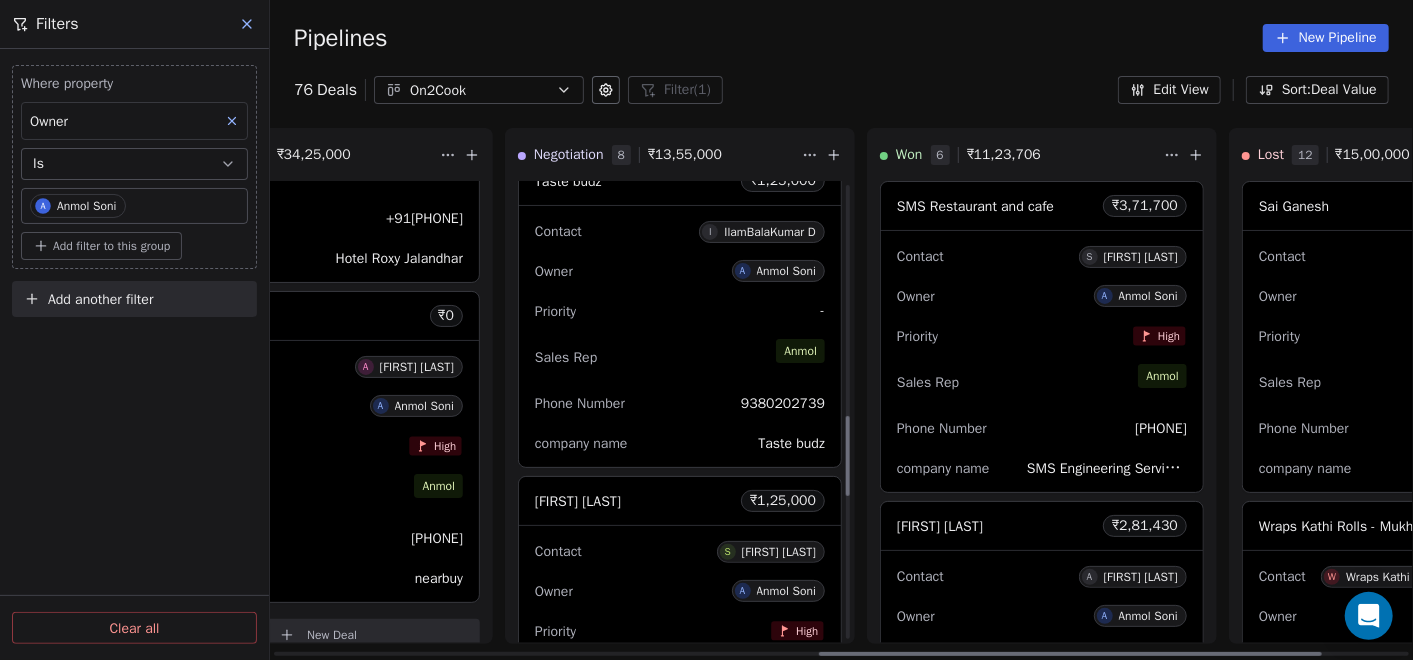 scroll, scrollTop: 1333, scrollLeft: 0, axis: vertical 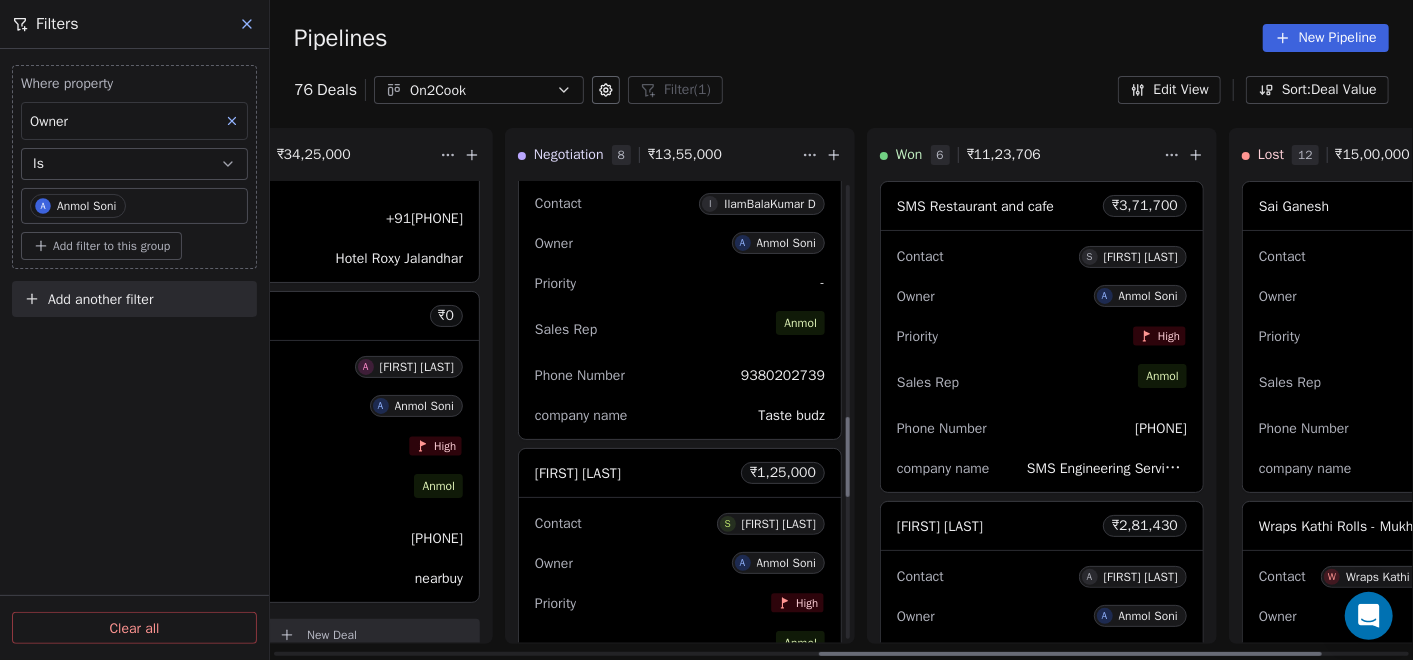 click on "Contact I [FIRST] [LAST] D Owner A [FIRST] [LAST] Priority - Sales Rep [FIRST] Phone Number [PHONE] company name Taste budz" at bounding box center (680, 308) 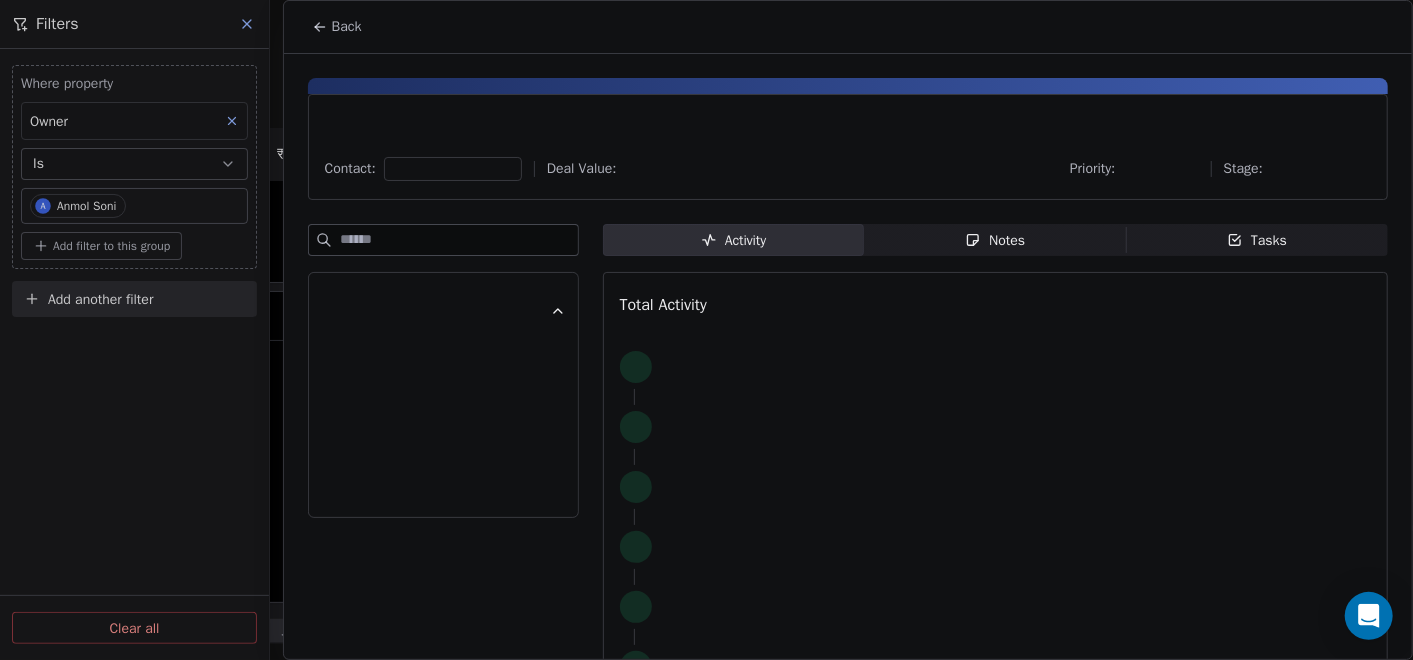 click on "Notes" at bounding box center [995, 240] 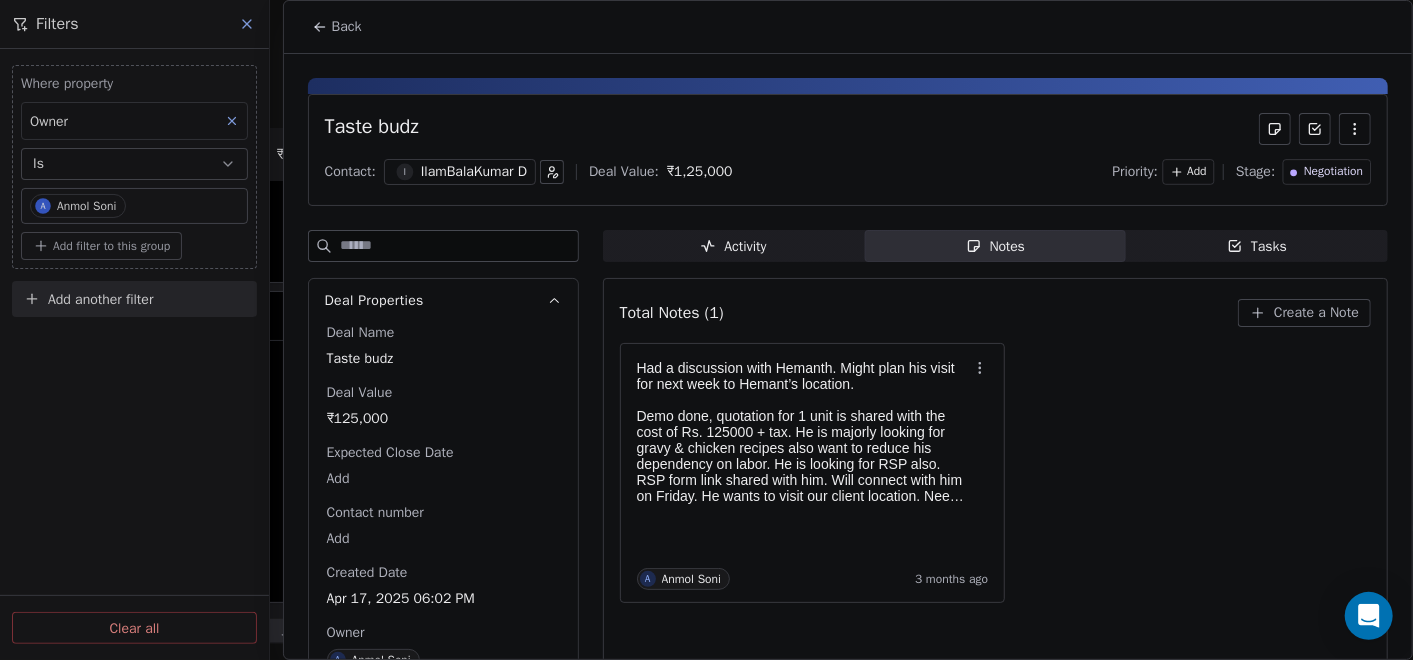 click 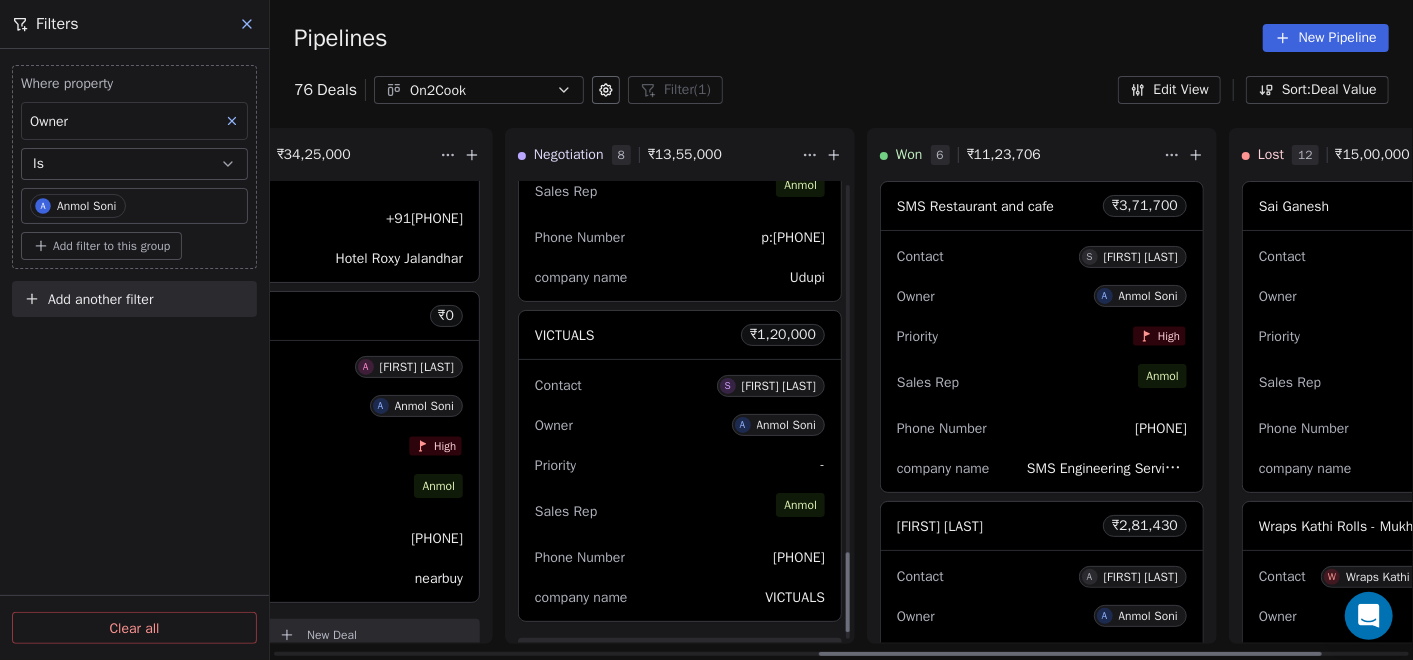 scroll, scrollTop: 2147, scrollLeft: 0, axis: vertical 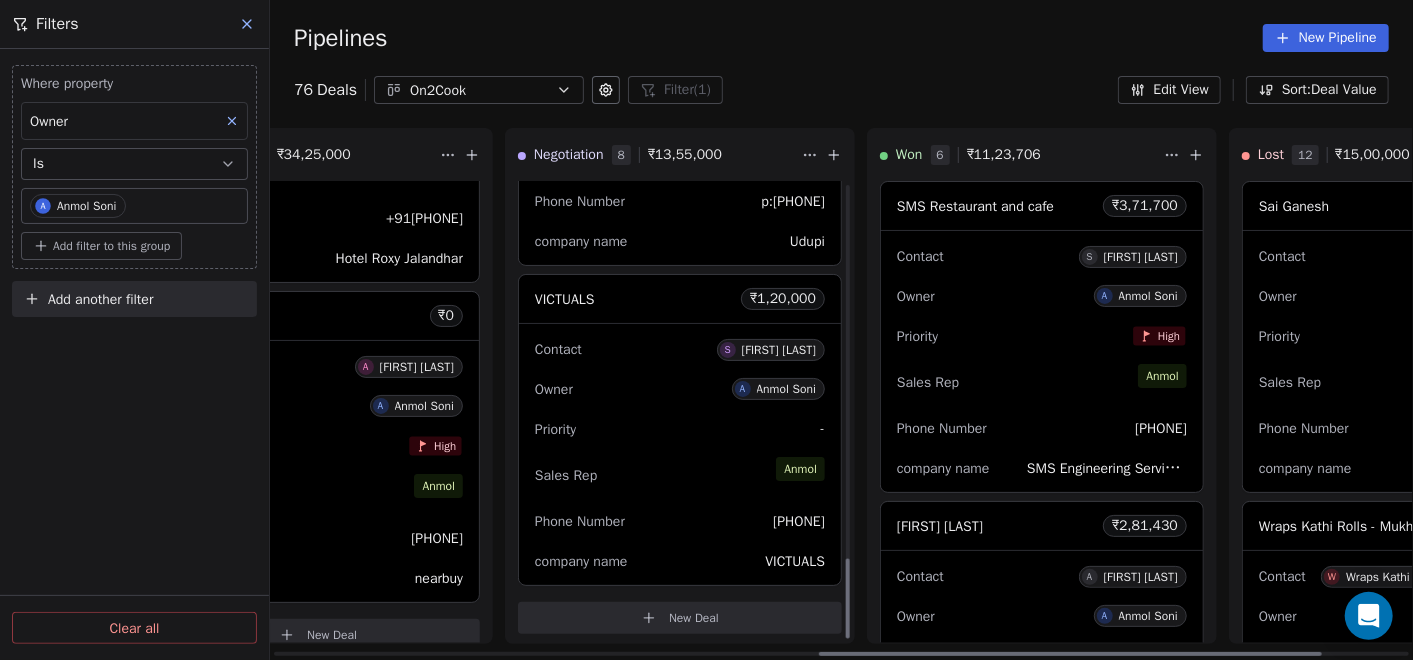 click on "A" at bounding box center [743, 389] 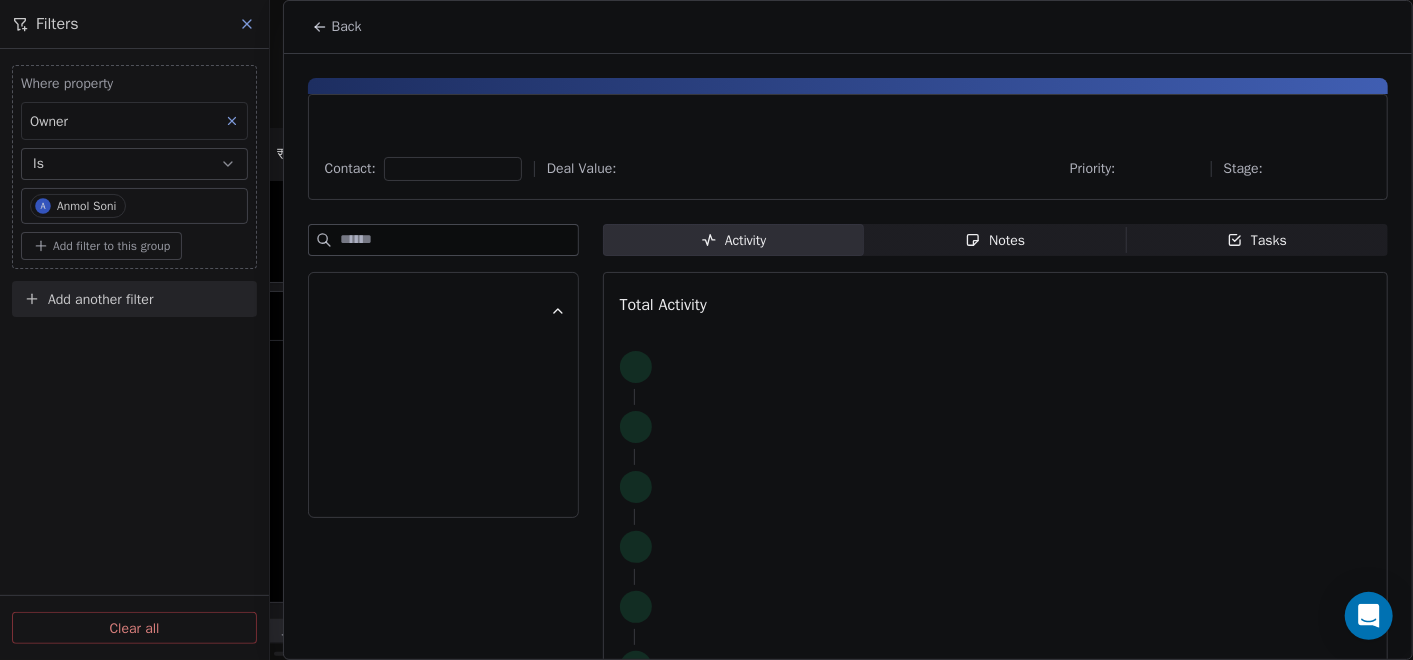 click on "Notes   Notes" at bounding box center (995, 240) 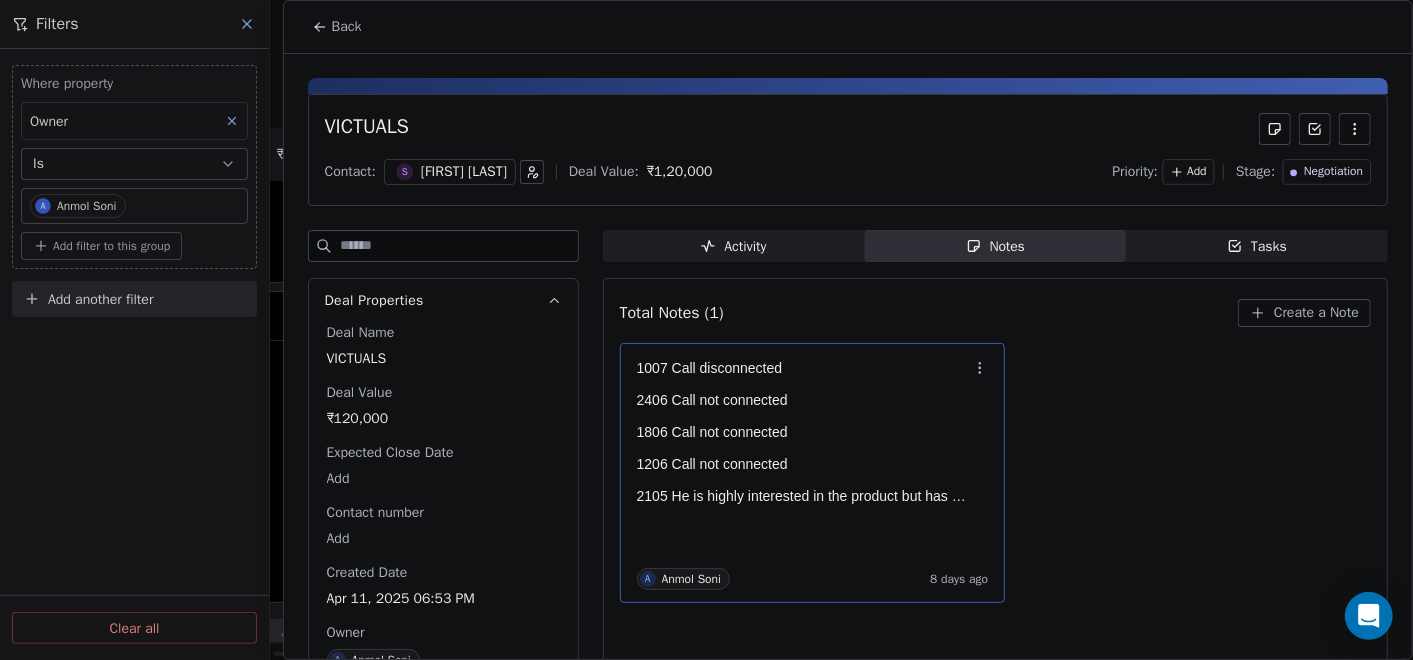 click at bounding box center (803, 416) 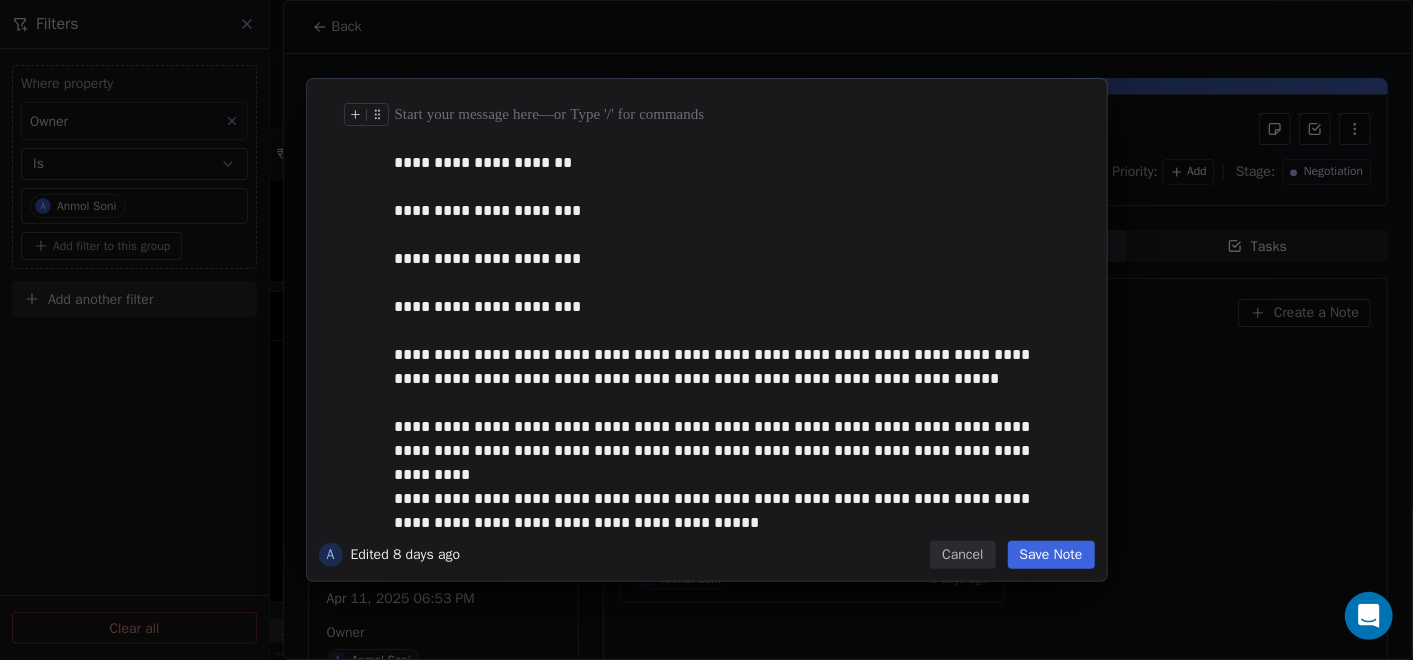 type 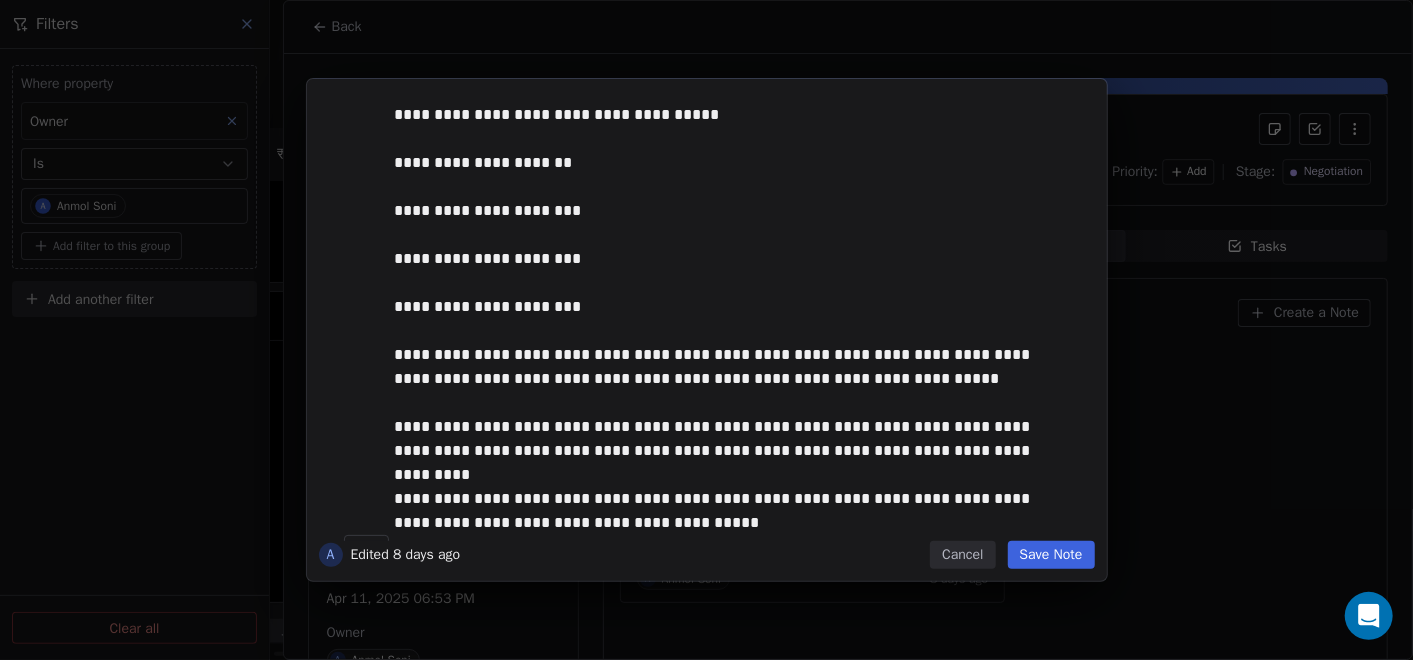 click on "Save Note" at bounding box center (1051, 555) 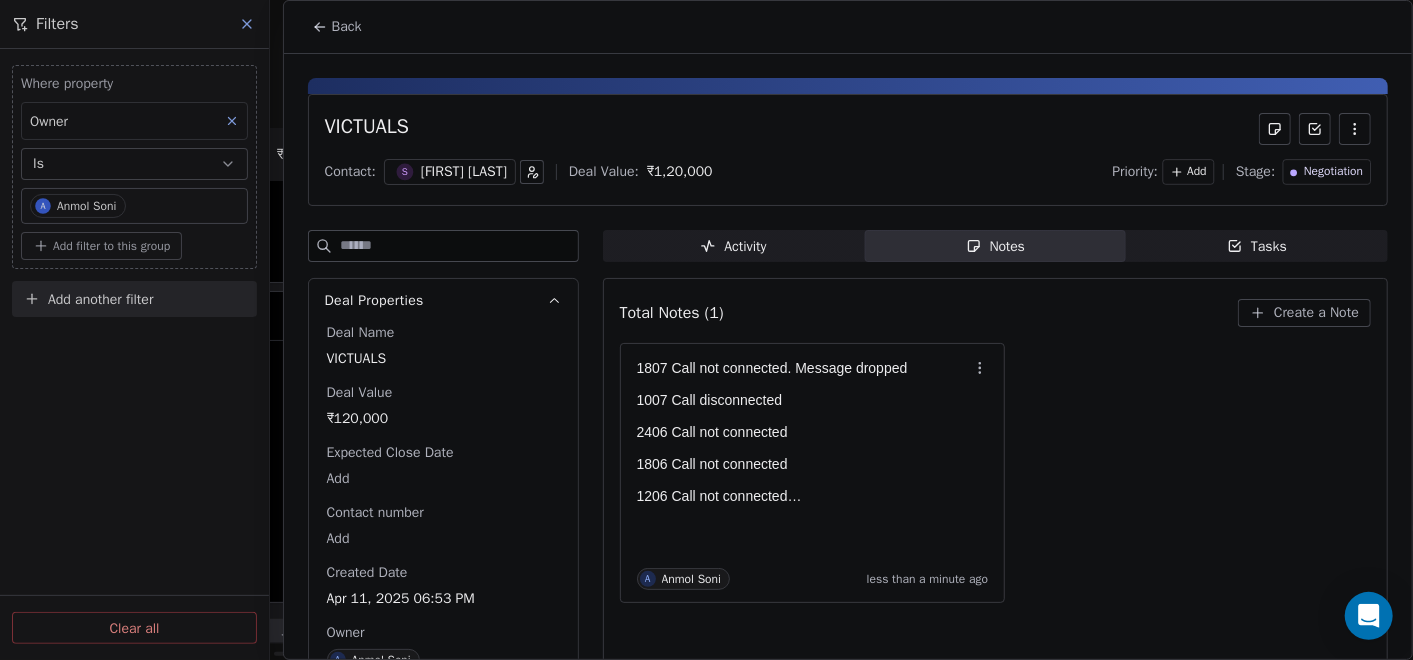 click on "Back" at bounding box center (337, 27) 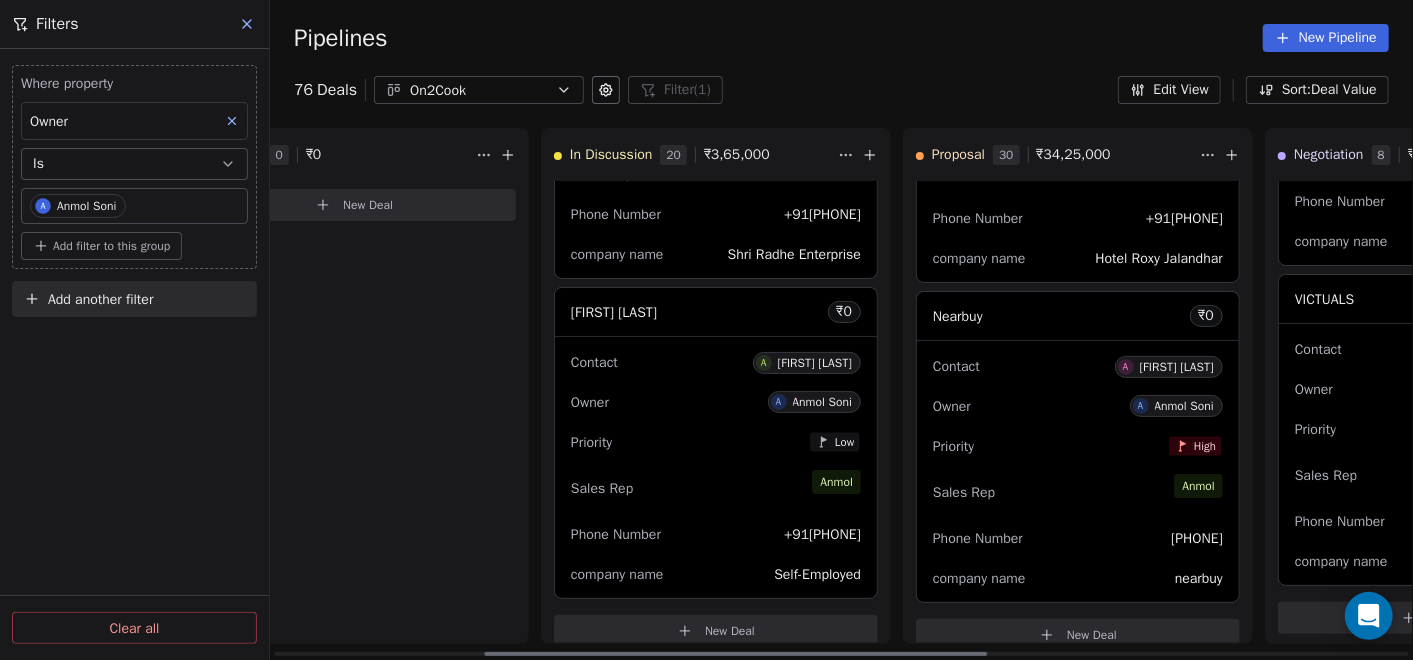 scroll, scrollTop: 0, scrollLeft: 475, axis: horizontal 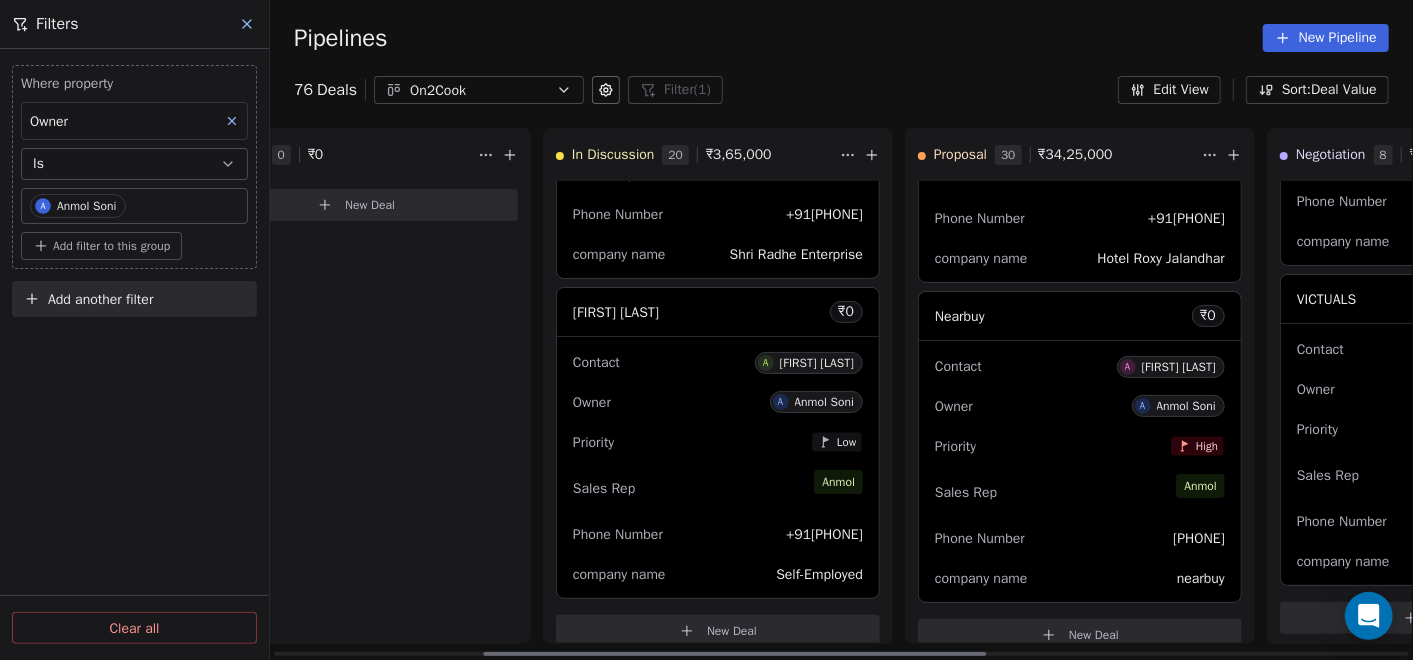 click on "New Deal" at bounding box center [732, 631] 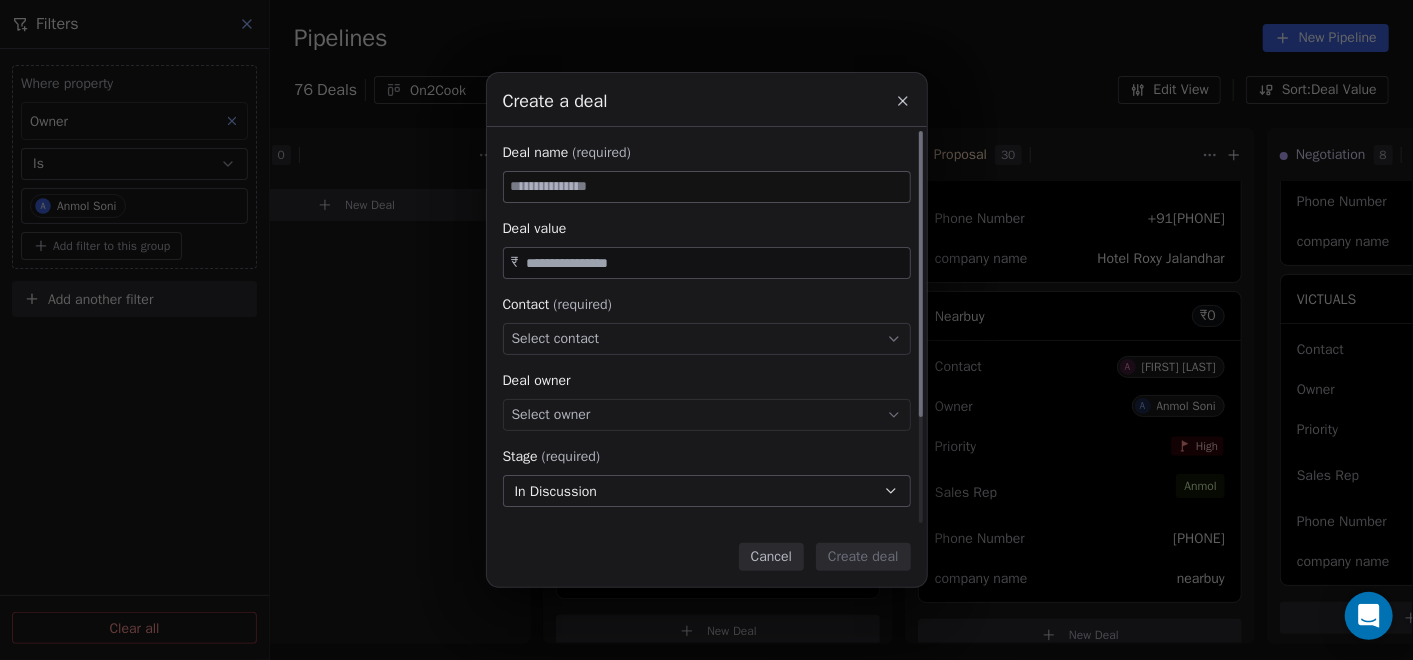 paste on "*******" 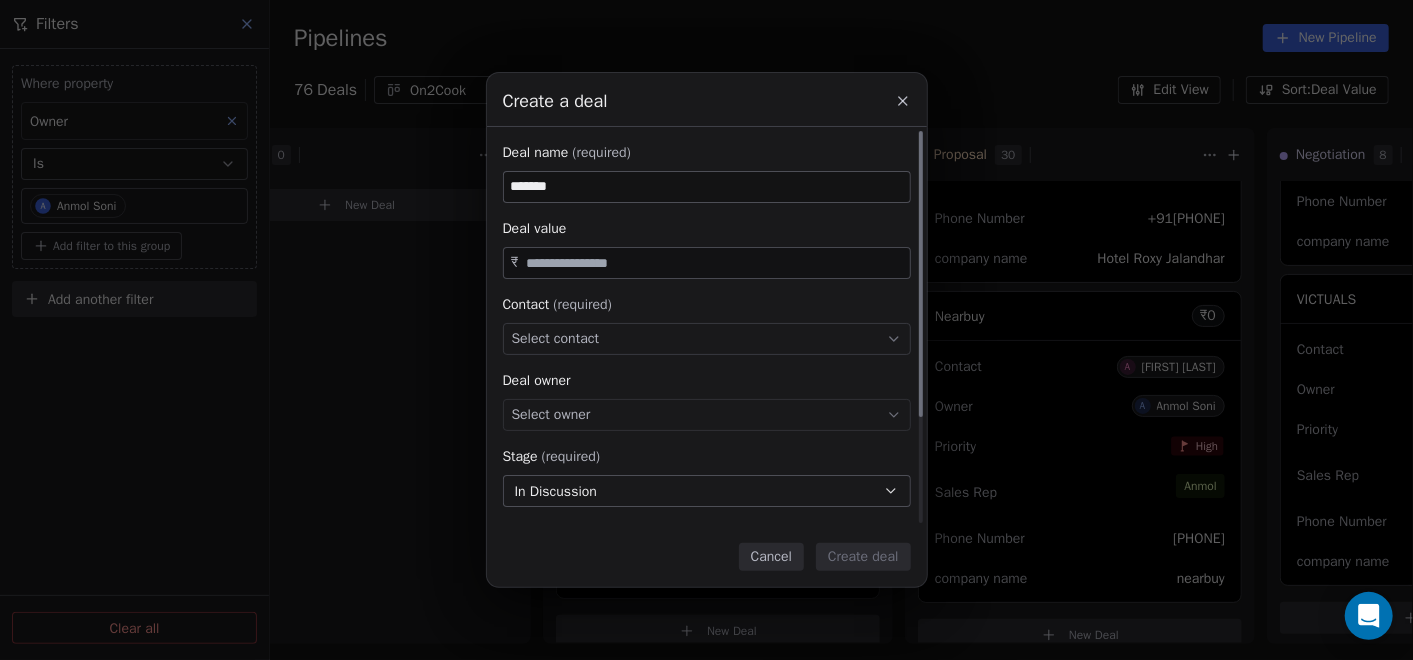 type on "*******" 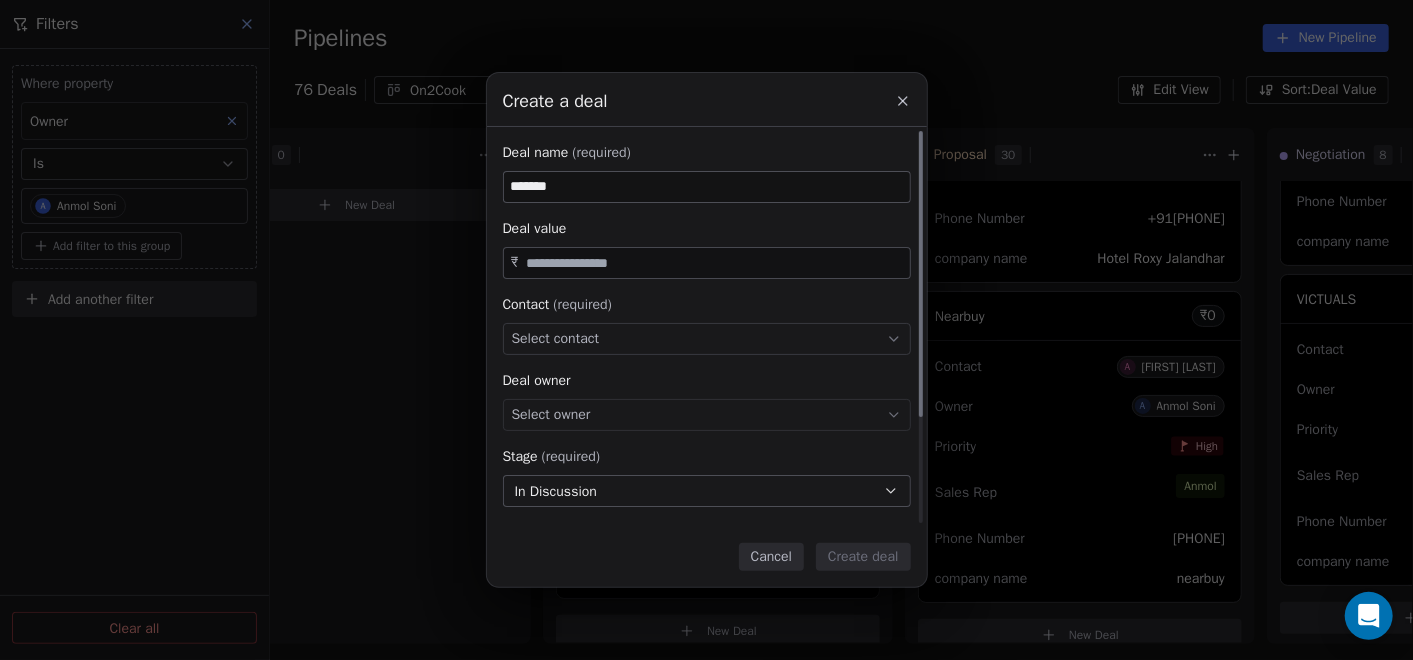 click at bounding box center (714, 263) 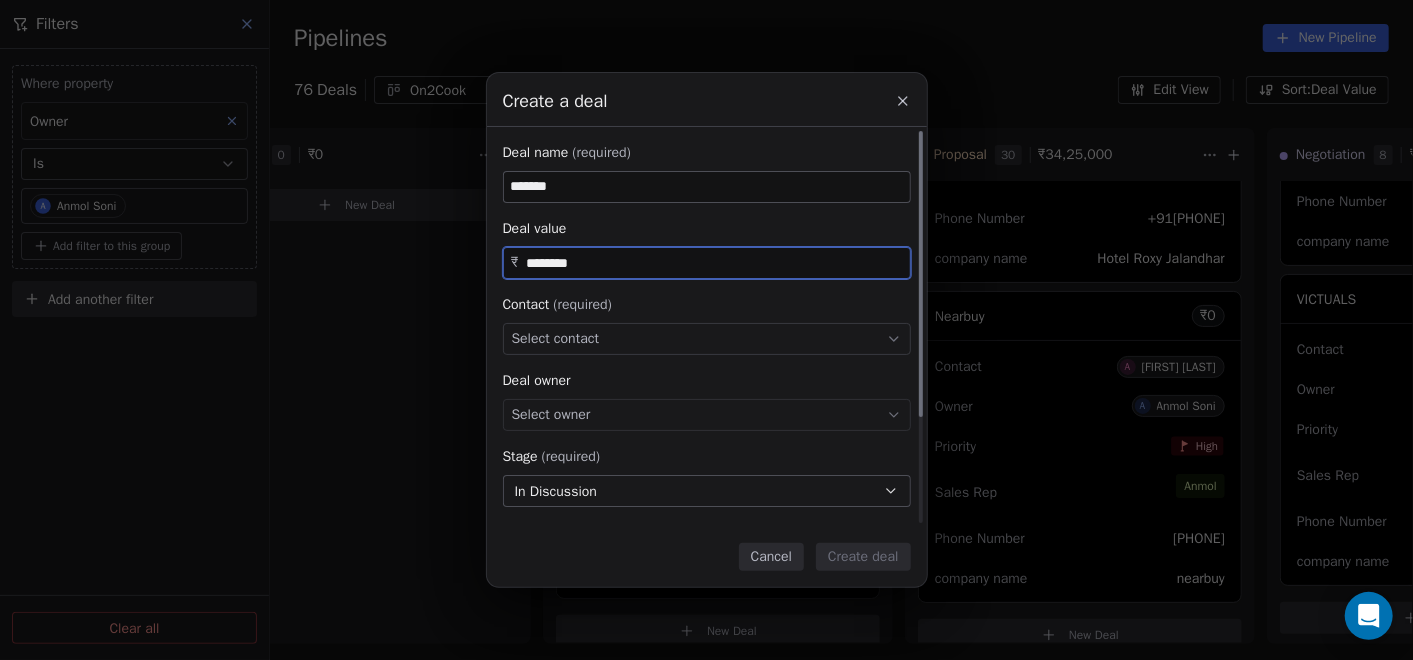 type on "********" 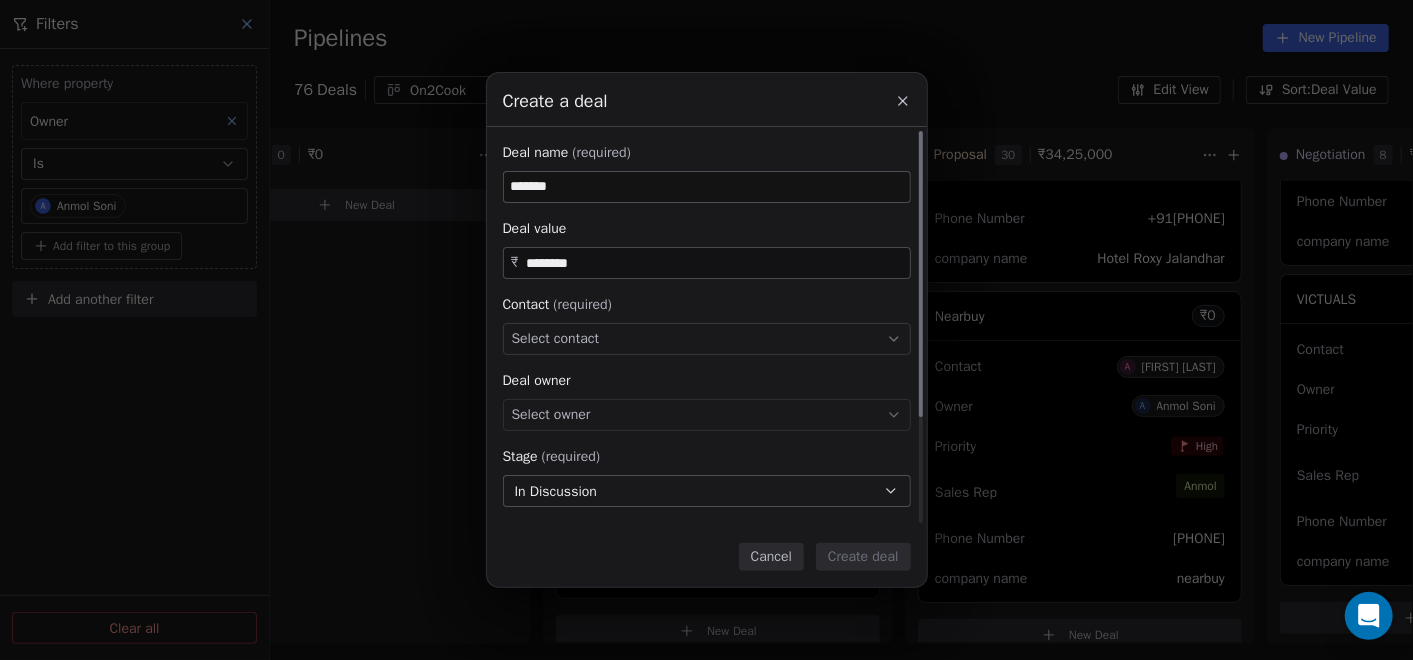 click on "Select contact" at bounding box center (707, 339) 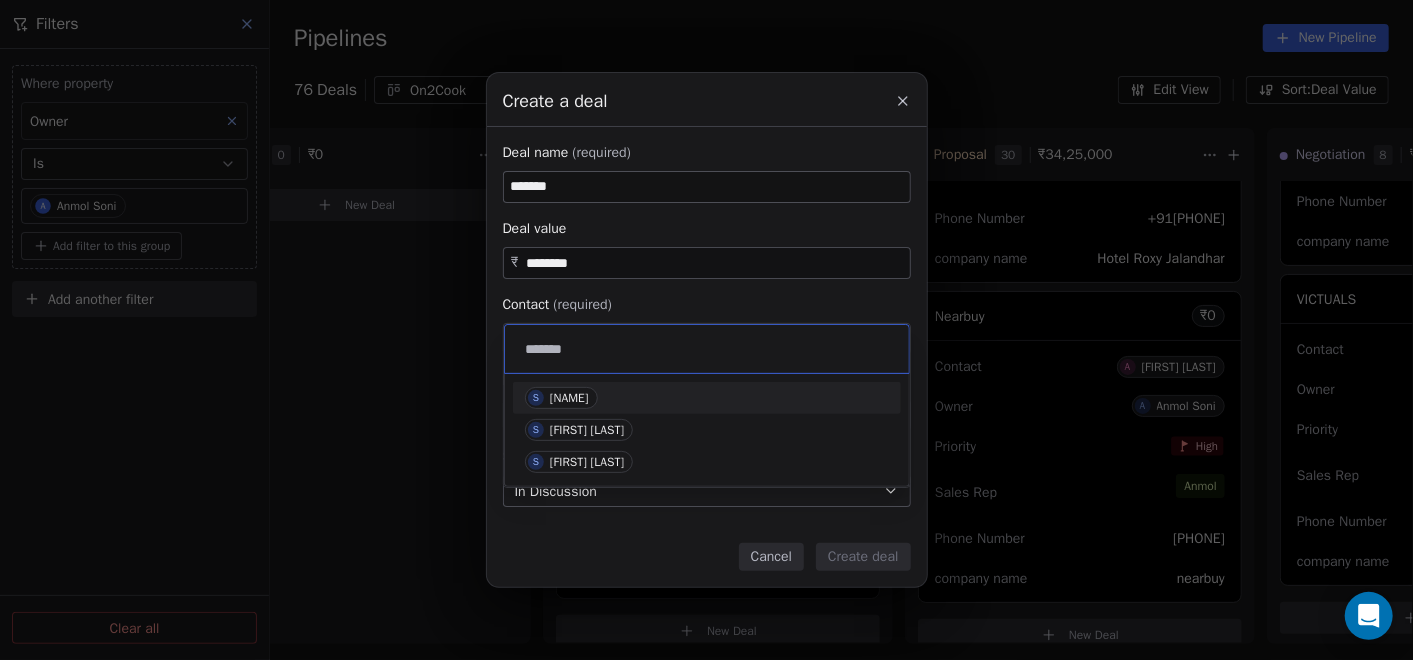 type on "*******" 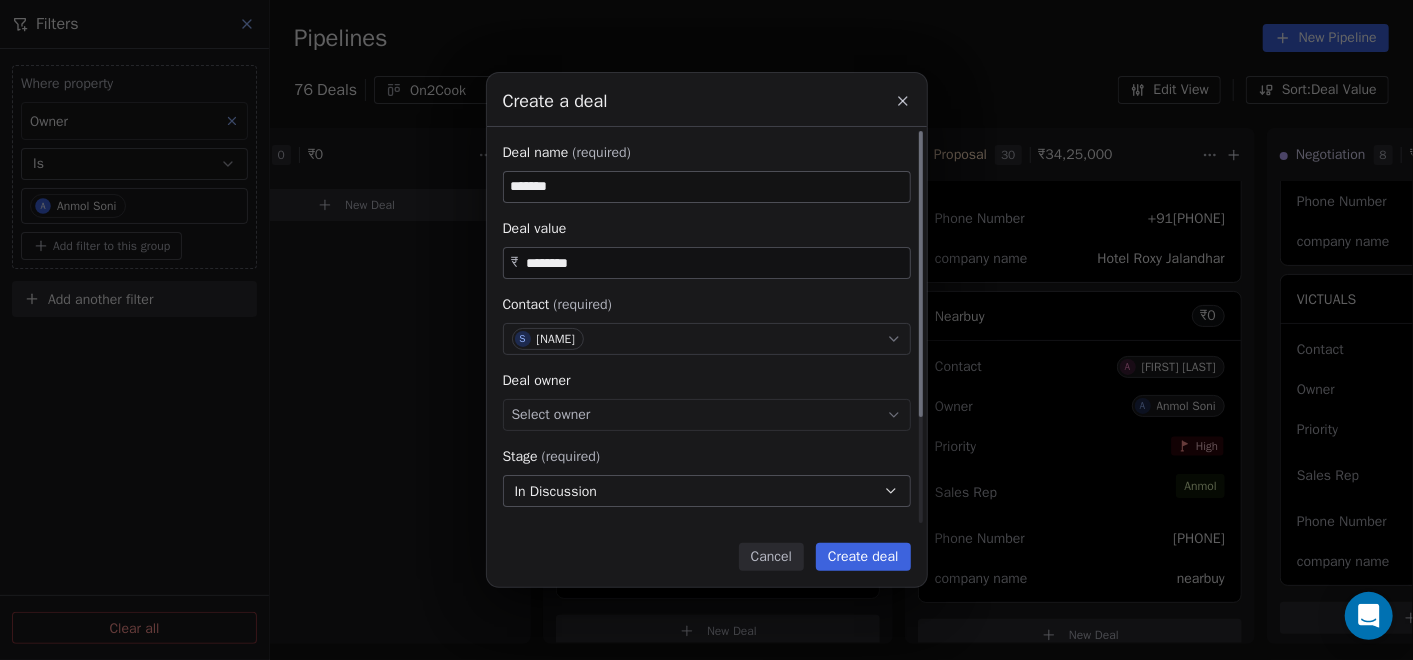 click on "Select owner" at bounding box center [551, 415] 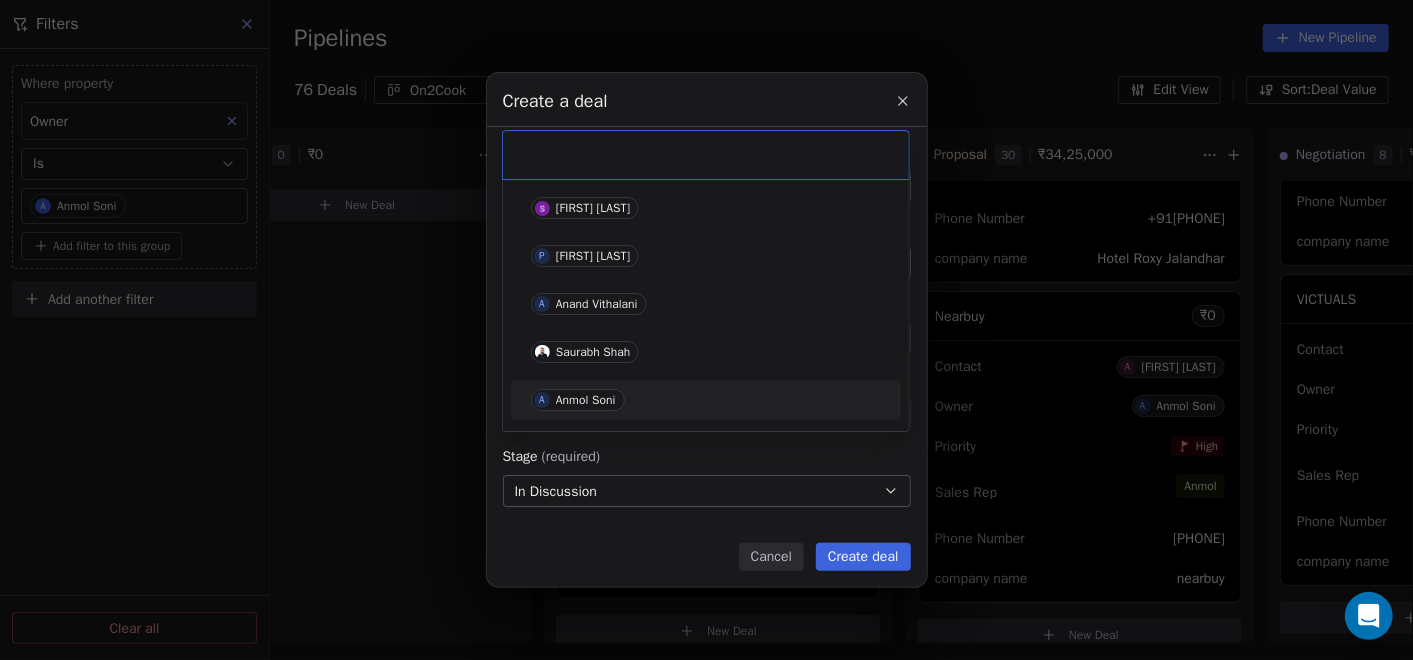 click on "A [NAME] [NAME]" at bounding box center (578, 400) 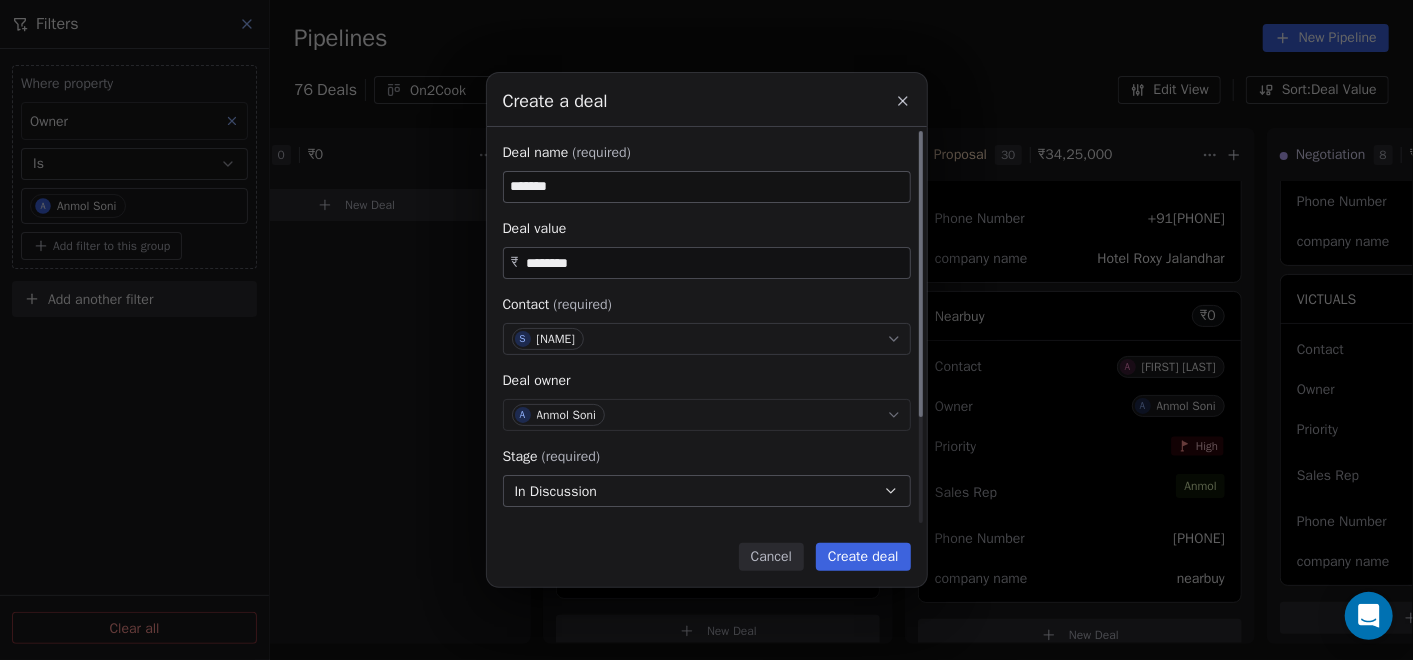click on "In Discussion" at bounding box center (707, 491) 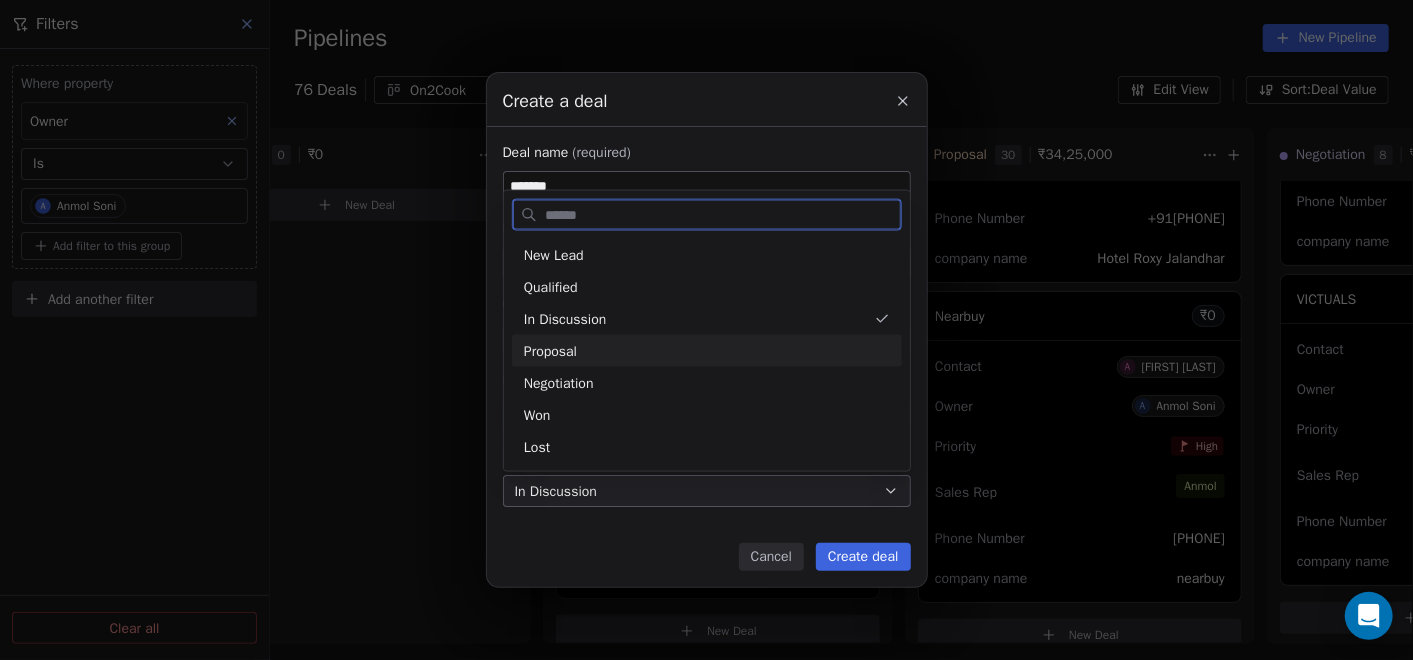 click on "Proposal" at bounding box center (707, 350) 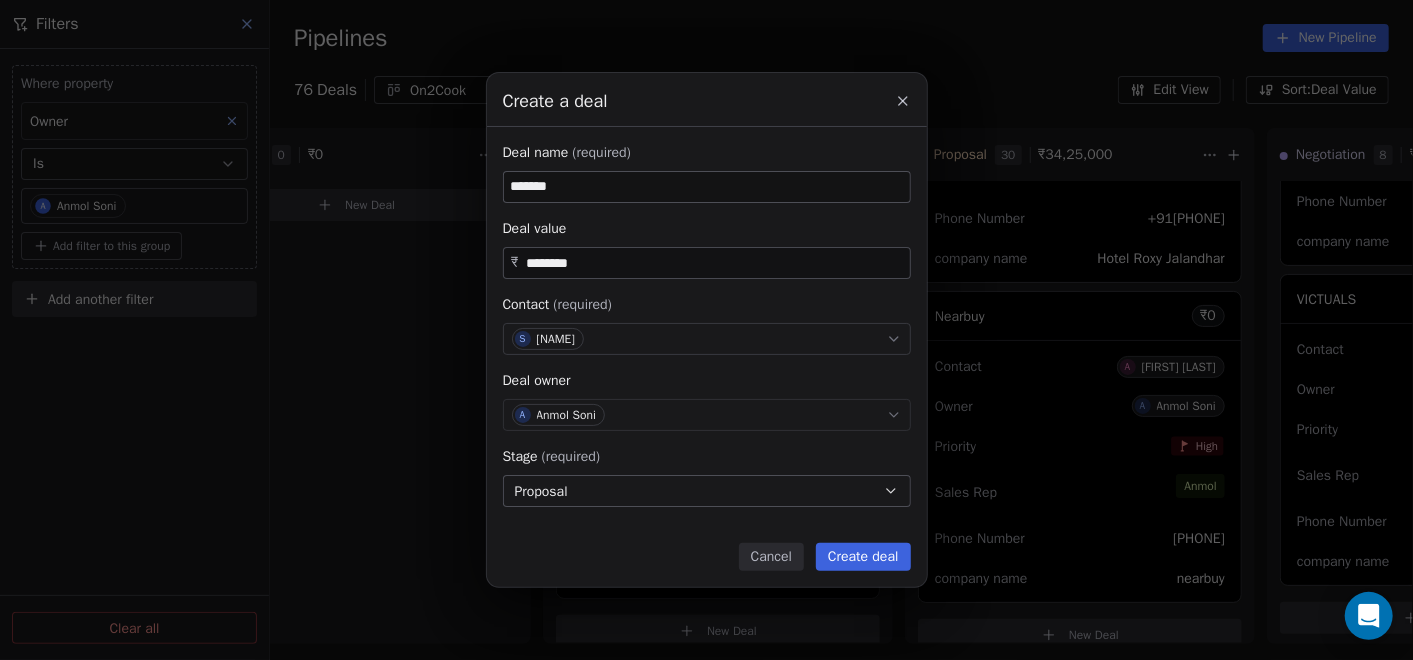 click on "Create deal" at bounding box center (863, 557) 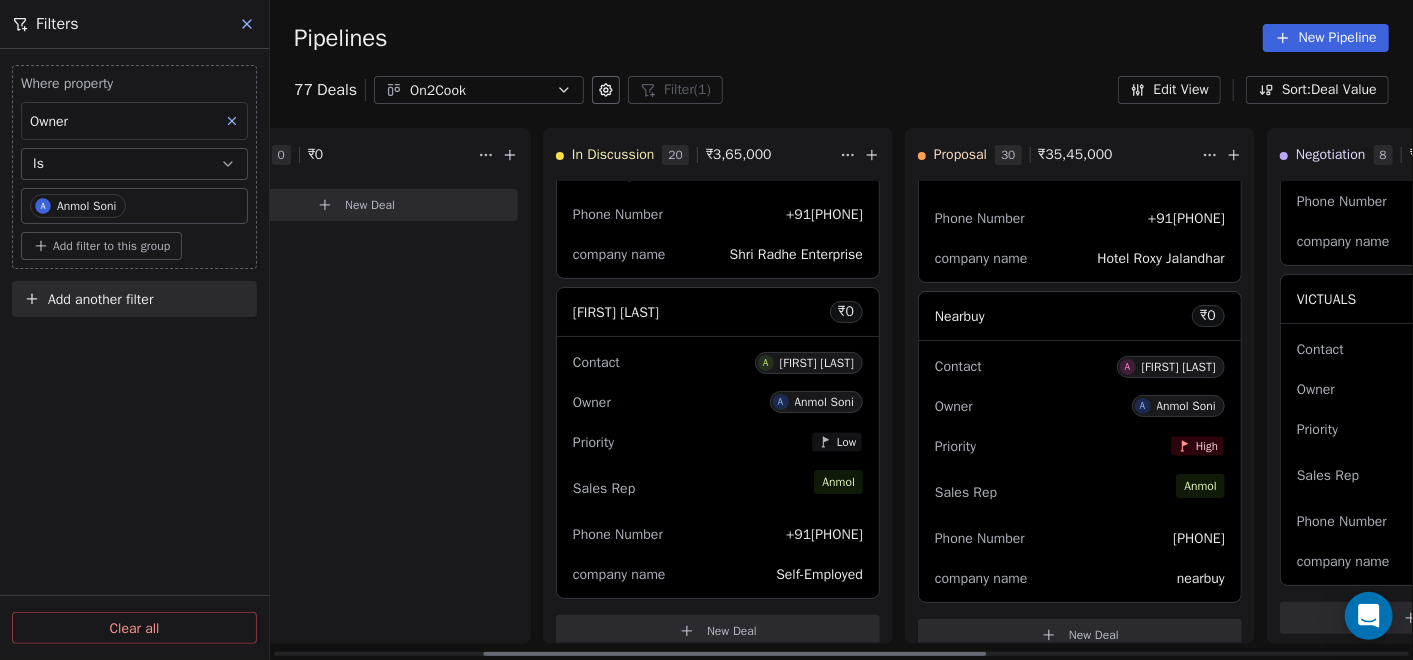click on "New Deal" at bounding box center (732, 631) 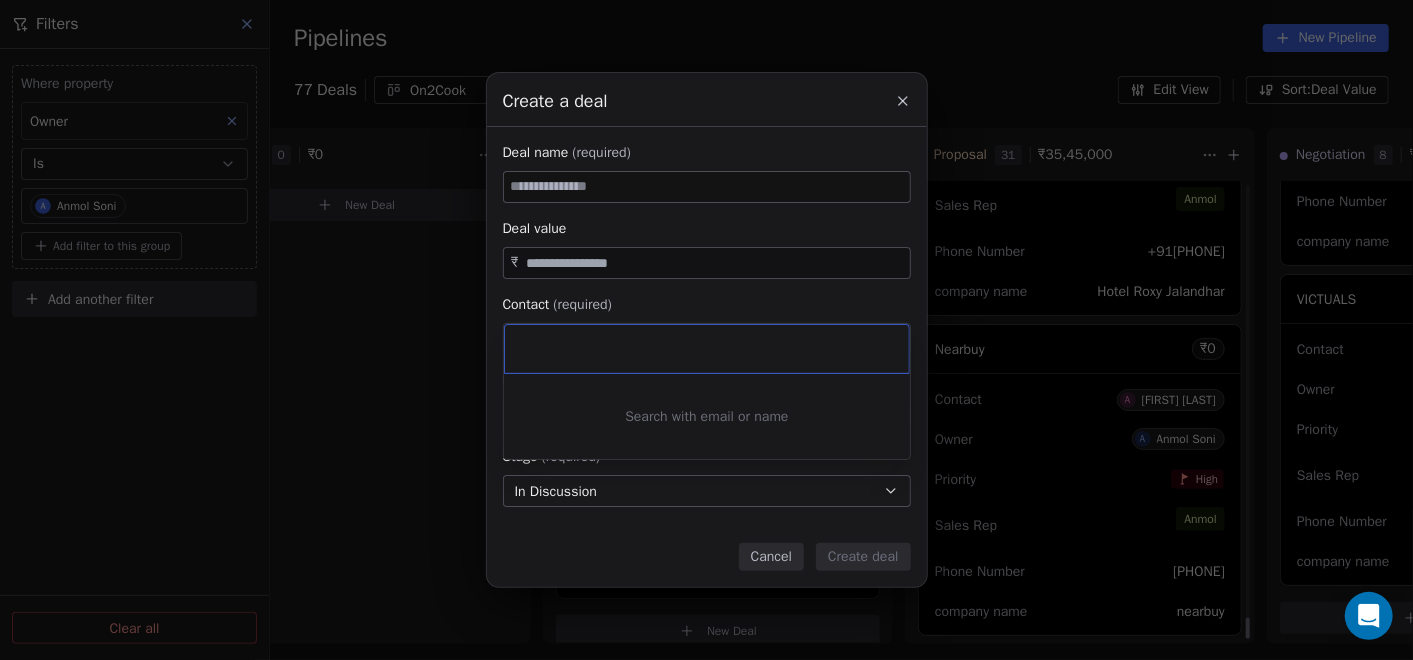 scroll, scrollTop: 9489, scrollLeft: 0, axis: vertical 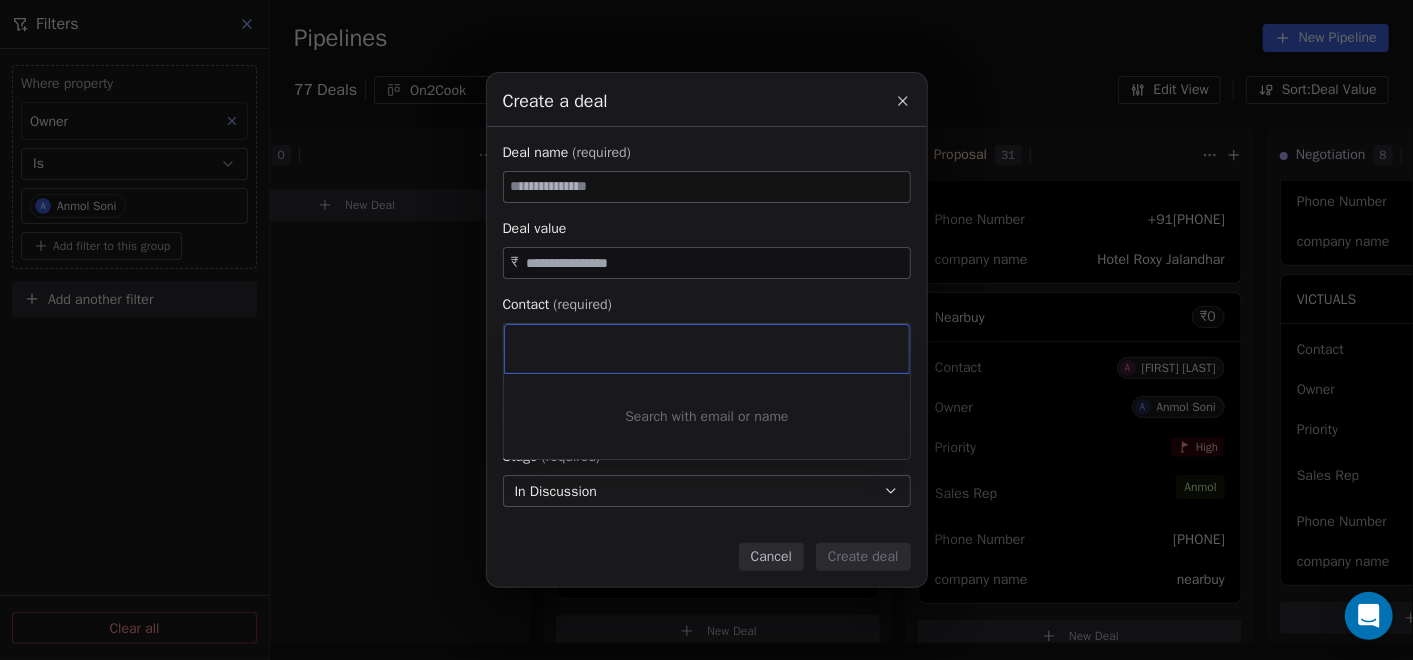 click on "Create a deal Deal name (required) Deal value ₹ Contact (required) Select contact Deal owner Select owner Stage (required) In Discussion Expected close date Select date Priority Set priority Cancel Create deal" at bounding box center (706, 330) 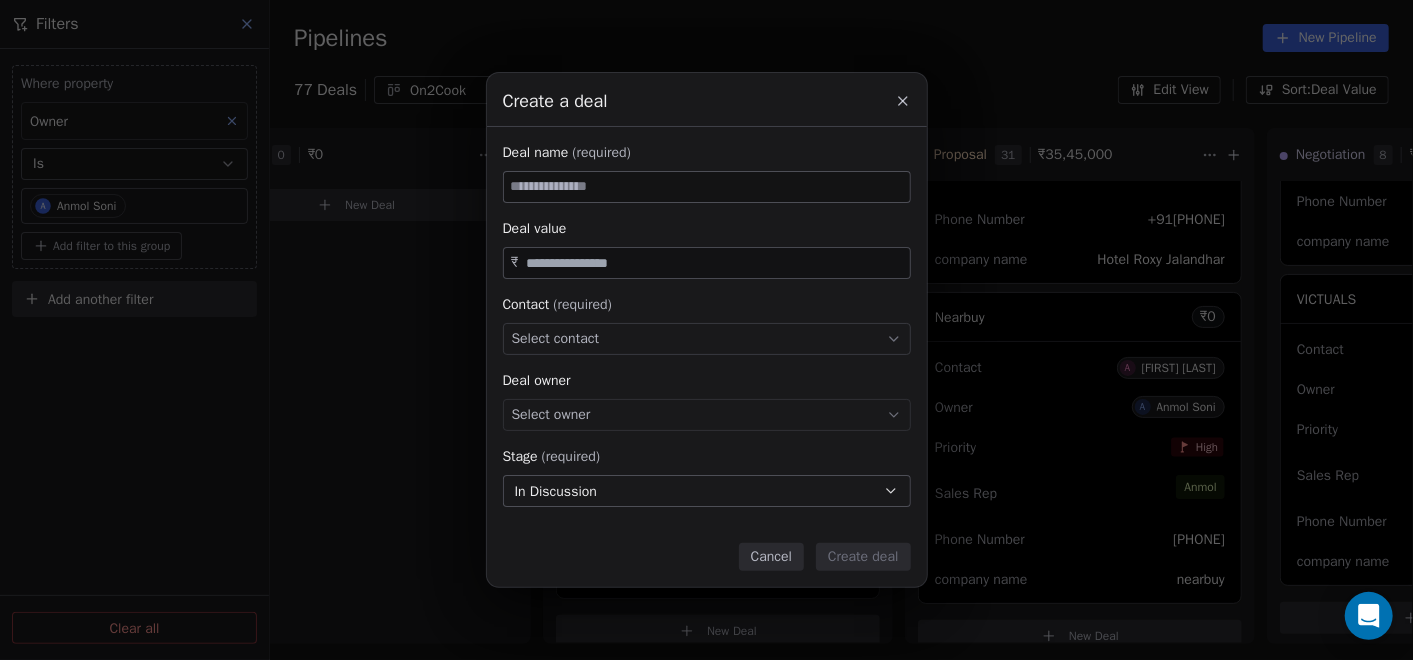 click at bounding box center (707, 187) 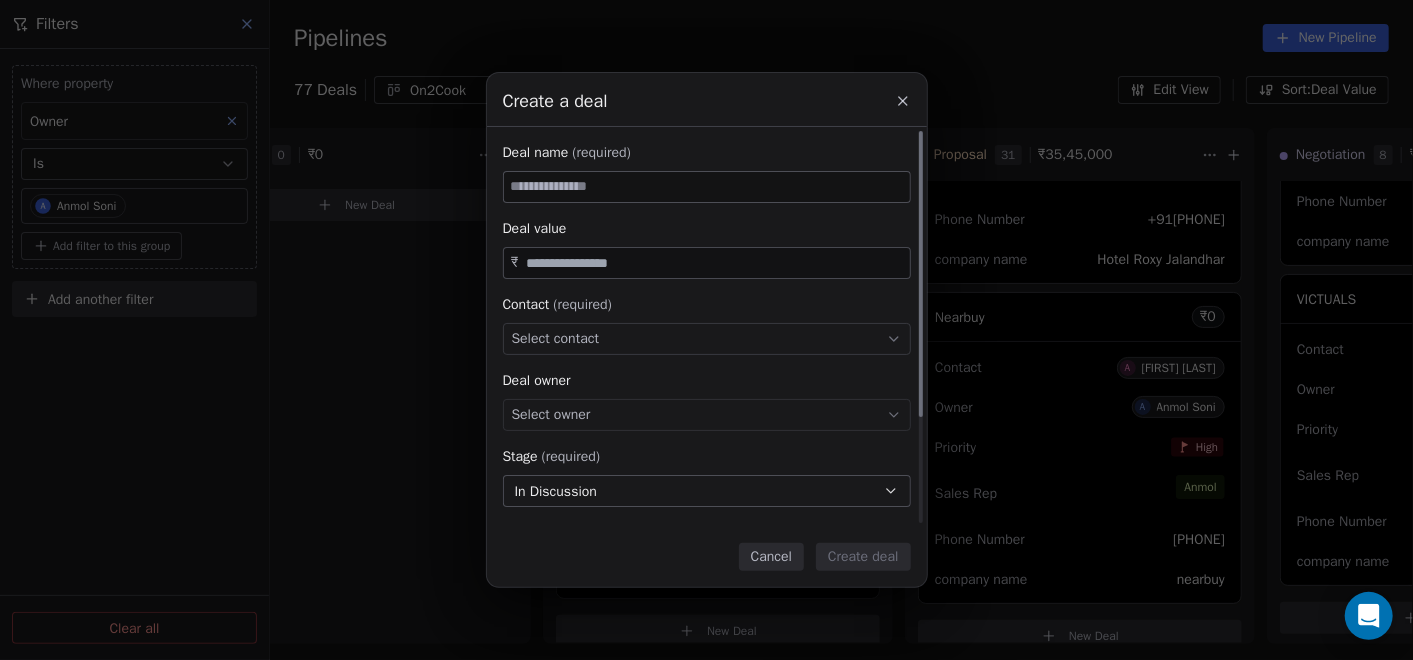 paste on "**********" 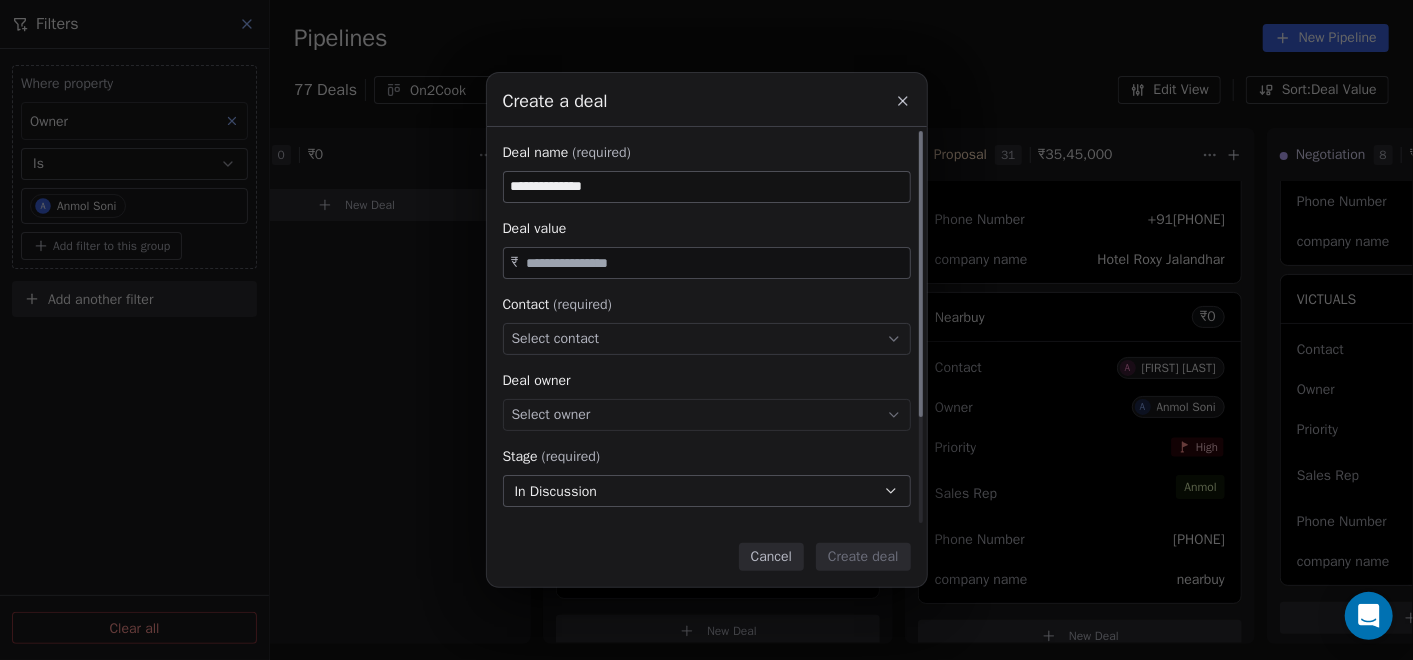 type on "**********" 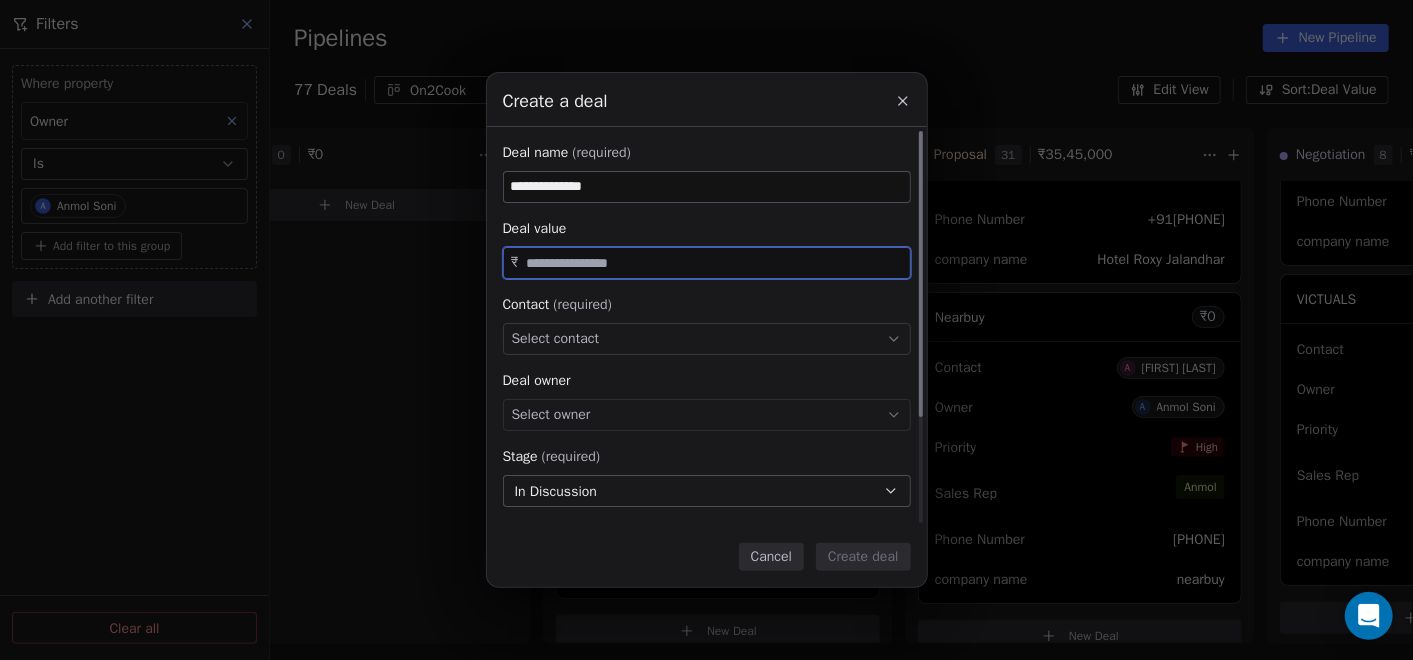 click at bounding box center (714, 263) 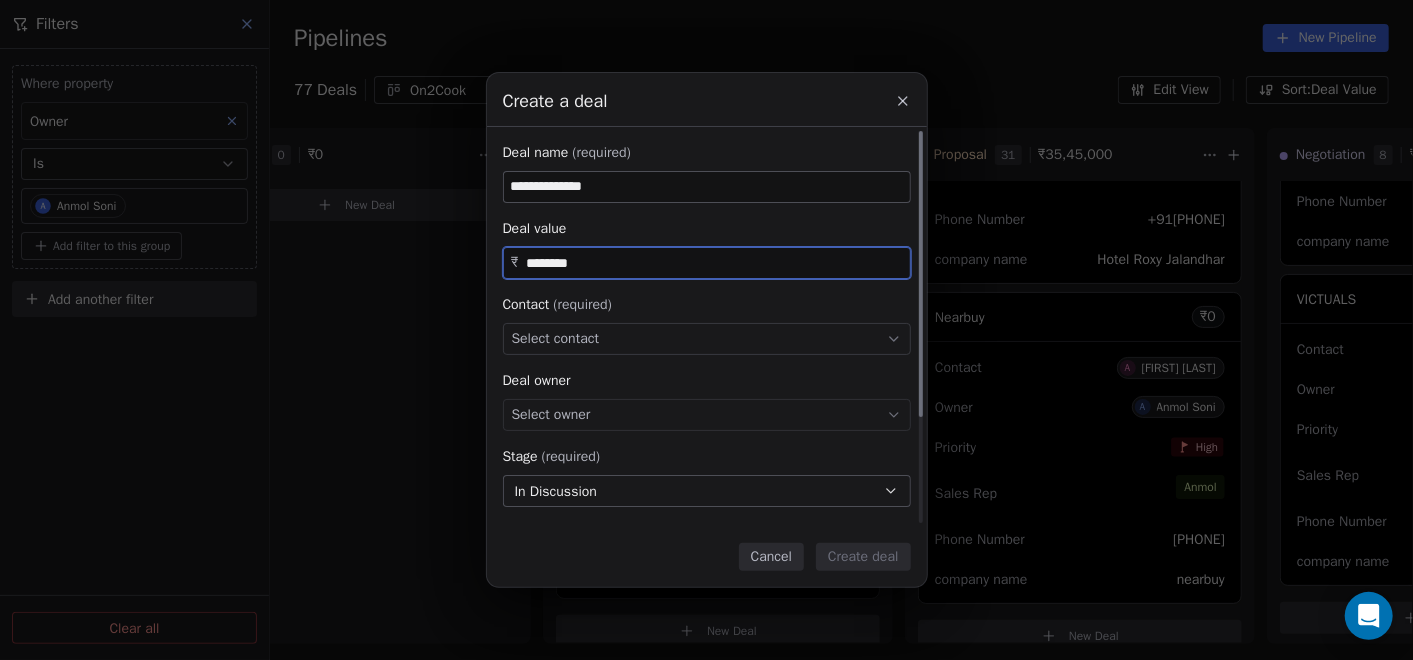 type on "********" 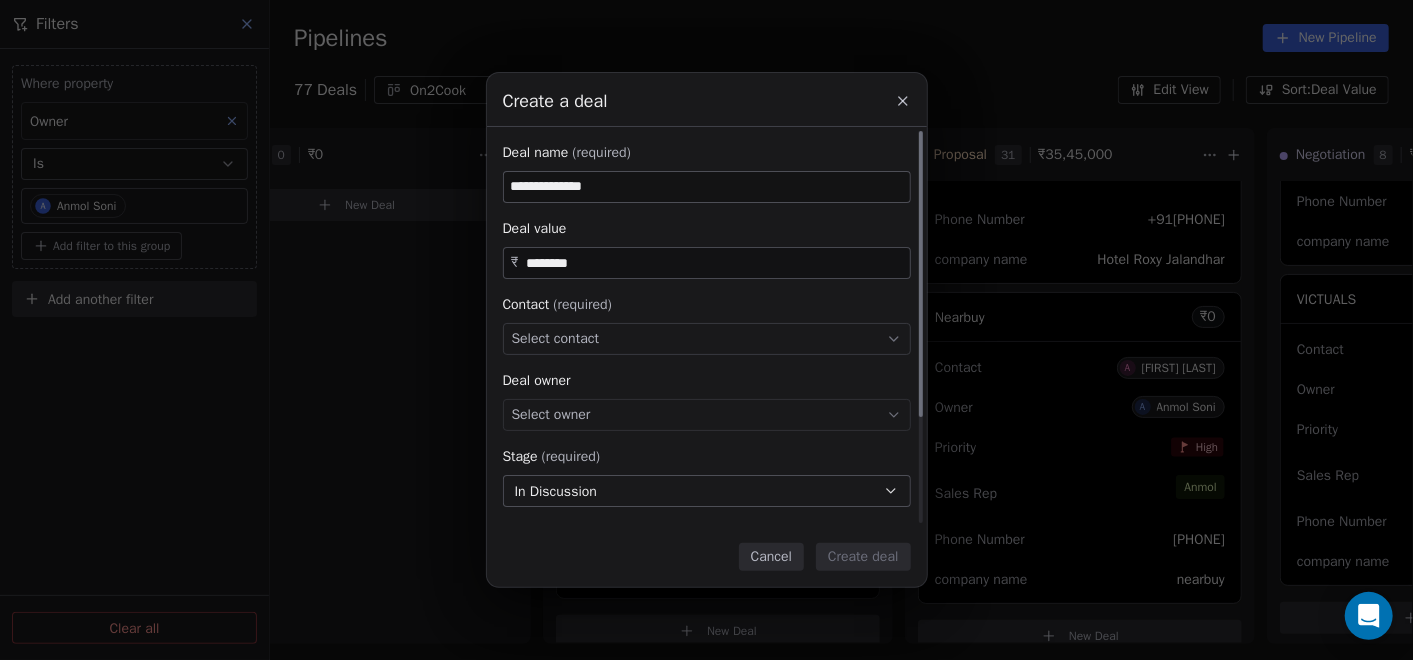 click on "Select contact" at bounding box center (707, 339) 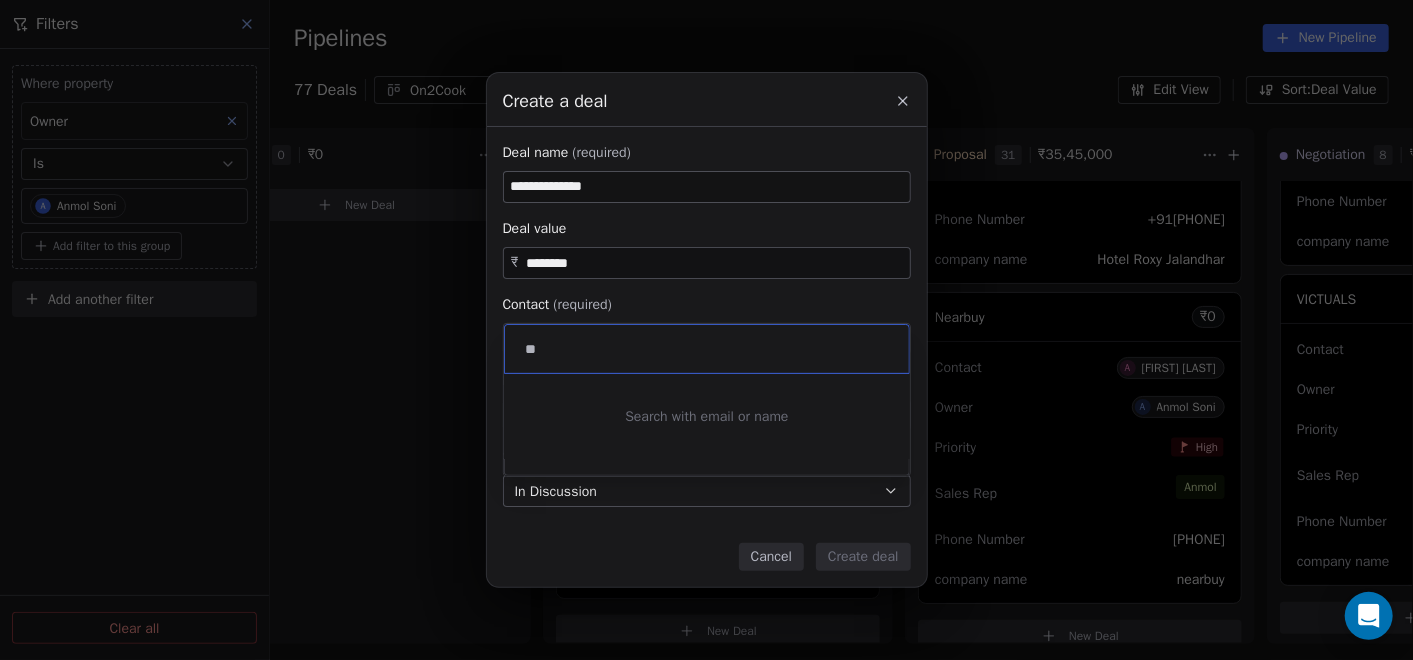 type on "*" 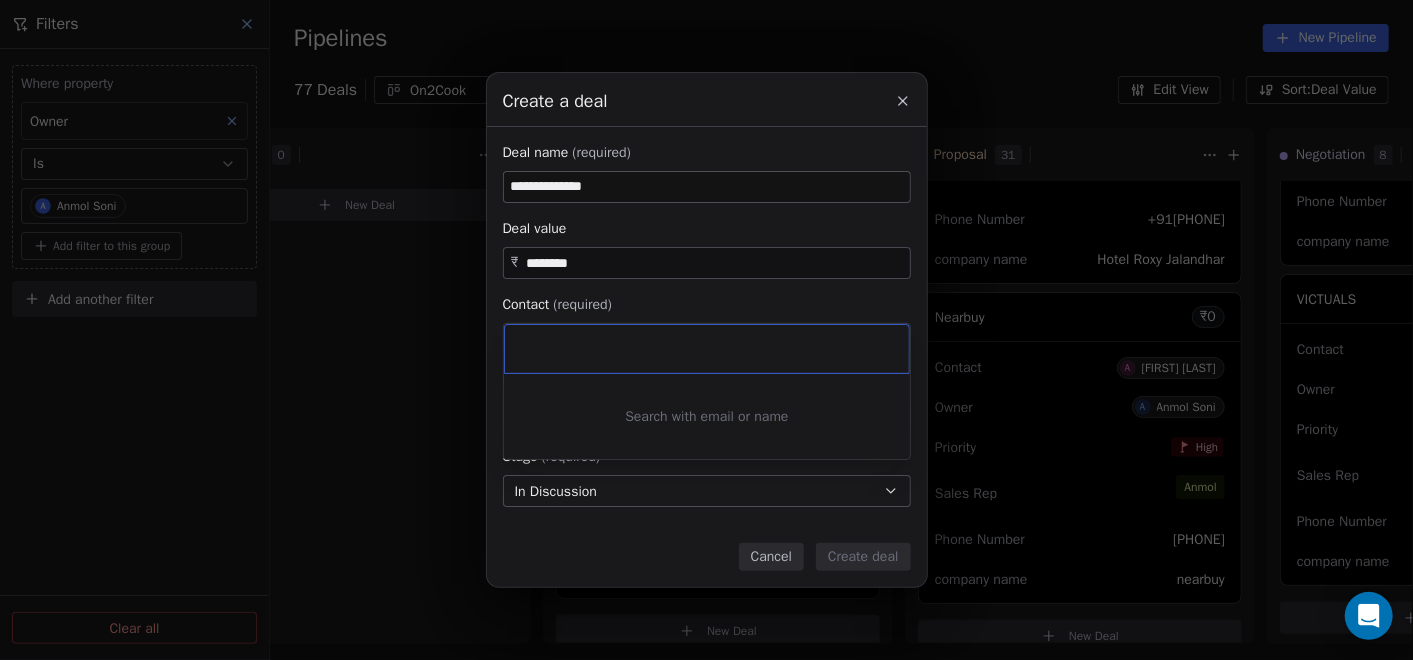 paste on "**********" 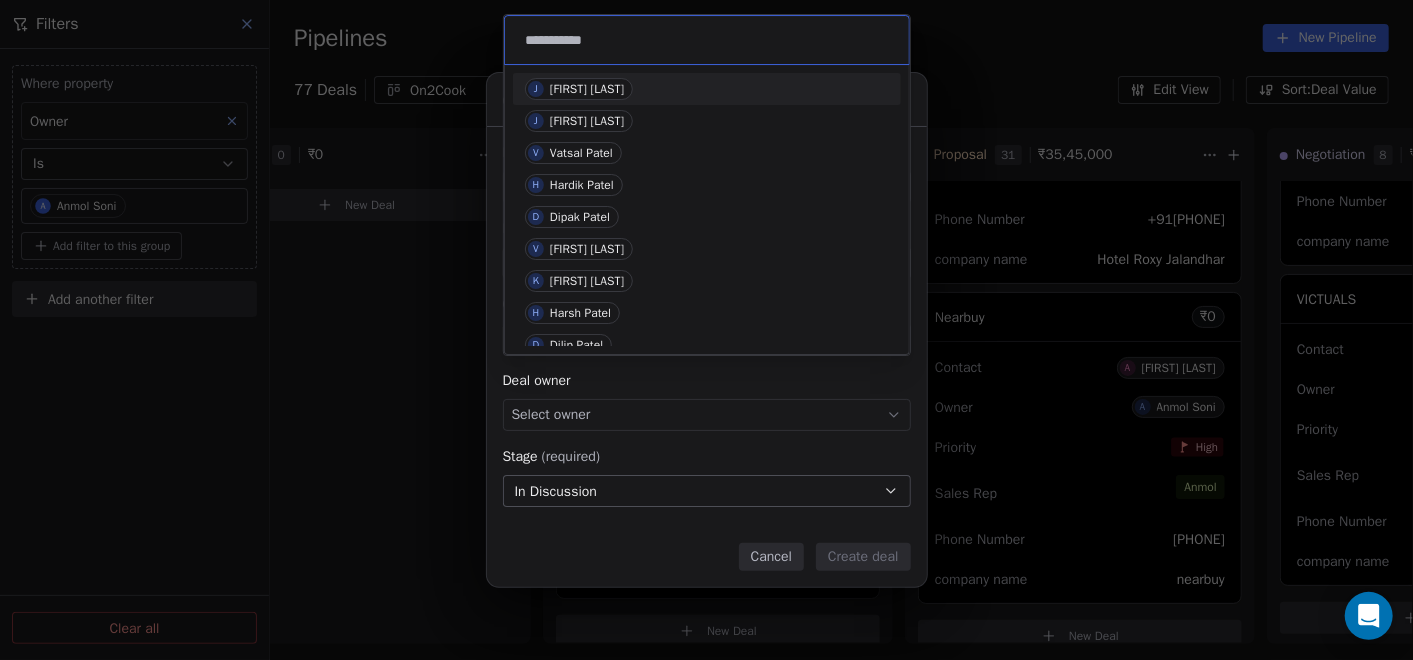 type on "**********" 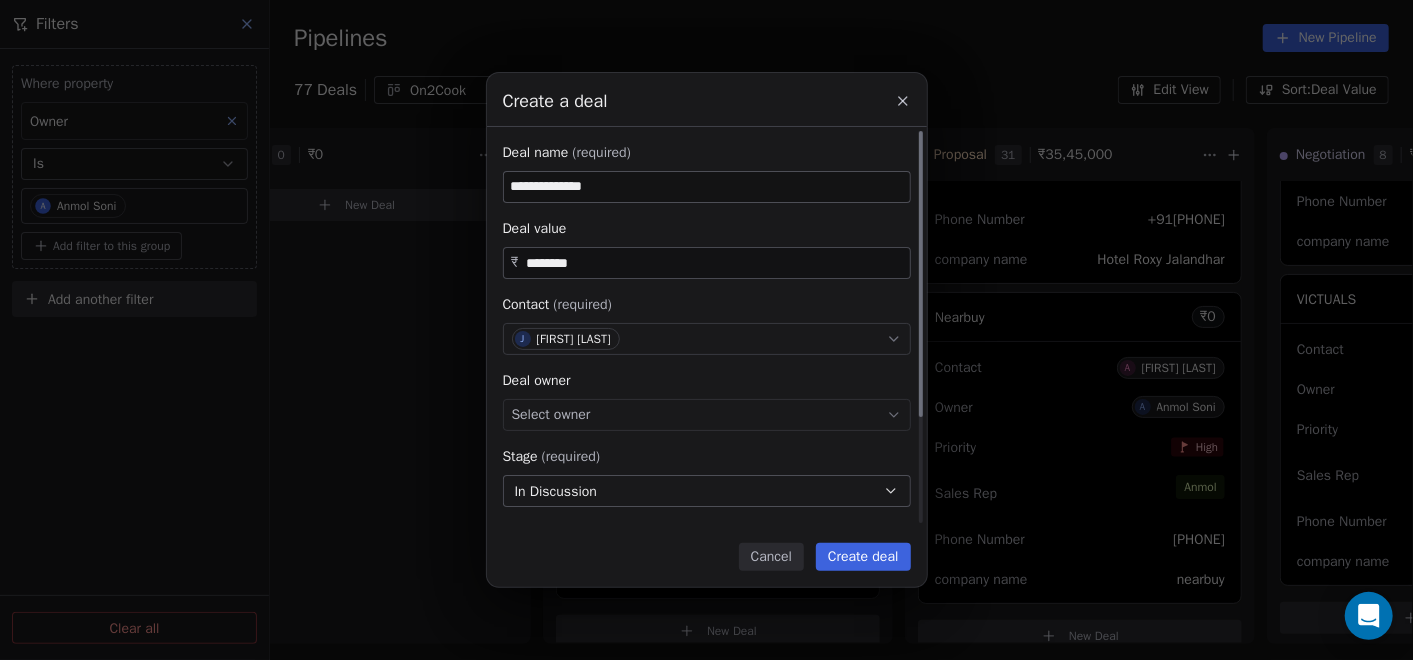 click on "Select owner" at bounding box center (707, 415) 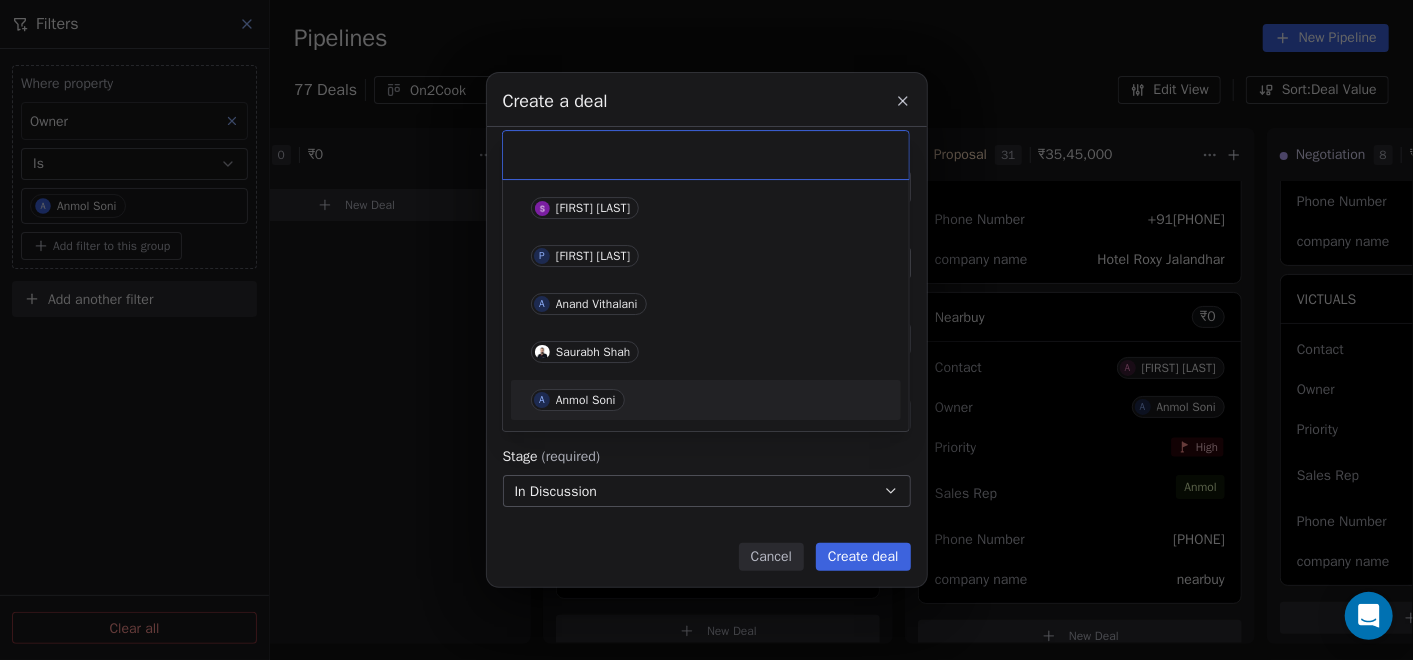 click on "A [NAME] [NAME]" at bounding box center (578, 400) 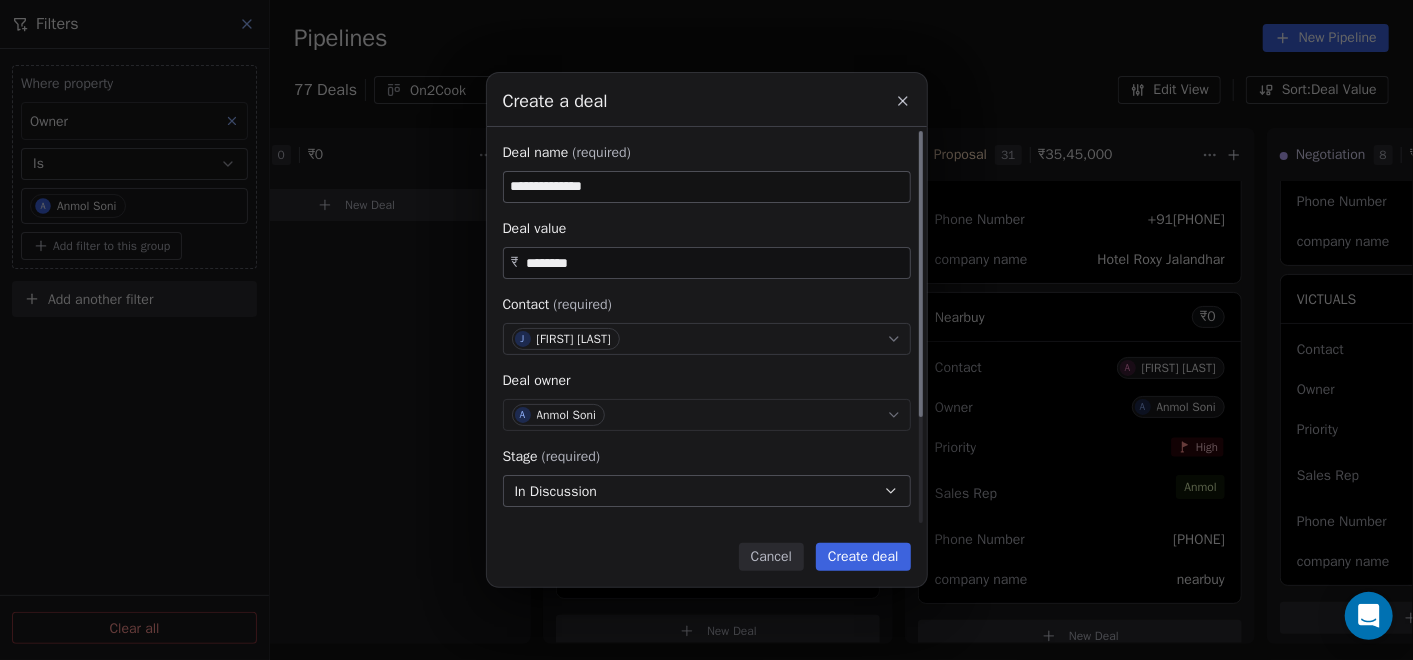 click on "In Discussion" at bounding box center [556, 491] 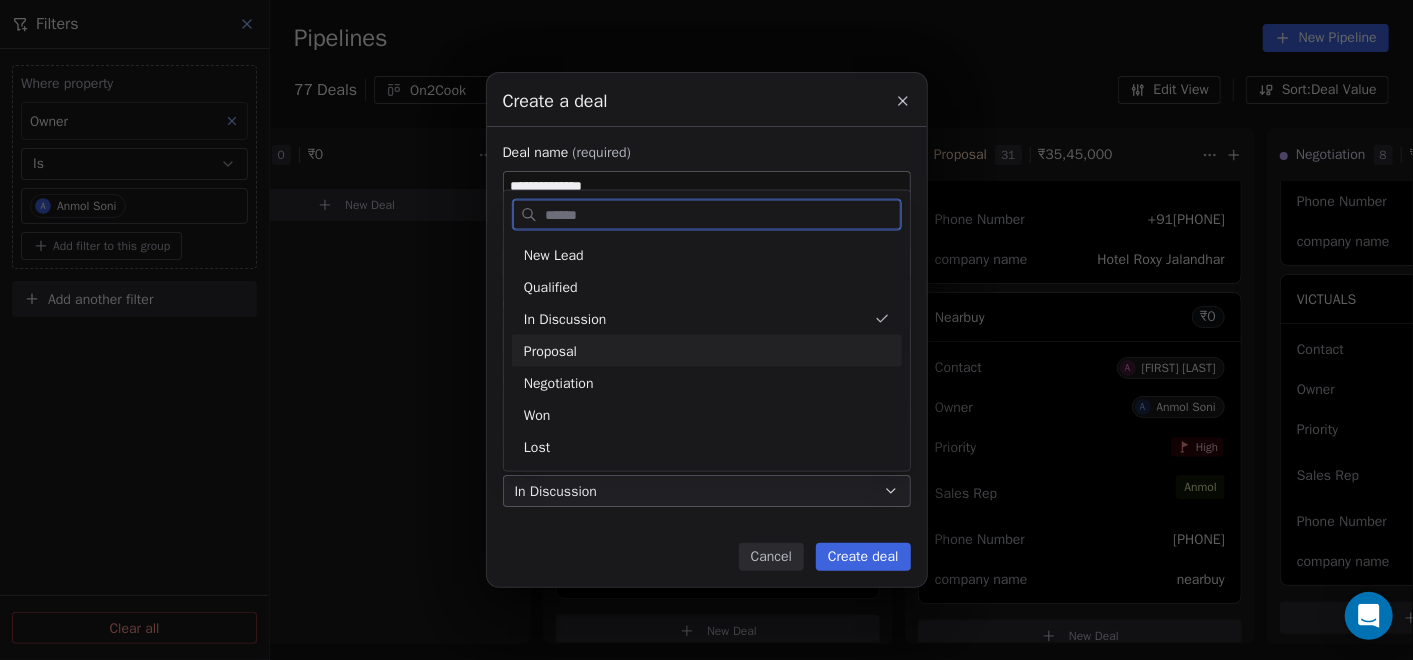 click on "Proposal" at bounding box center [707, 350] 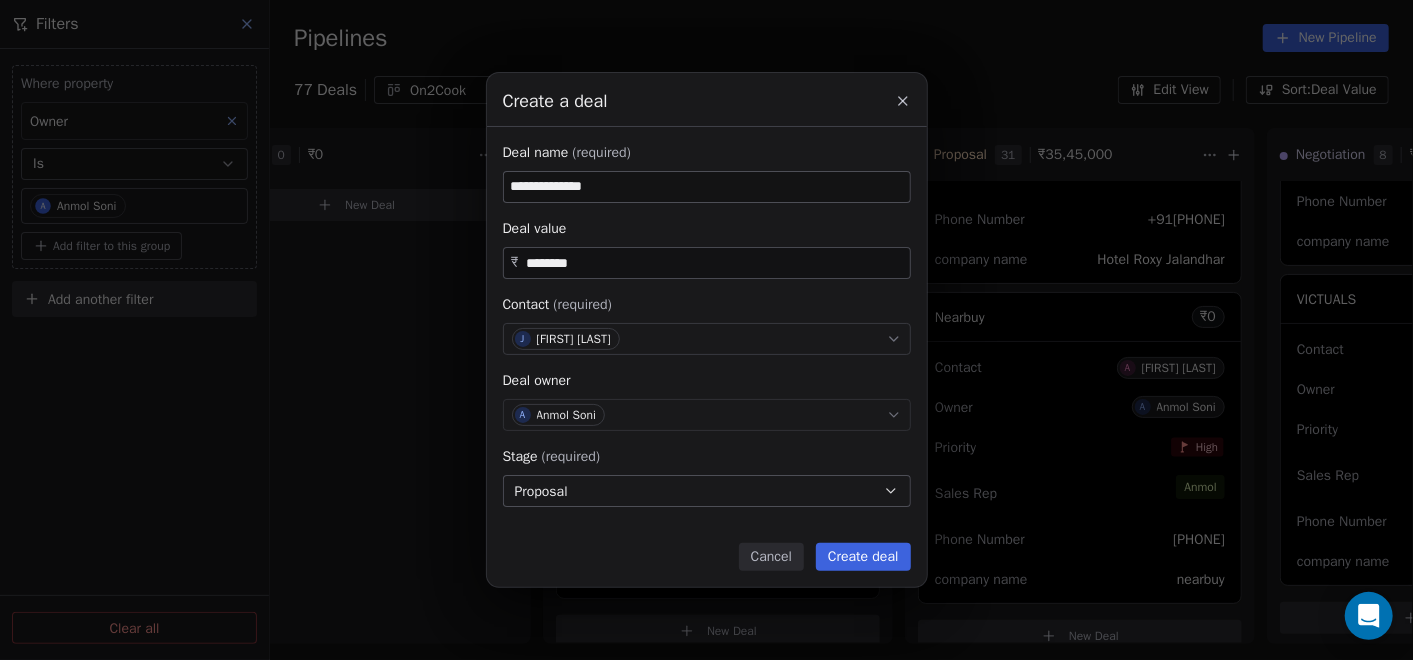 click on "Create deal" at bounding box center (863, 557) 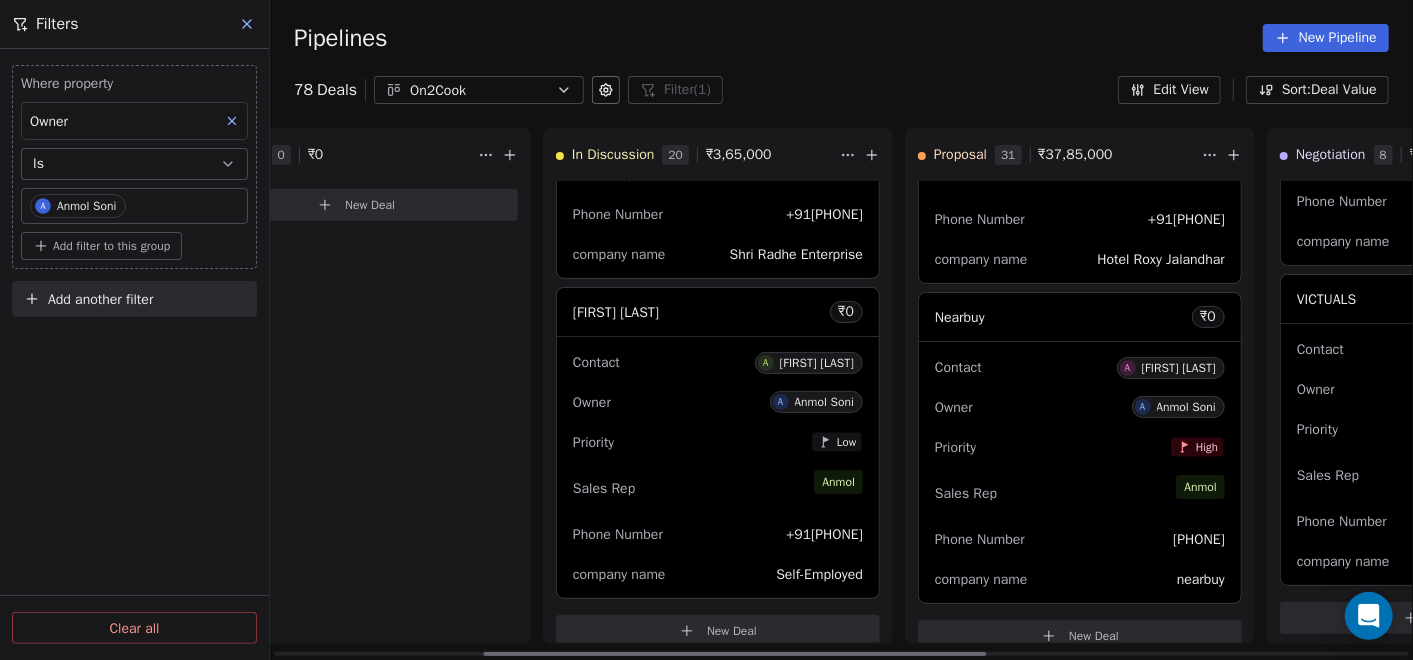 click on "New Deal" at bounding box center [718, 631] 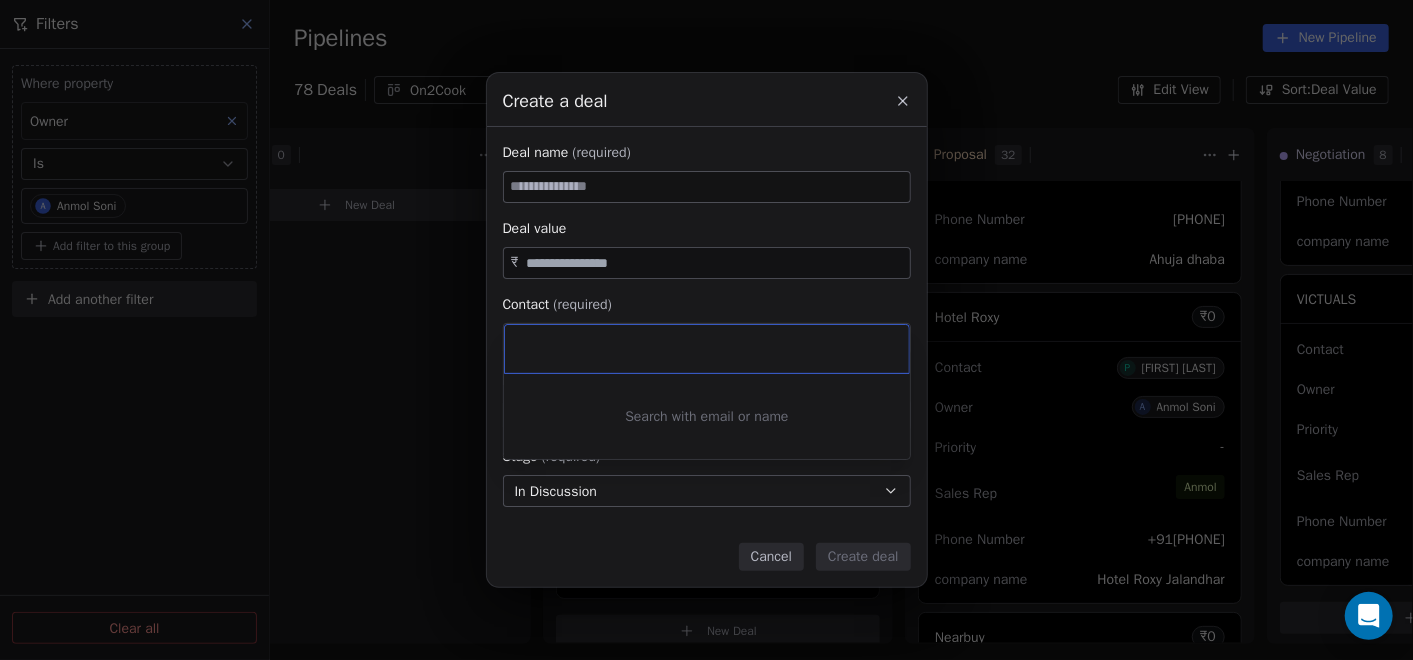 scroll, scrollTop: 9808, scrollLeft: 0, axis: vertical 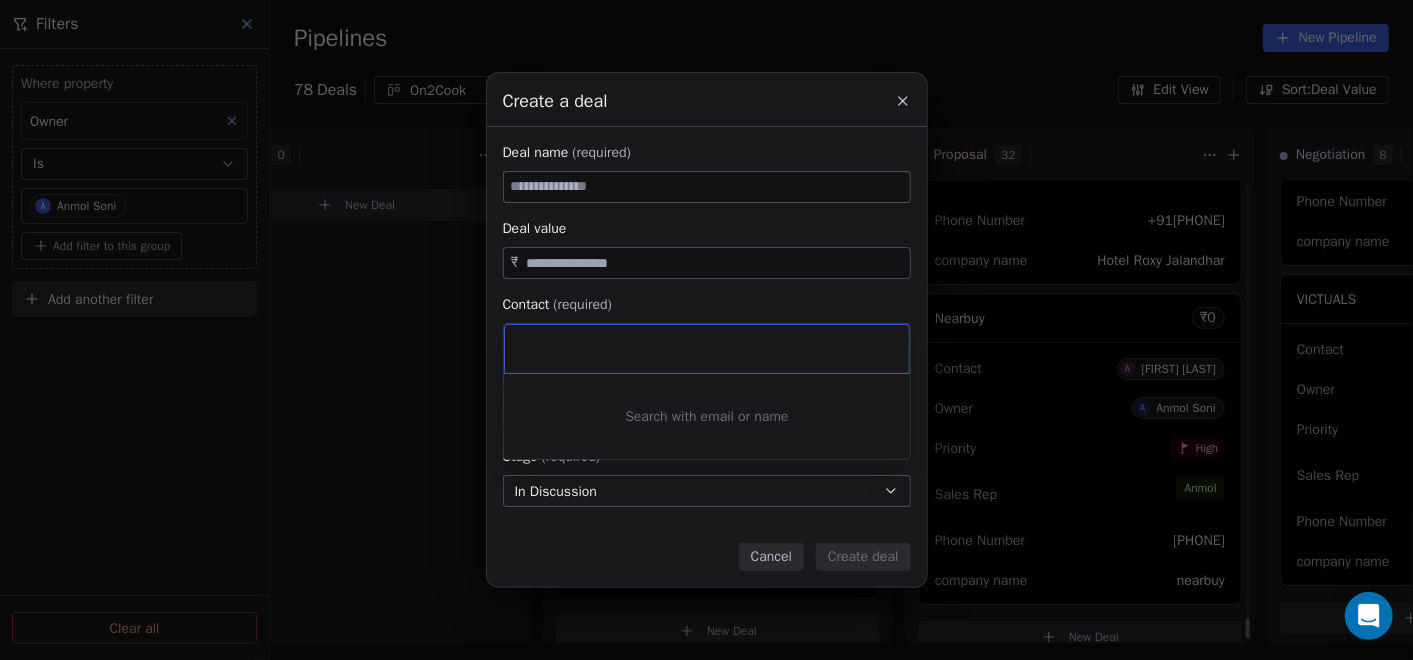 click on "Create a deal Deal name (required) Deal value ₹ Contact (required) Select contact Deal owner Select owner Stage (required) In Discussion Expected close date Select date Priority Set priority Cancel Create deal" at bounding box center (706, 330) 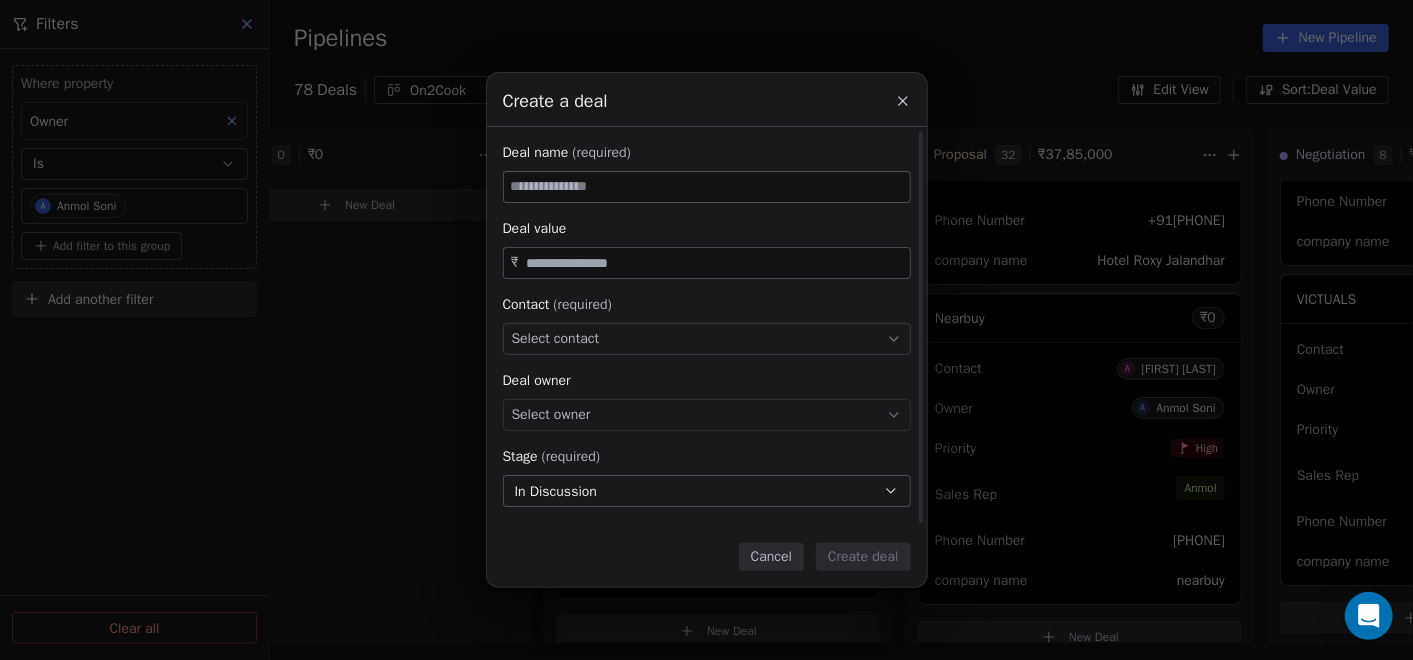 paste on "**********" 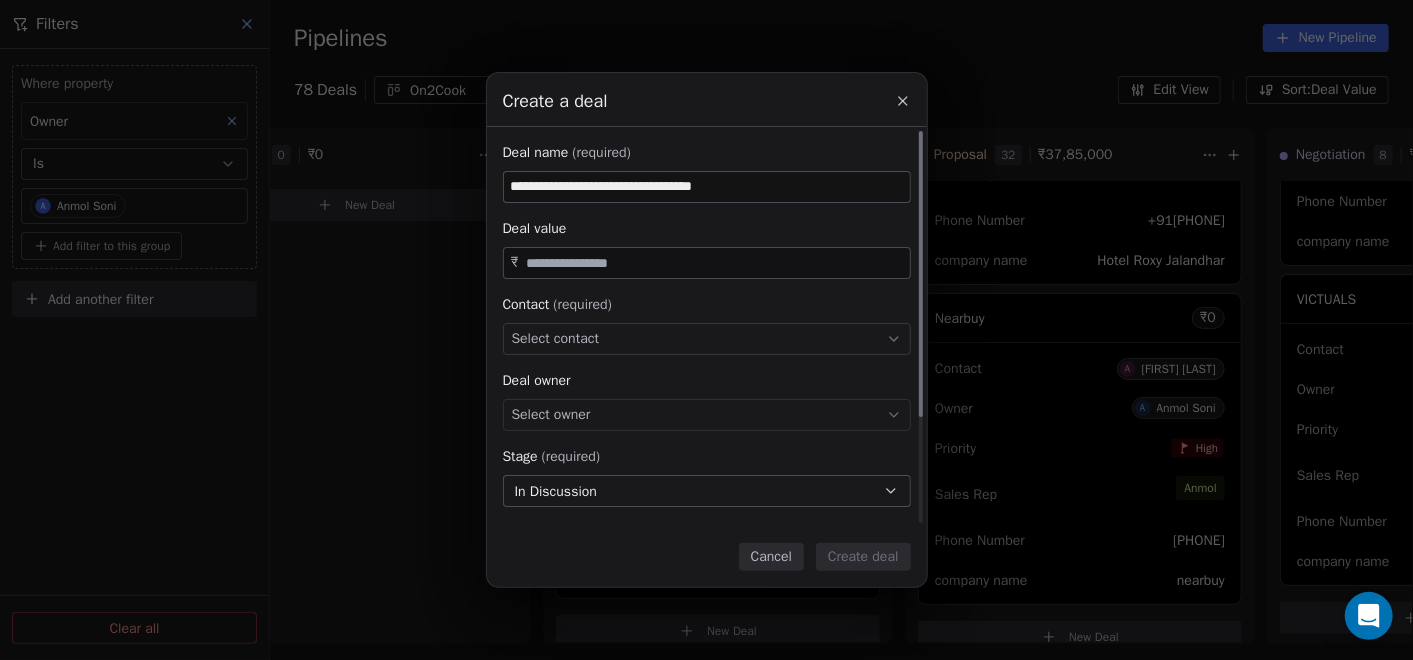 click on "**********" at bounding box center [707, 187] 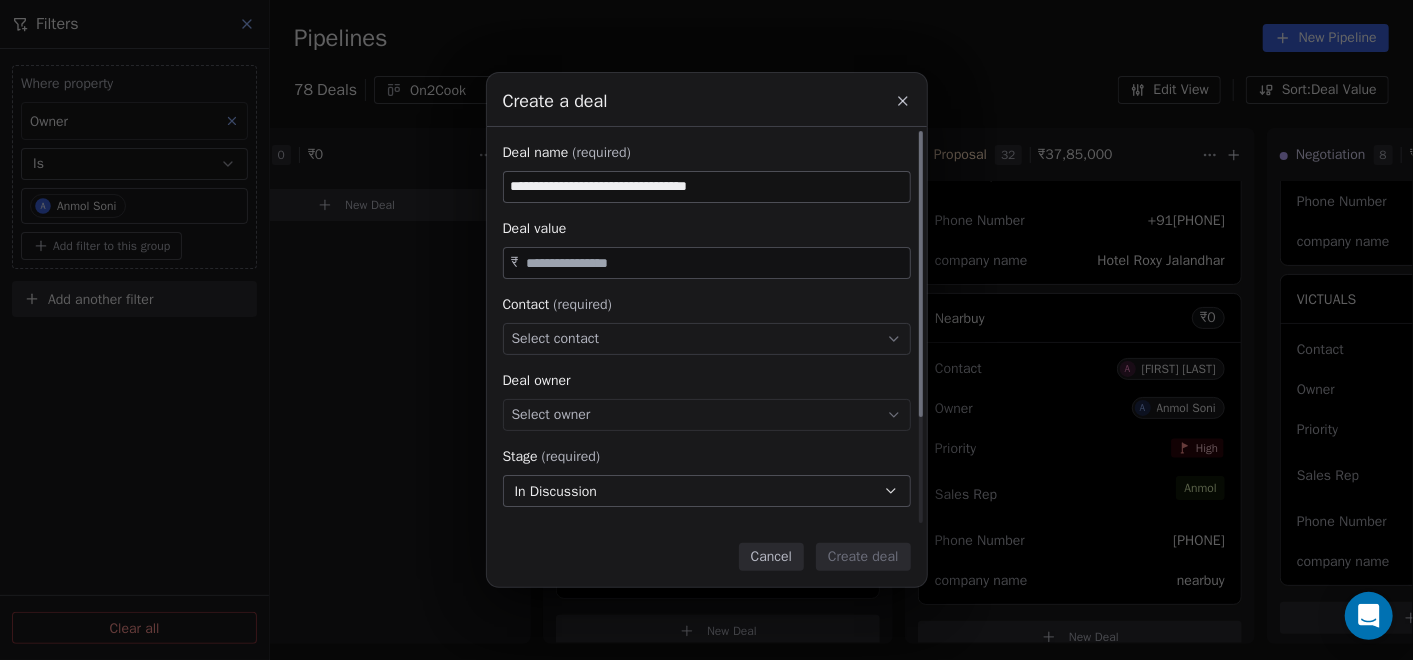 click on "**********" at bounding box center [707, 187] 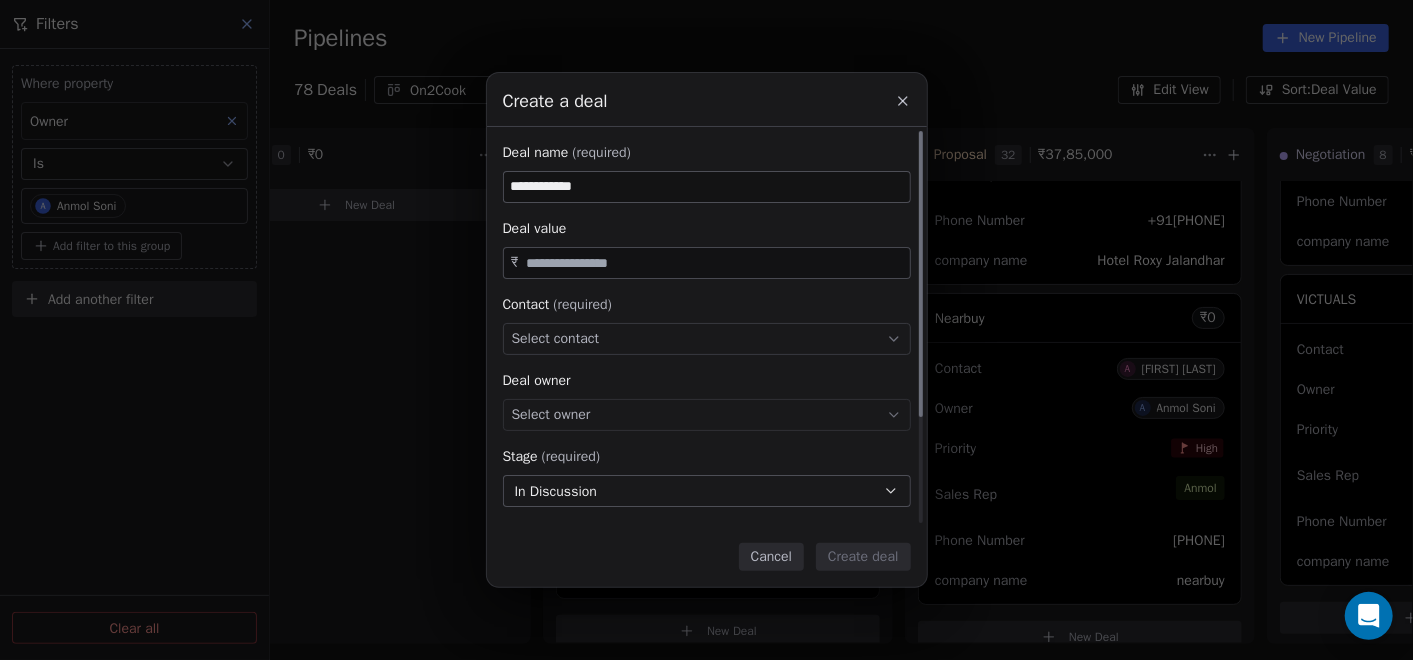 type on "**********" 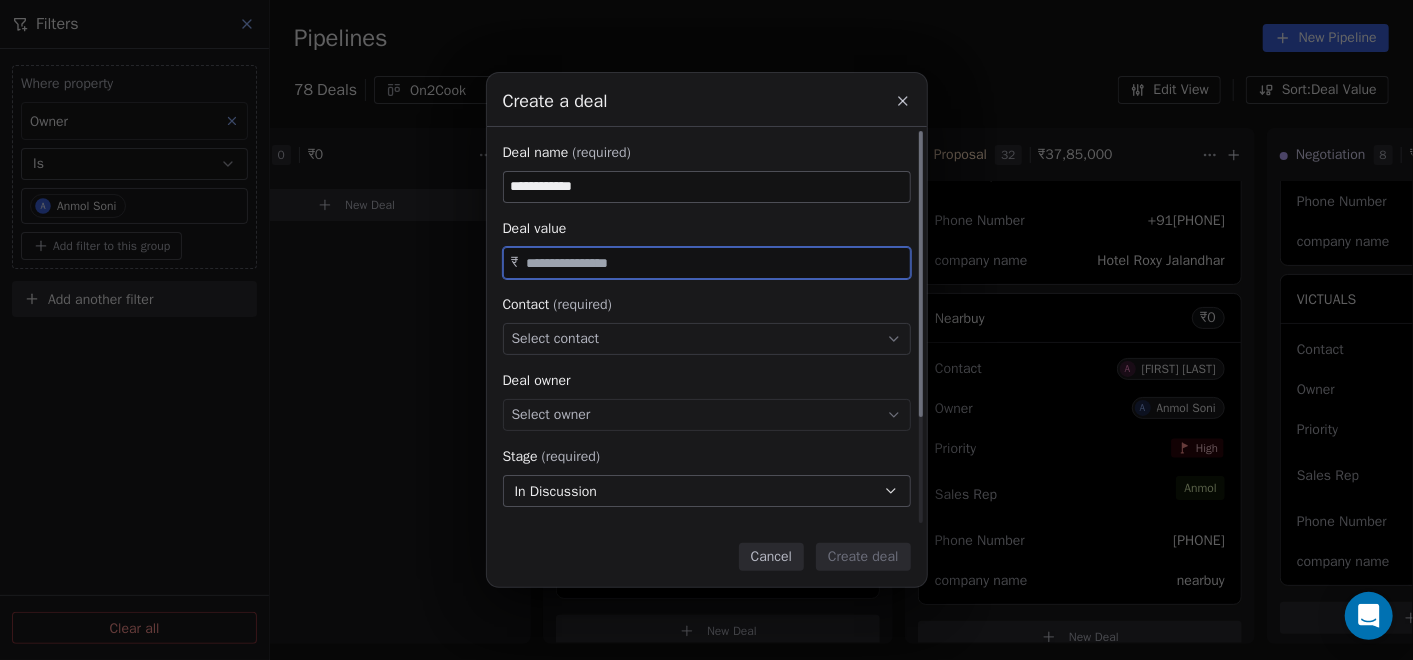 click at bounding box center [714, 263] 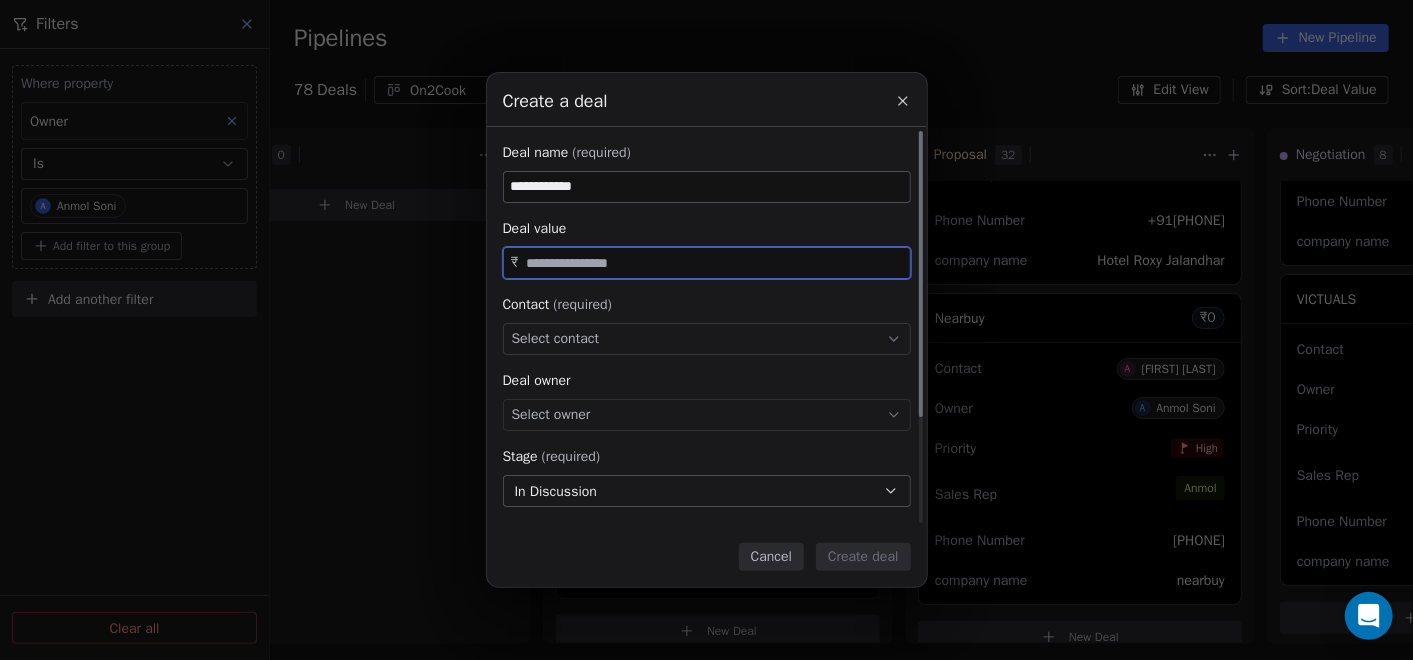click on "Select contact" at bounding box center [556, 339] 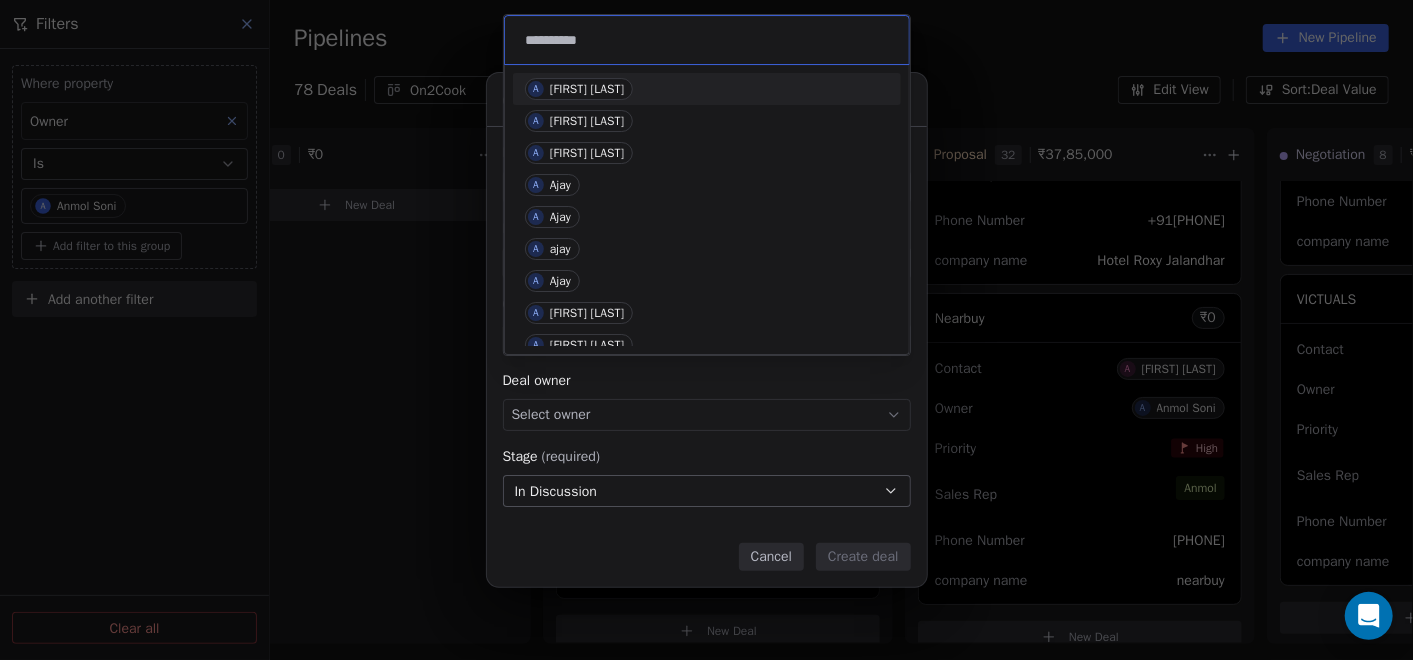 type on "**********" 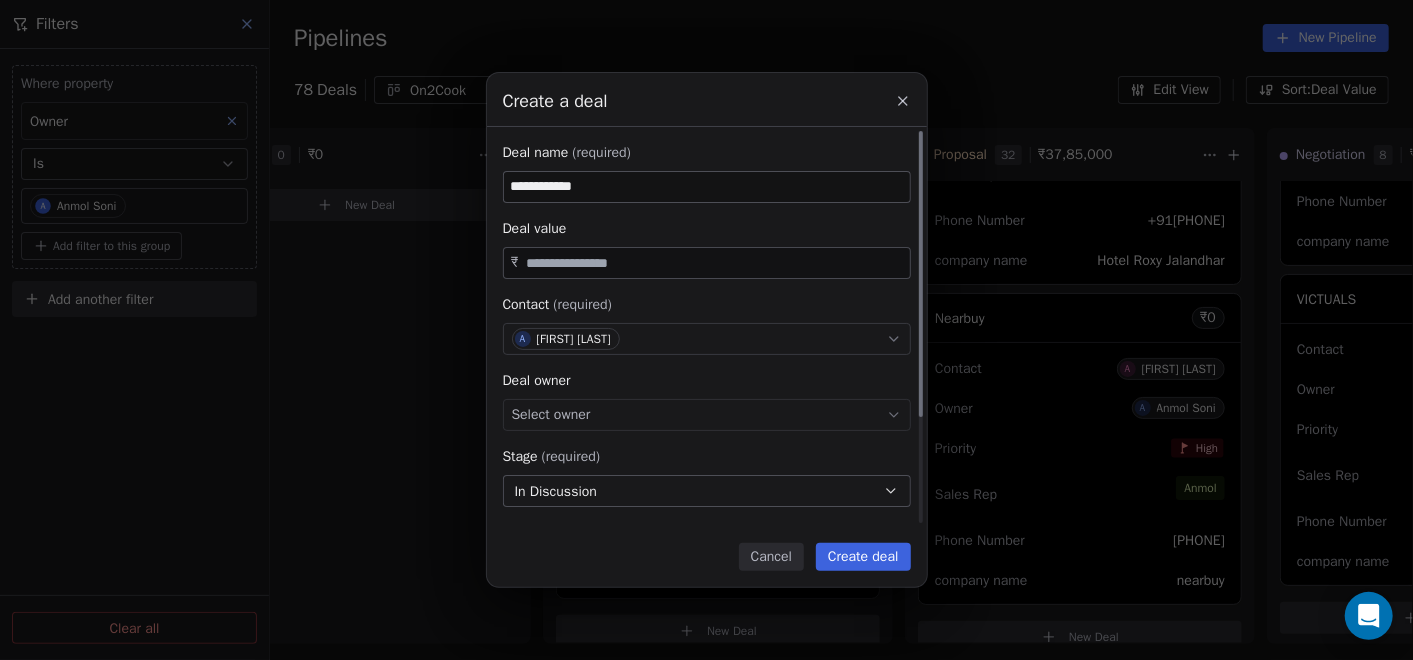 click on "Select owner" at bounding box center [707, 415] 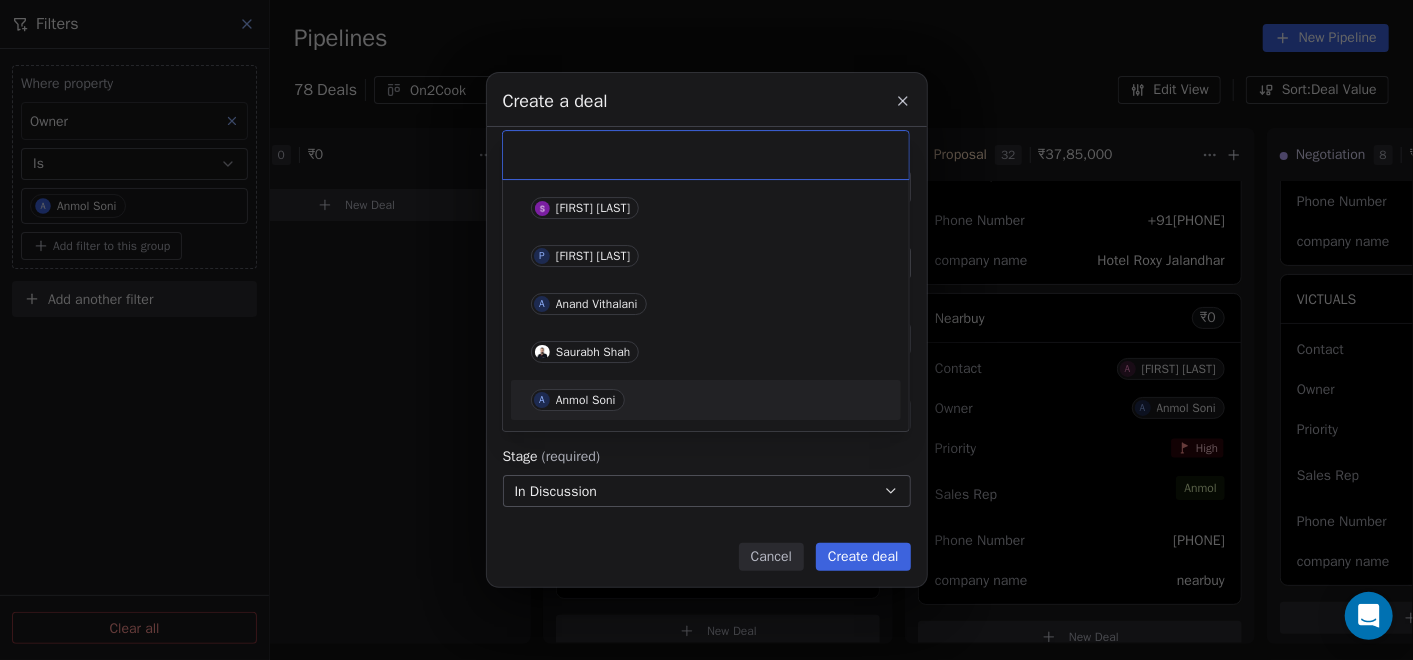 click on "Anmol Soni" at bounding box center (586, 400) 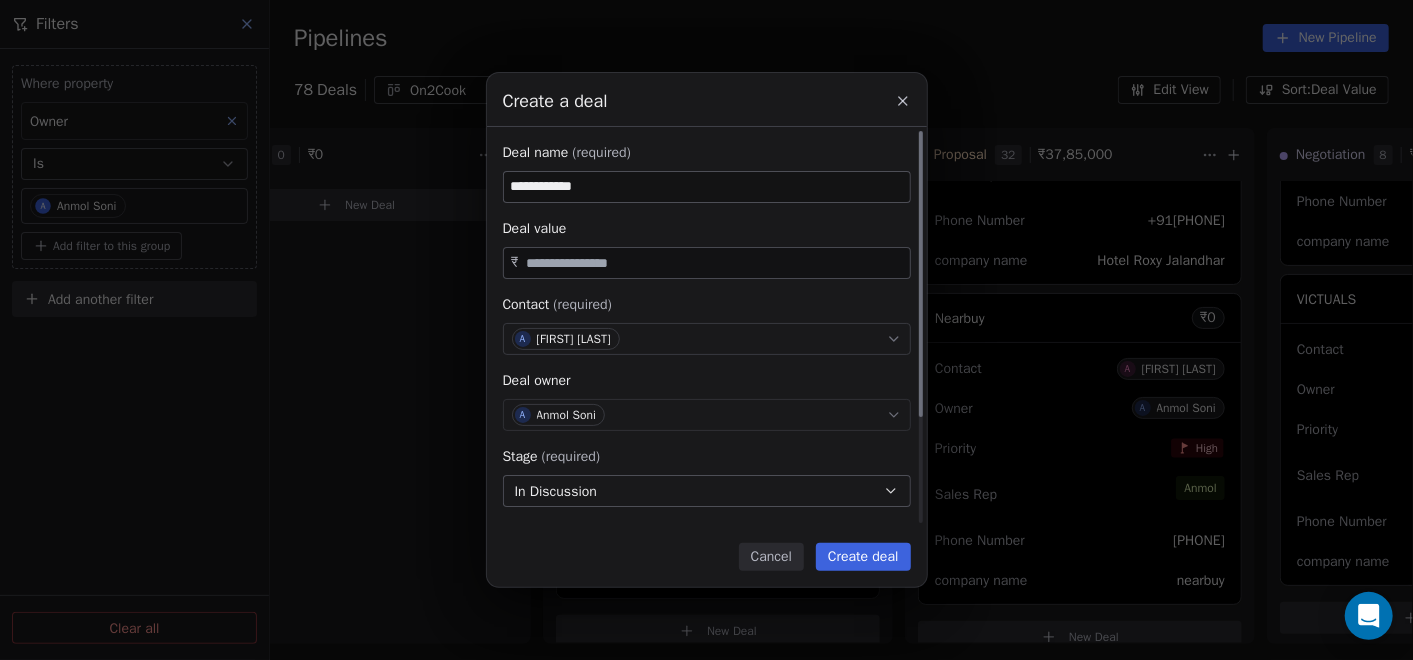 click on "In Discussion" at bounding box center [556, 491] 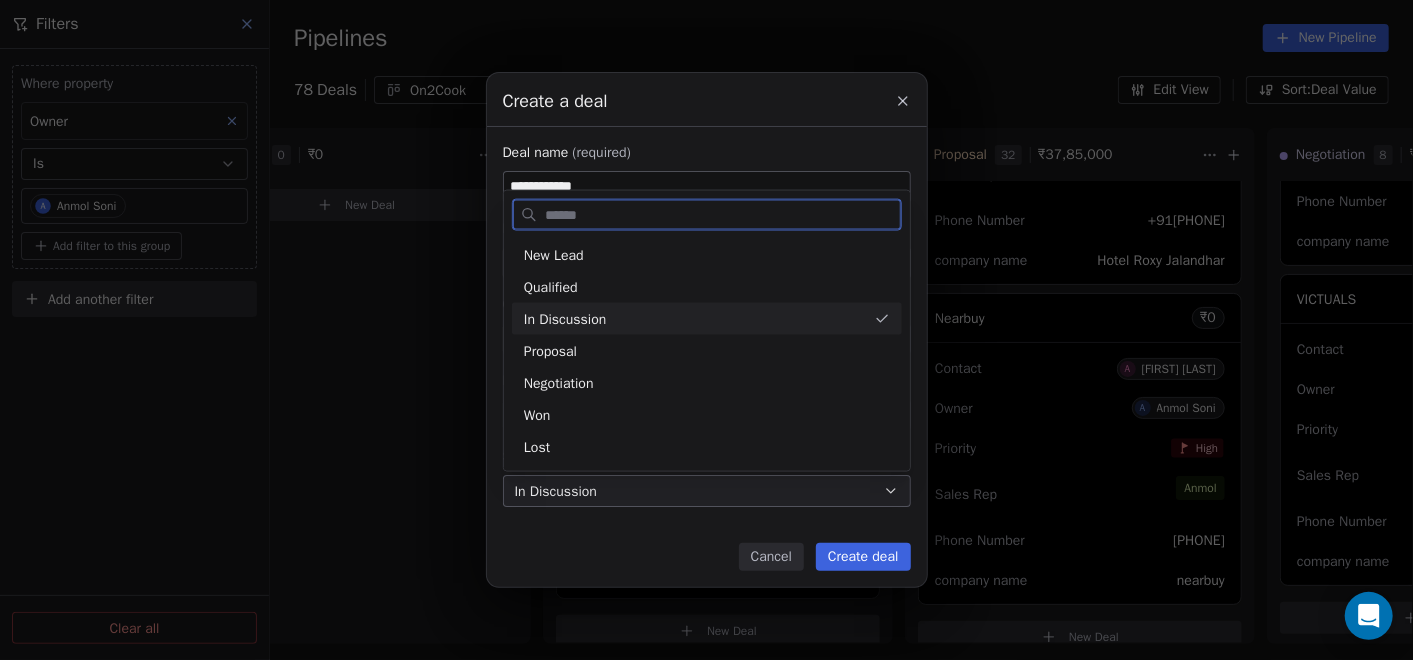 click on "In Discussion" at bounding box center (695, 318) 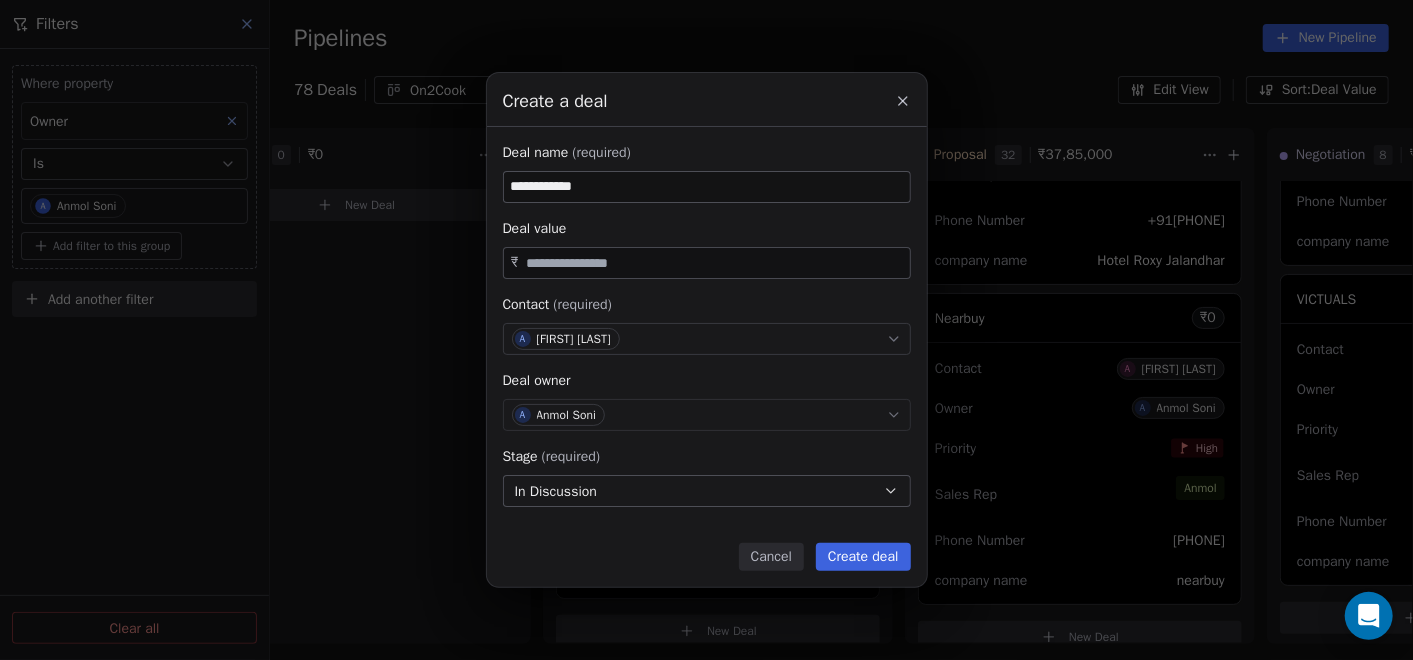 click on "Create deal" at bounding box center (863, 557) 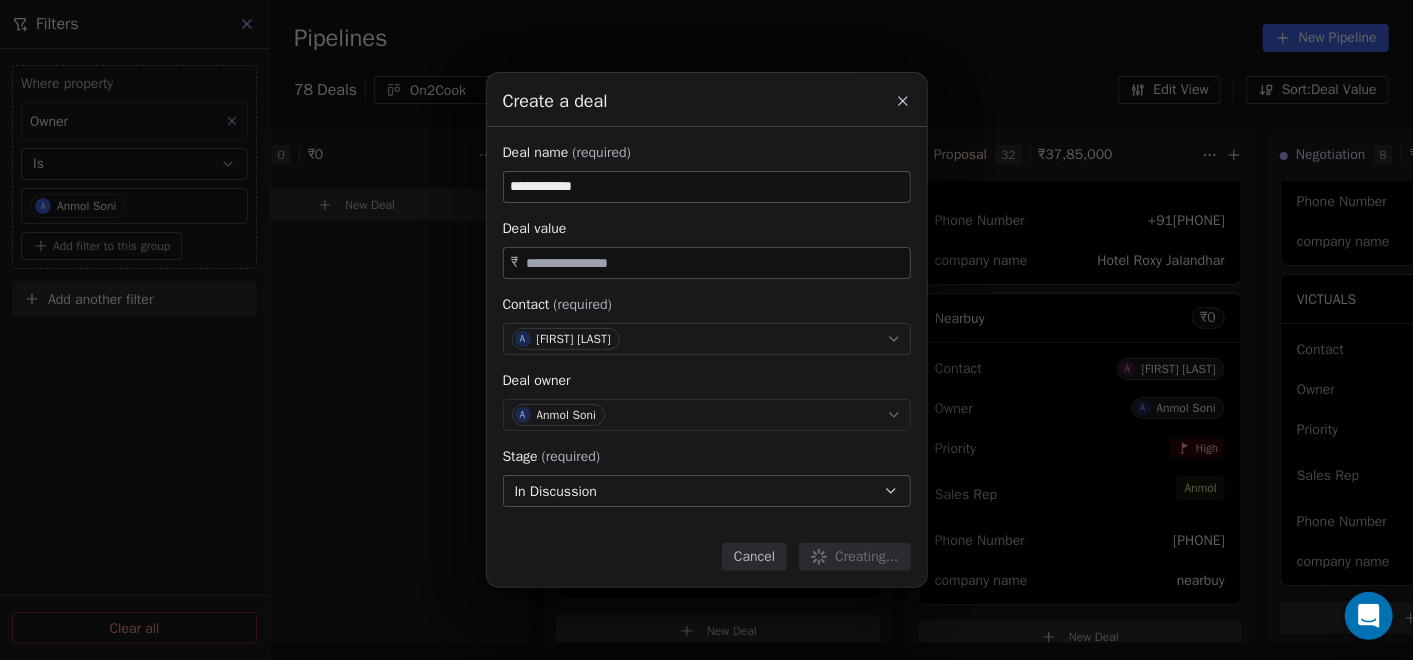 type 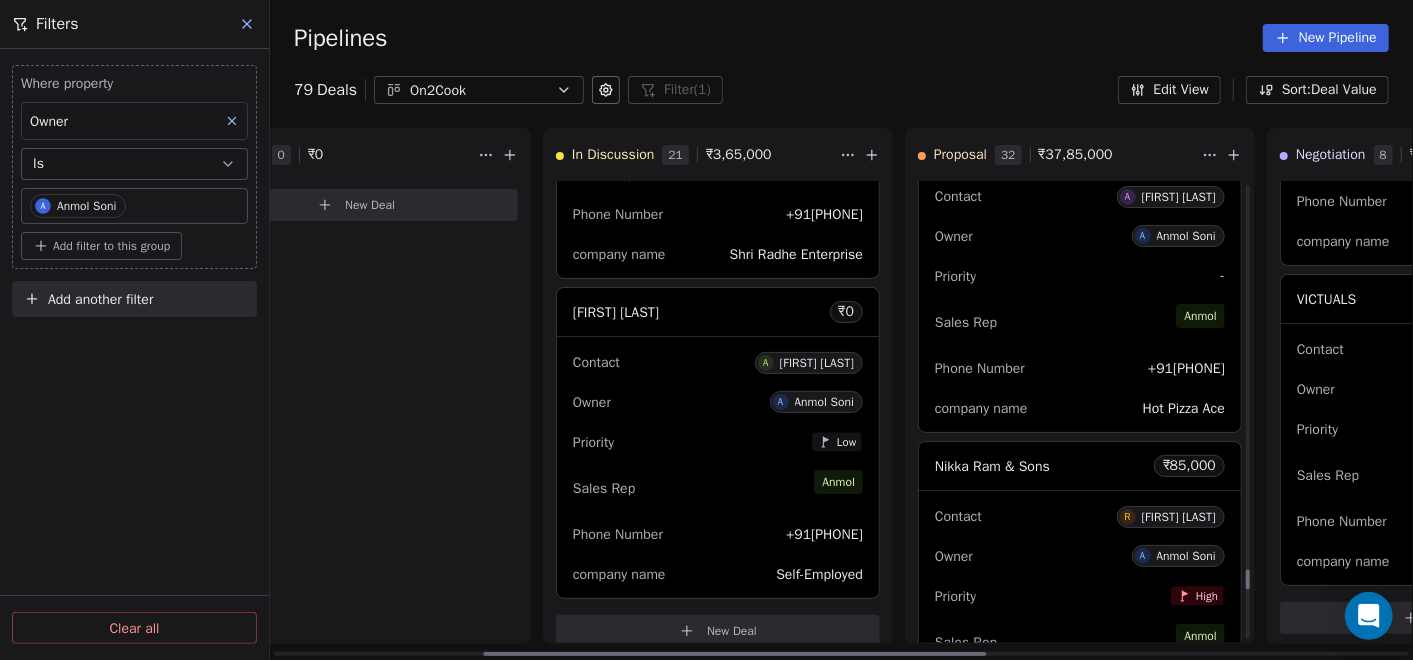 scroll, scrollTop: 8697, scrollLeft: 0, axis: vertical 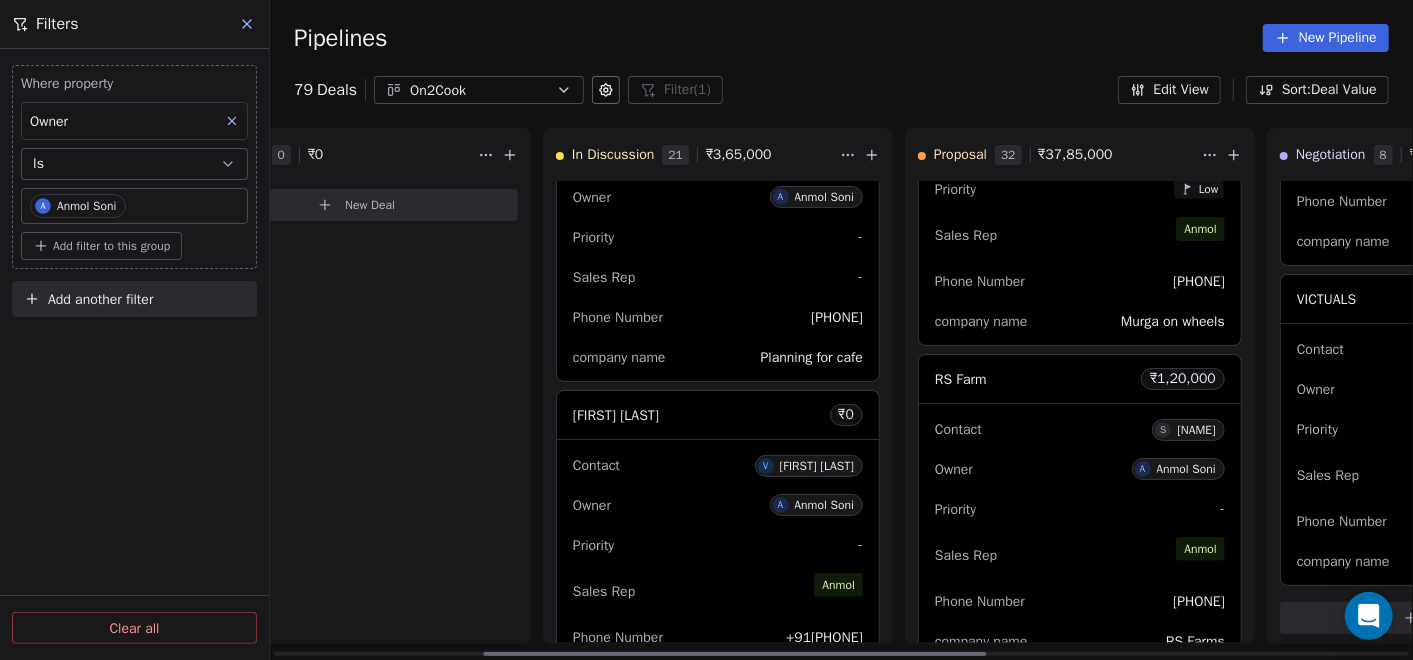 click on "Priority -" at bounding box center [1080, 509] 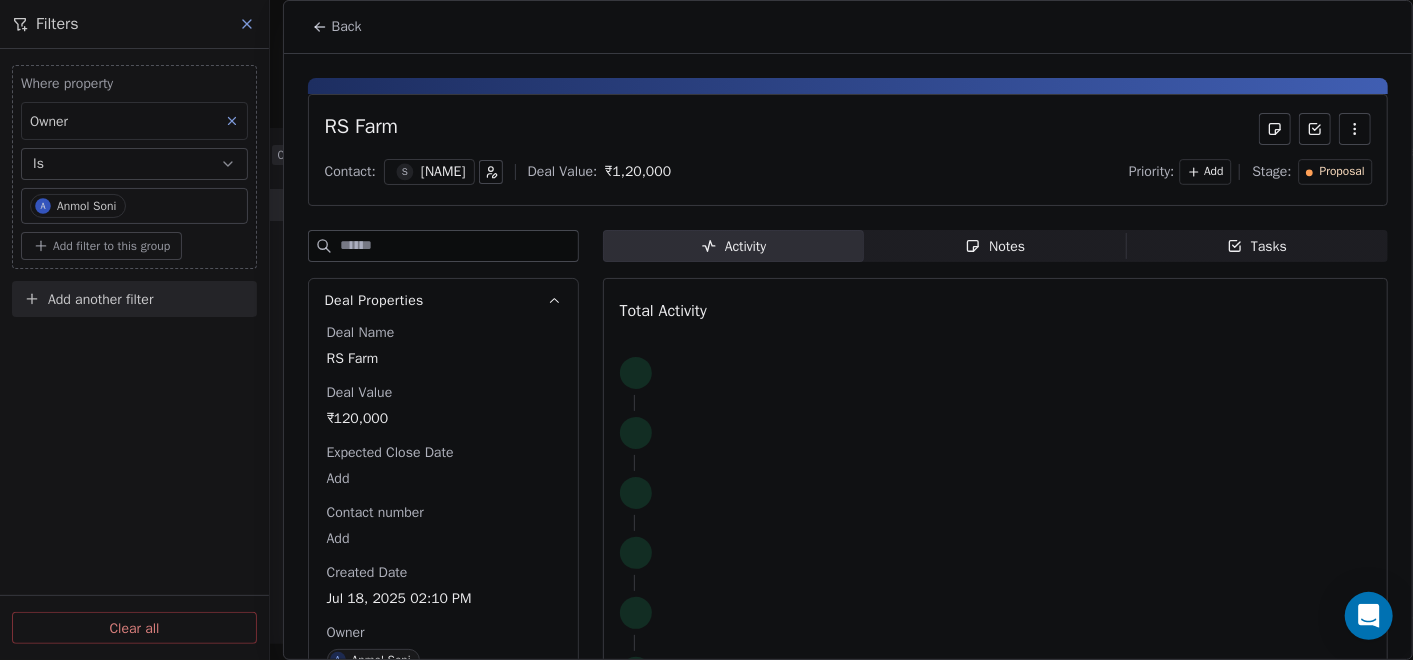 click on "Notes" at bounding box center [995, 246] 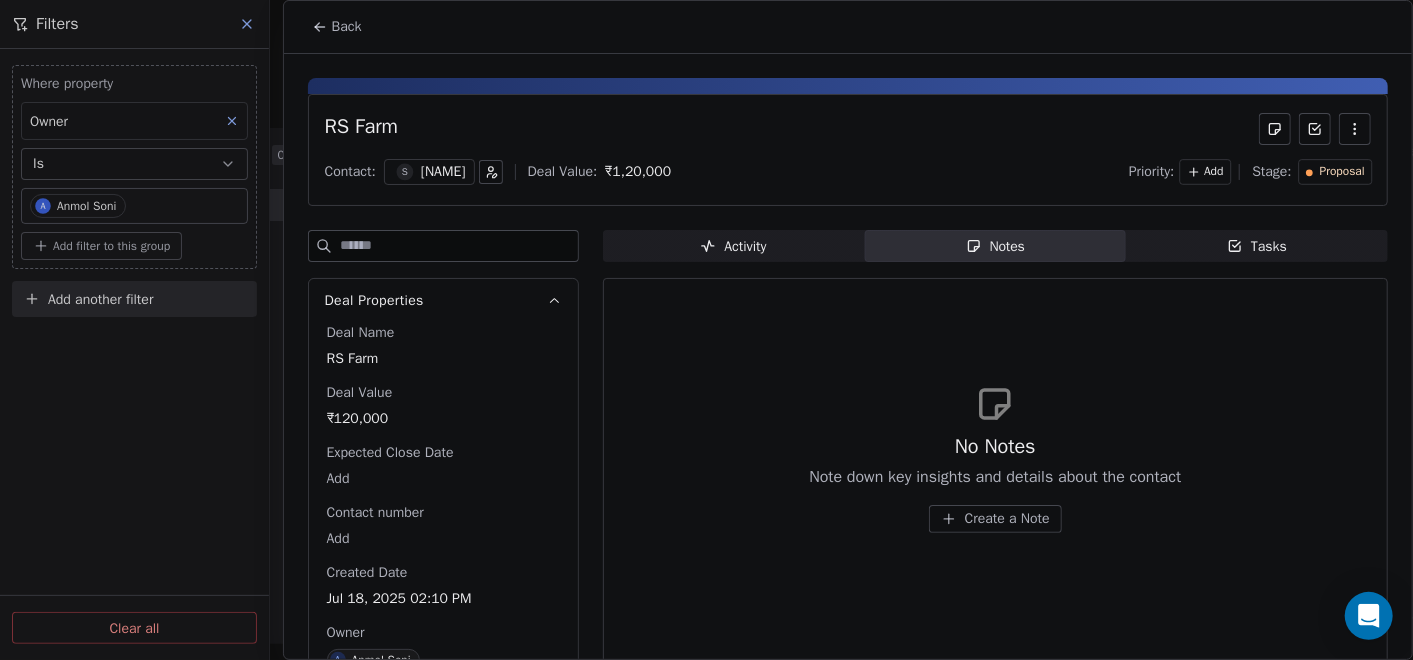 click on "Create a Note" at bounding box center [1007, 519] 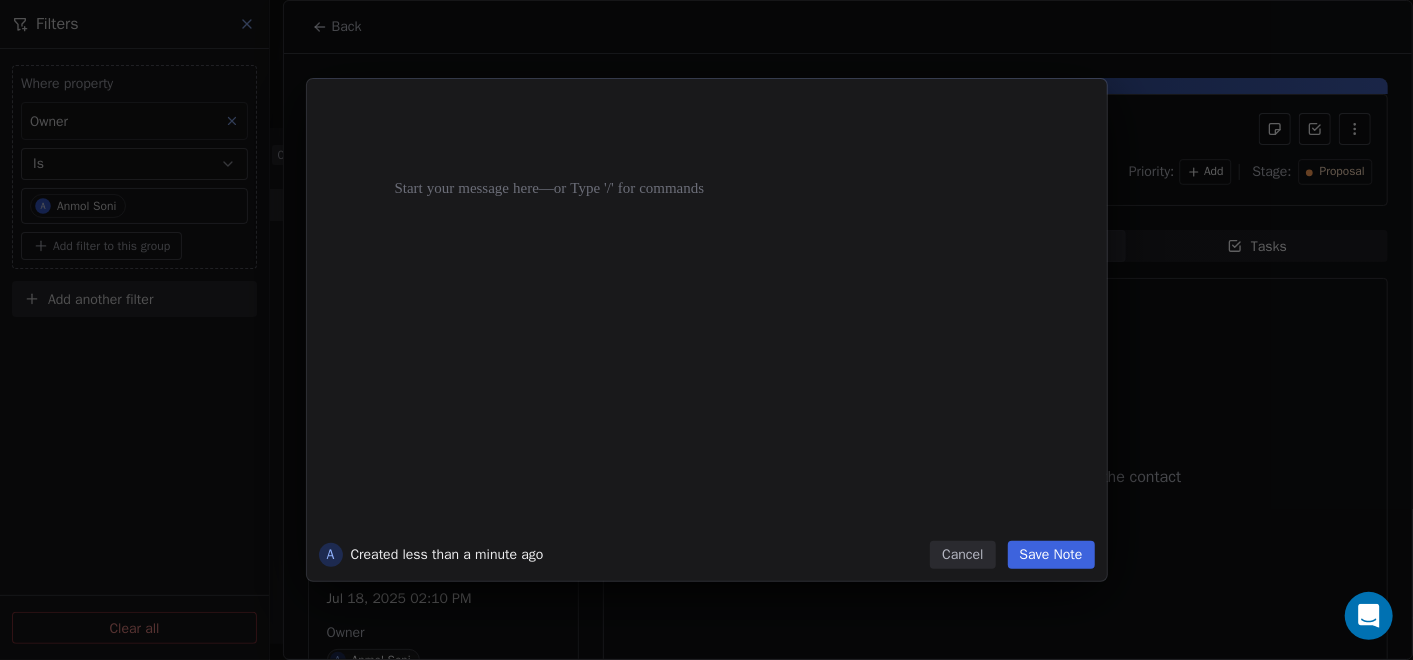 paste 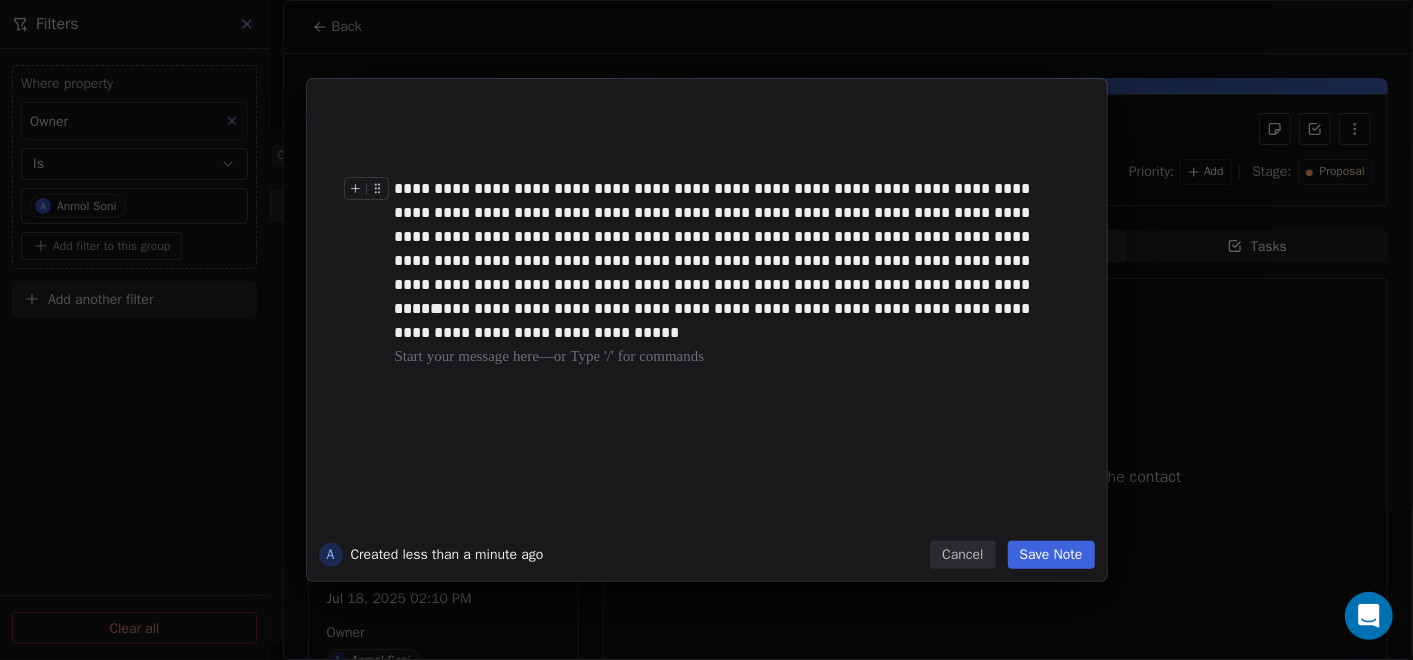 click on "**********" at bounding box center [728, 237] 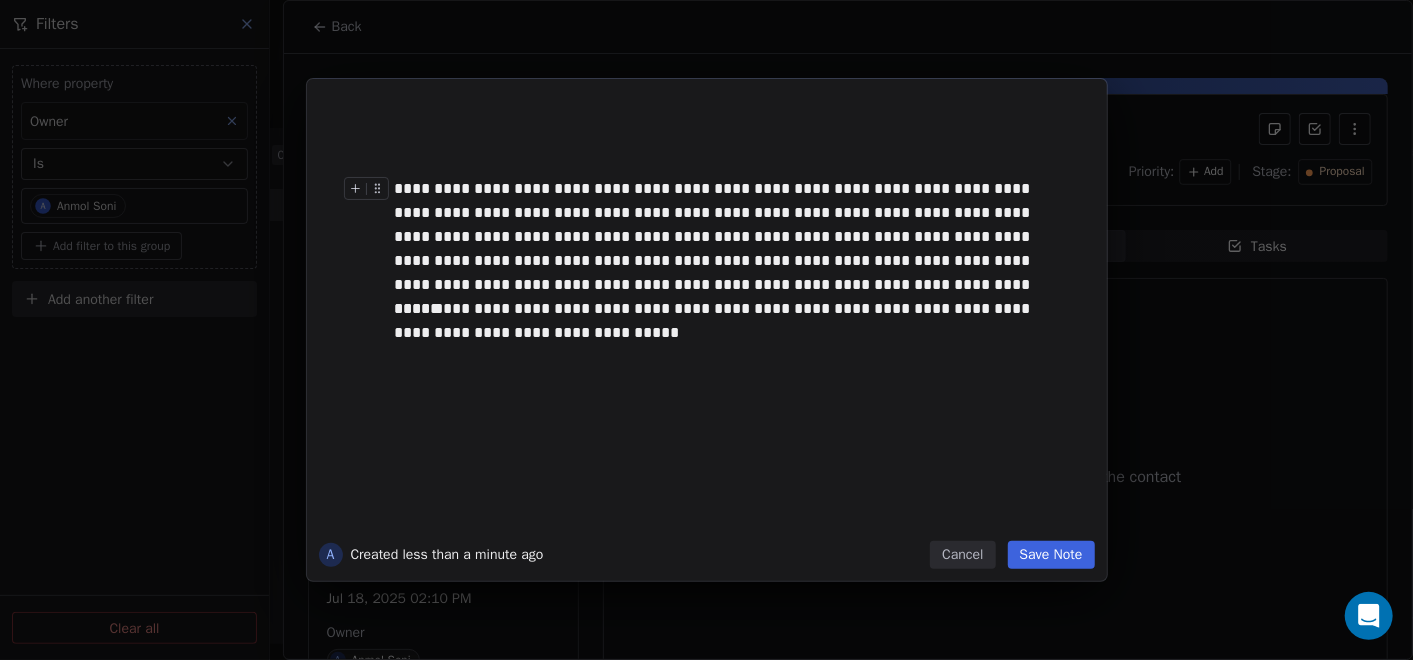type 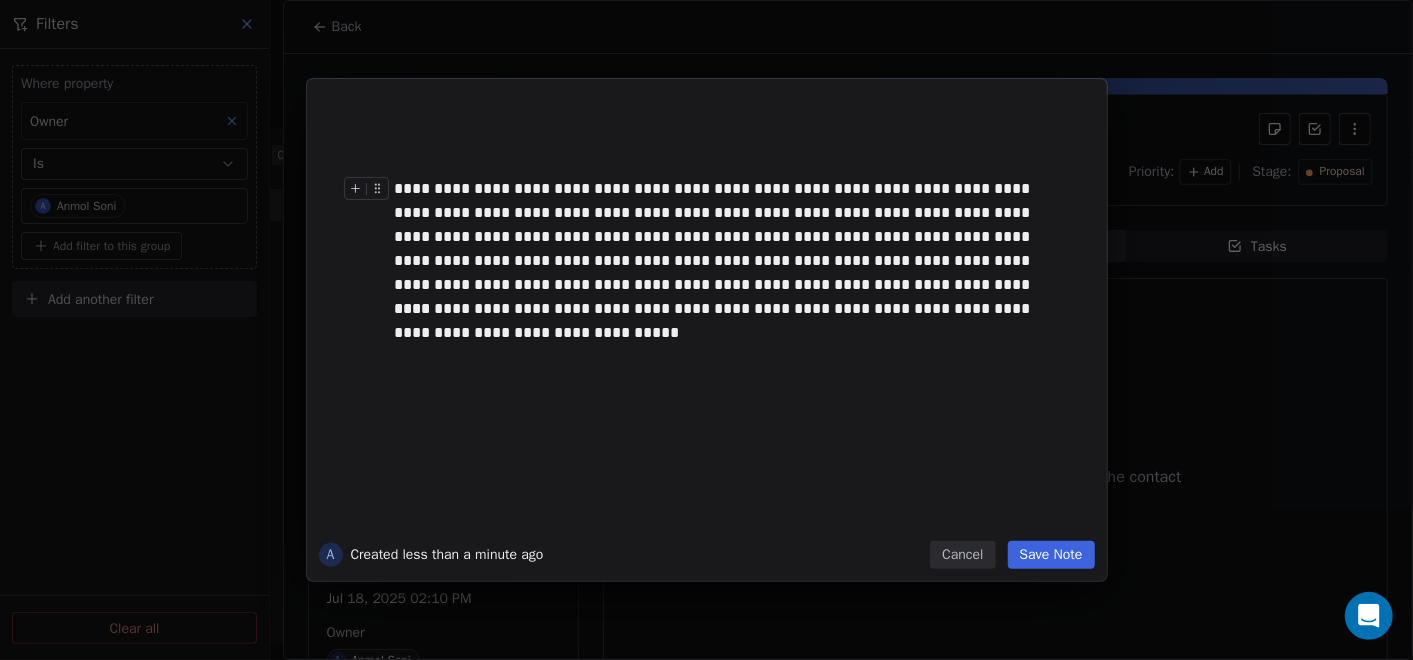 click on "**********" at bounding box center [728, 237] 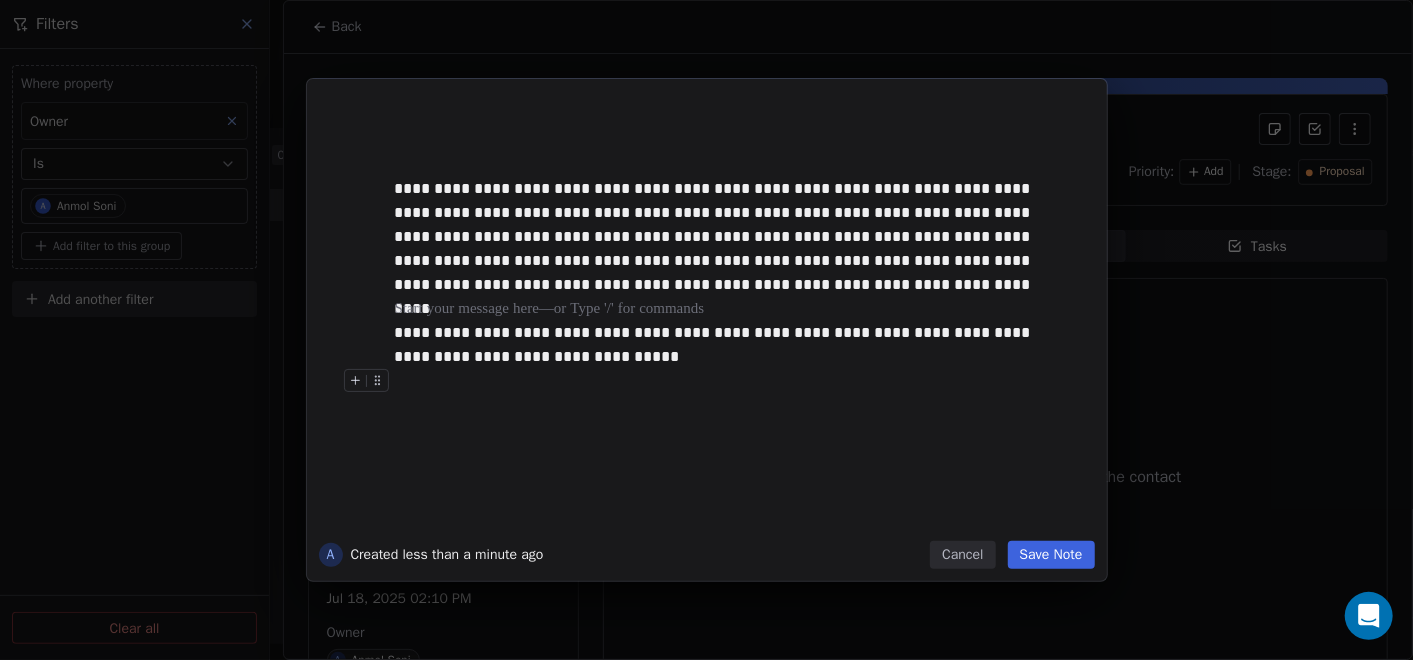 click on "Save Note" at bounding box center [1051, 555] 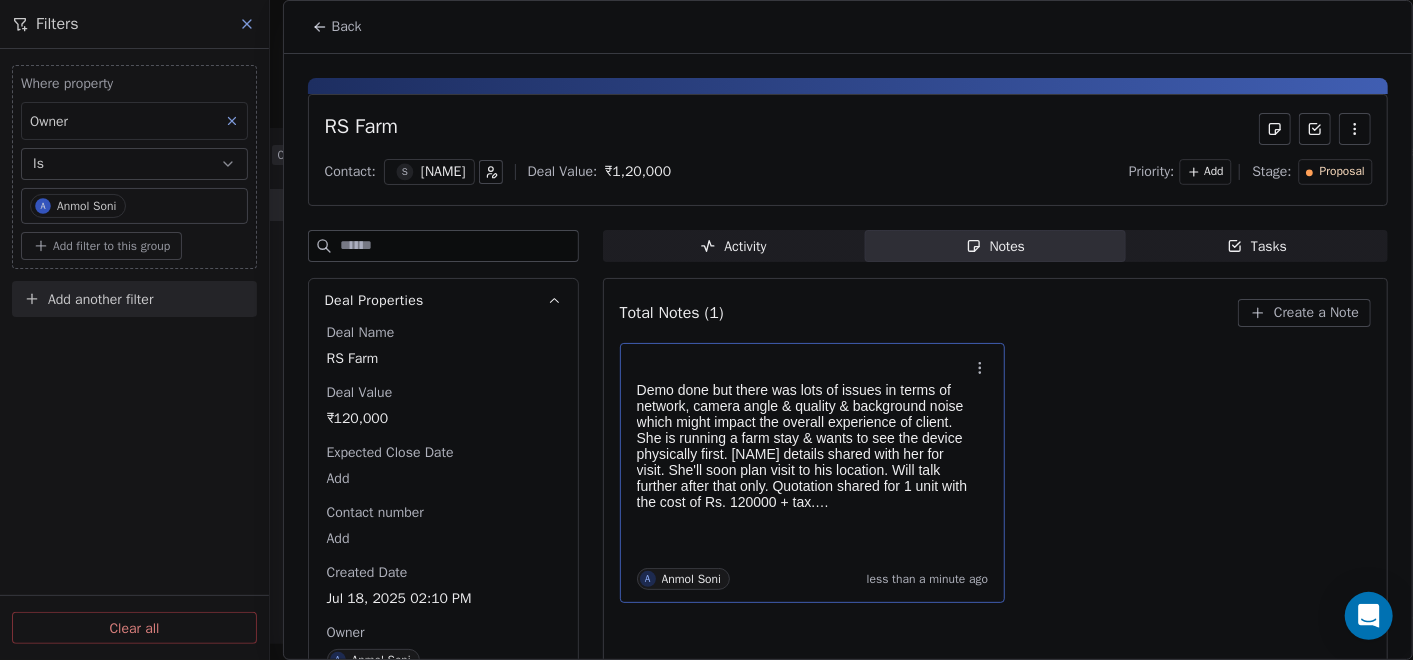click on "Demo done but there was lots of issues in terms of network, camera angle & quality & background noise which might impact the overall experience of client. She is running a farm stay & wants to see the device physically first. [NAME] details shared with her for visit. She'll soon plan visit to his location. Will talk further after that only. Quotation shared for 1 unit with the cost of Rs. 120000 + tax." at bounding box center [803, 446] 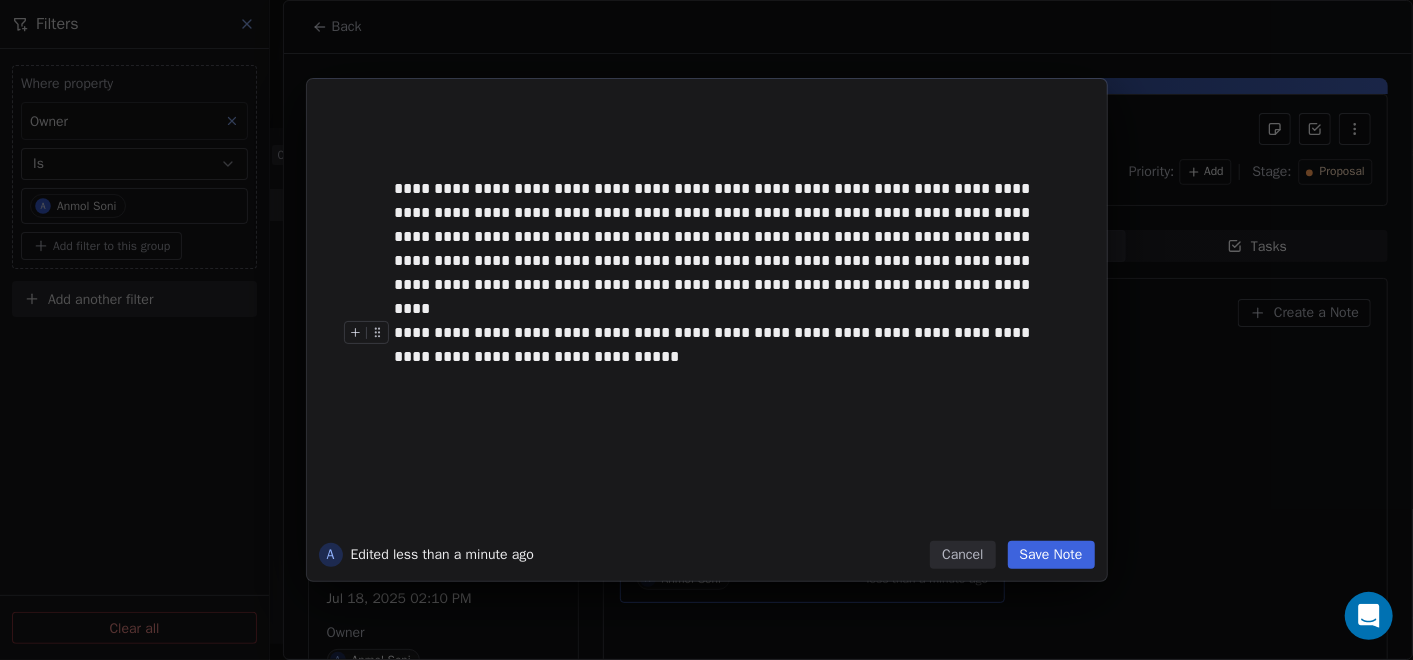 click on "**********" at bounding box center [706, 330] 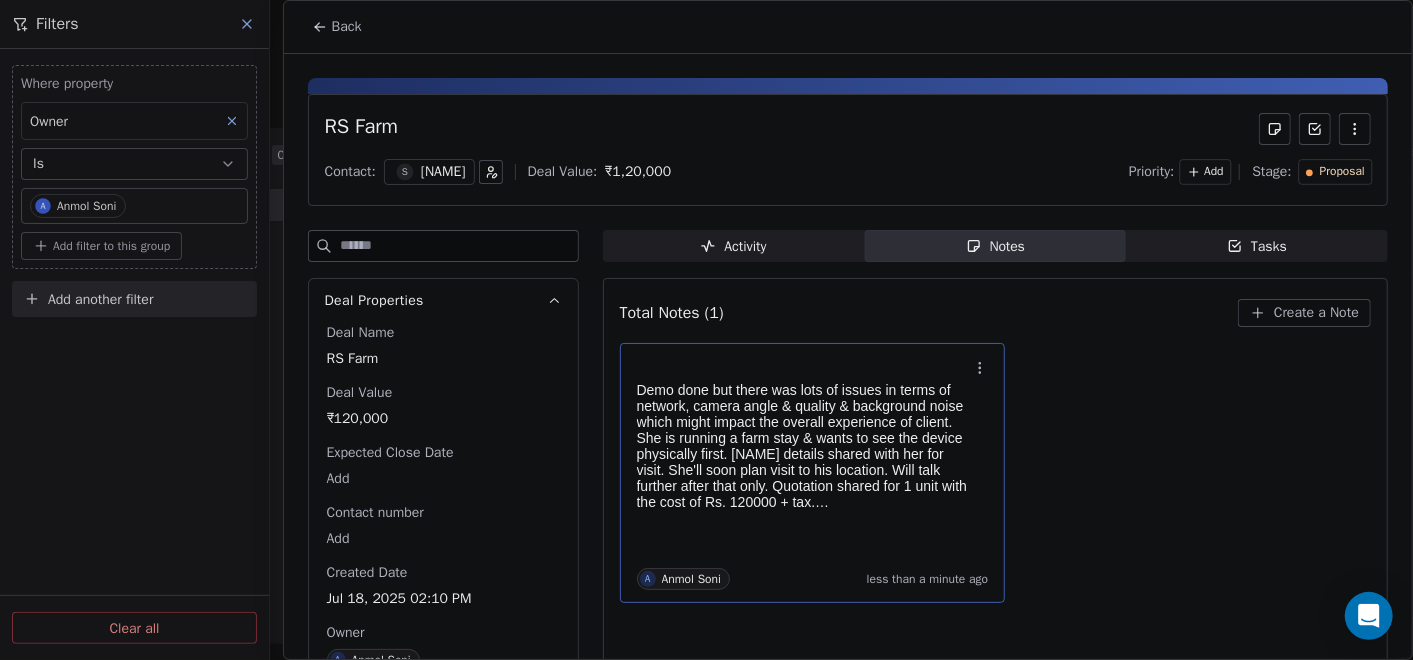 click 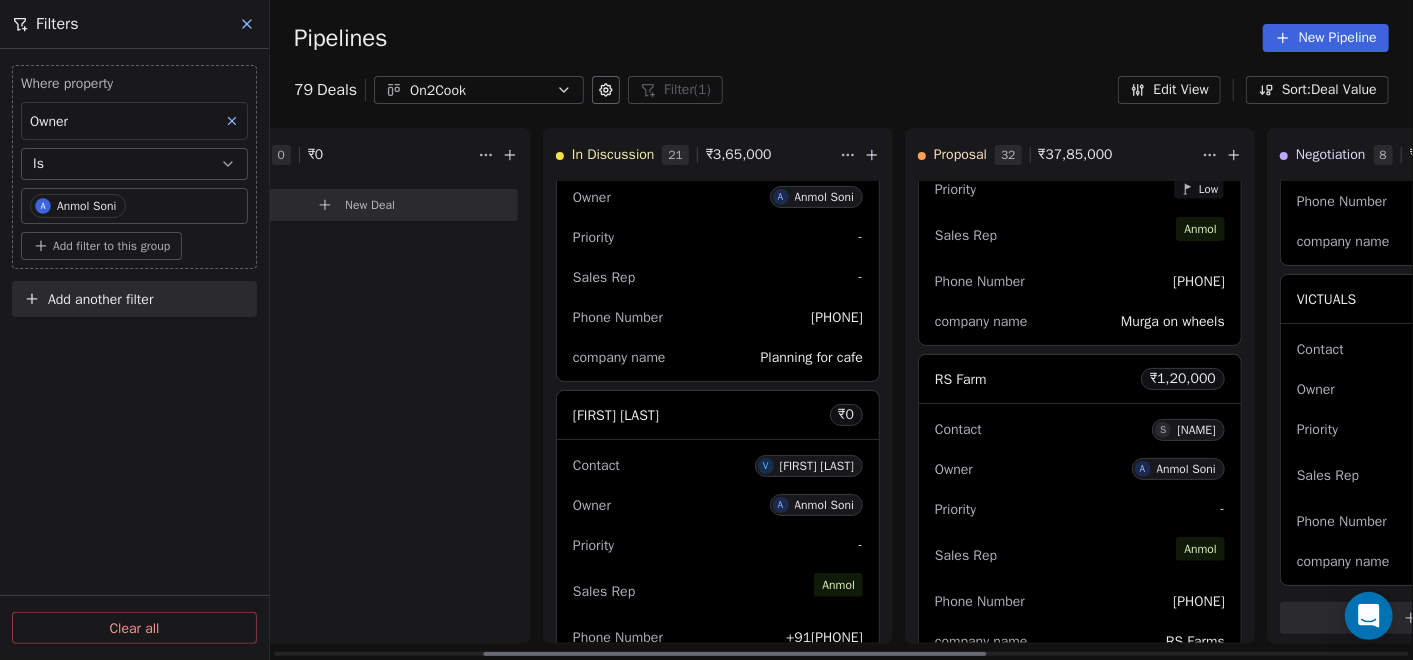 scroll, scrollTop: 163, scrollLeft: 0, axis: vertical 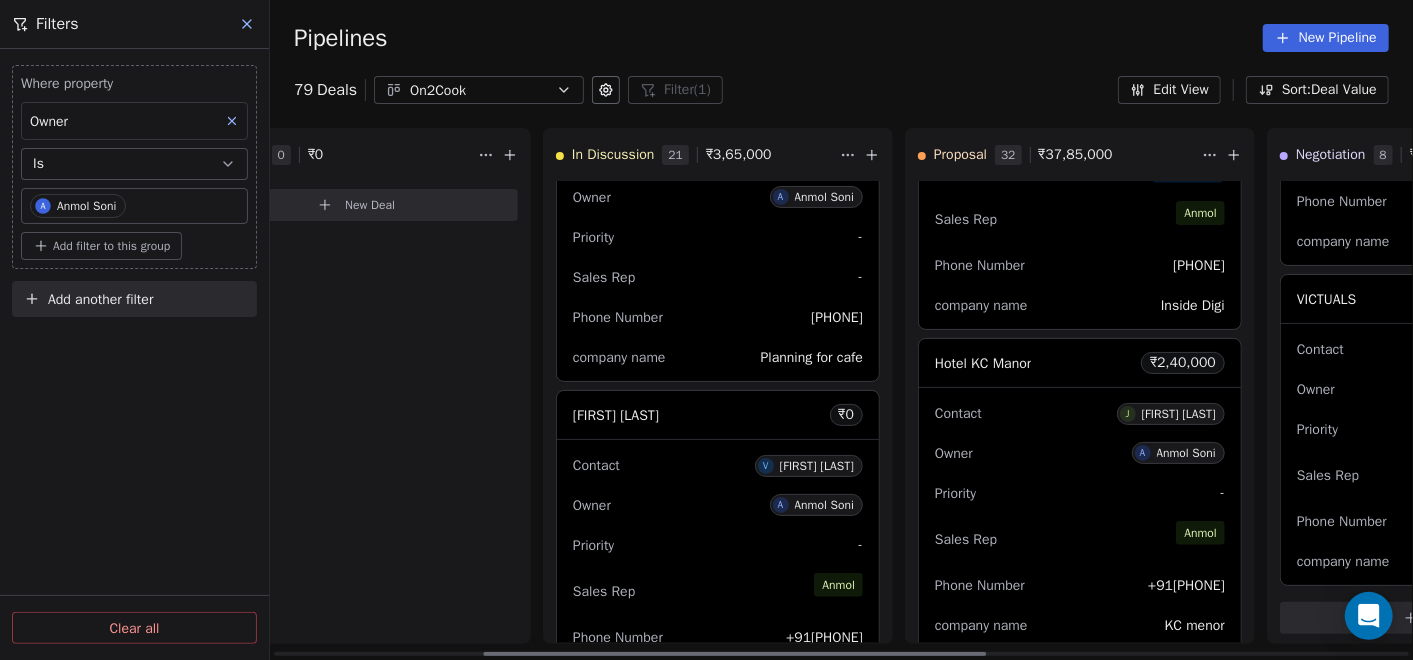 click on "Priority -" at bounding box center [1080, 493] 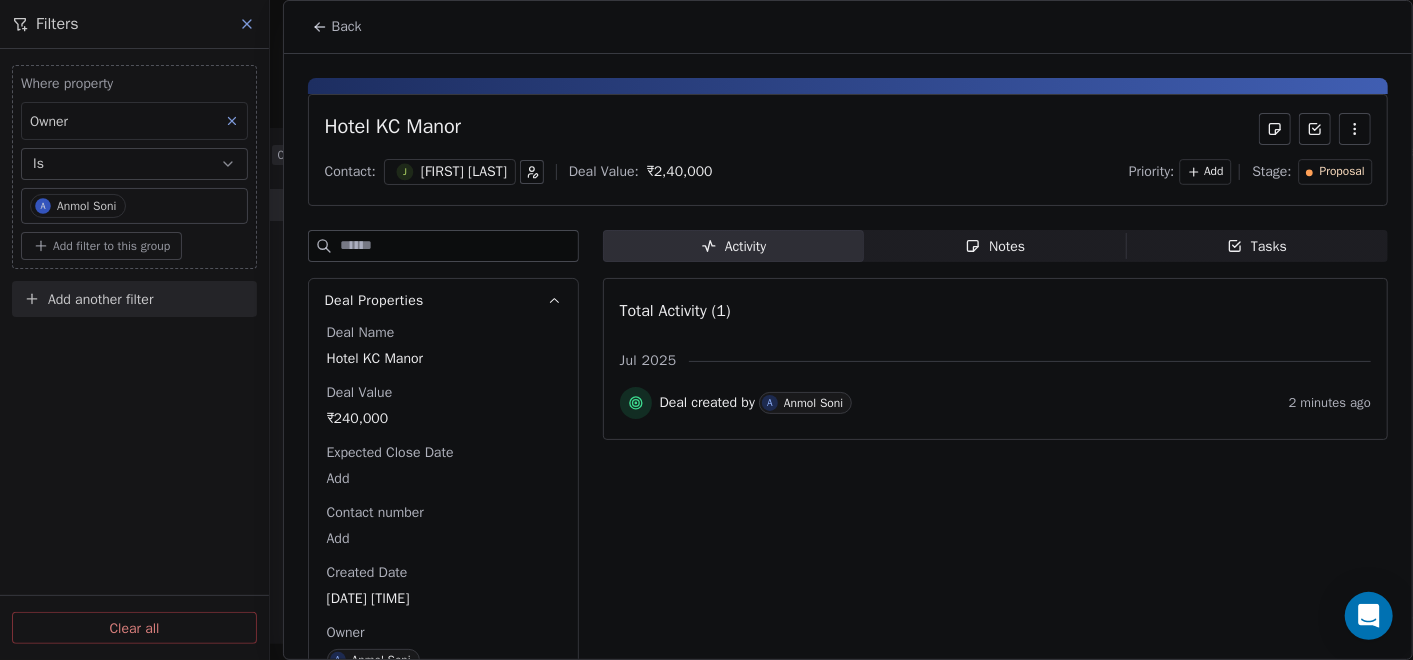 click on "Notes" at bounding box center [995, 246] 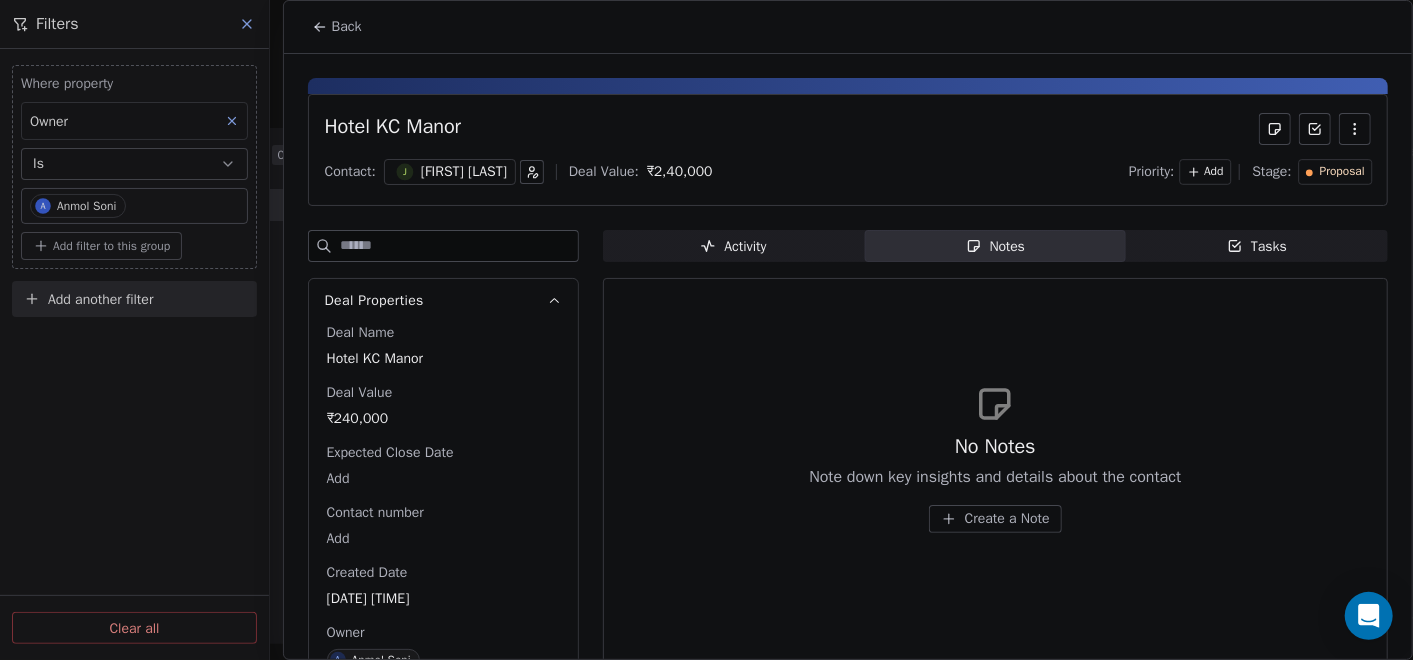 click on "Create a Note" at bounding box center (1007, 519) 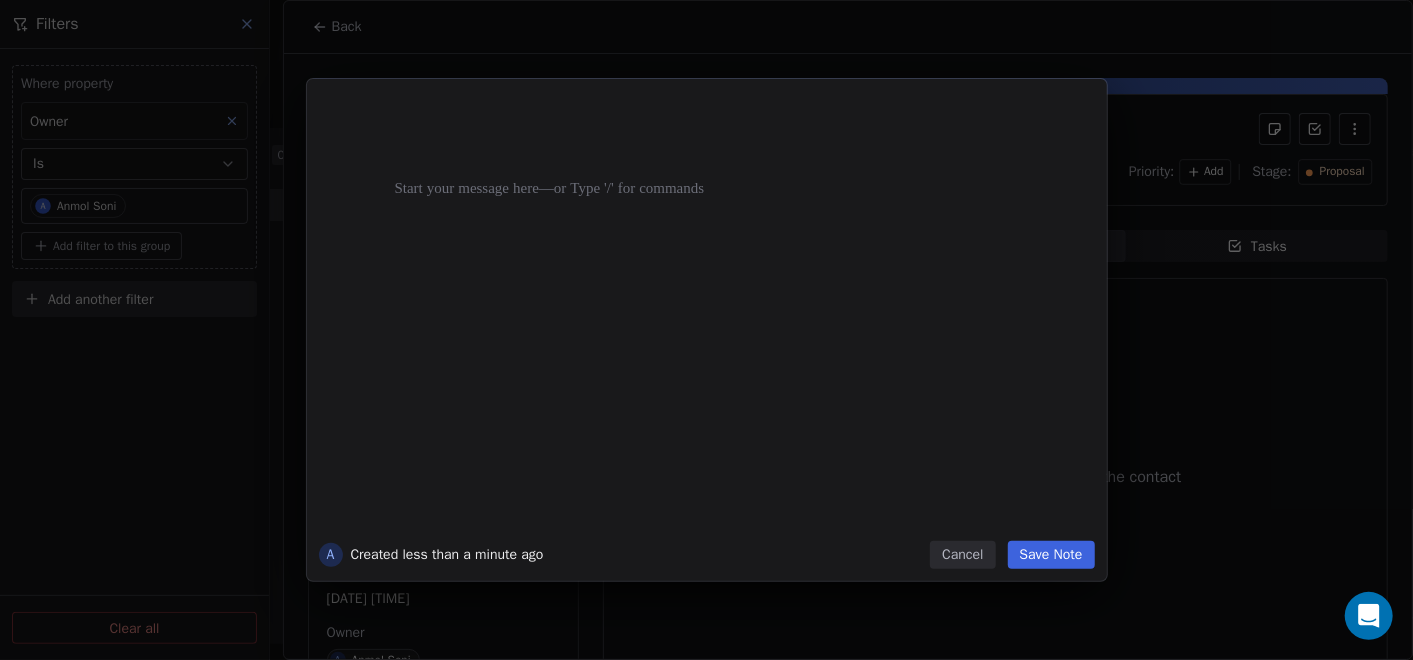 paste 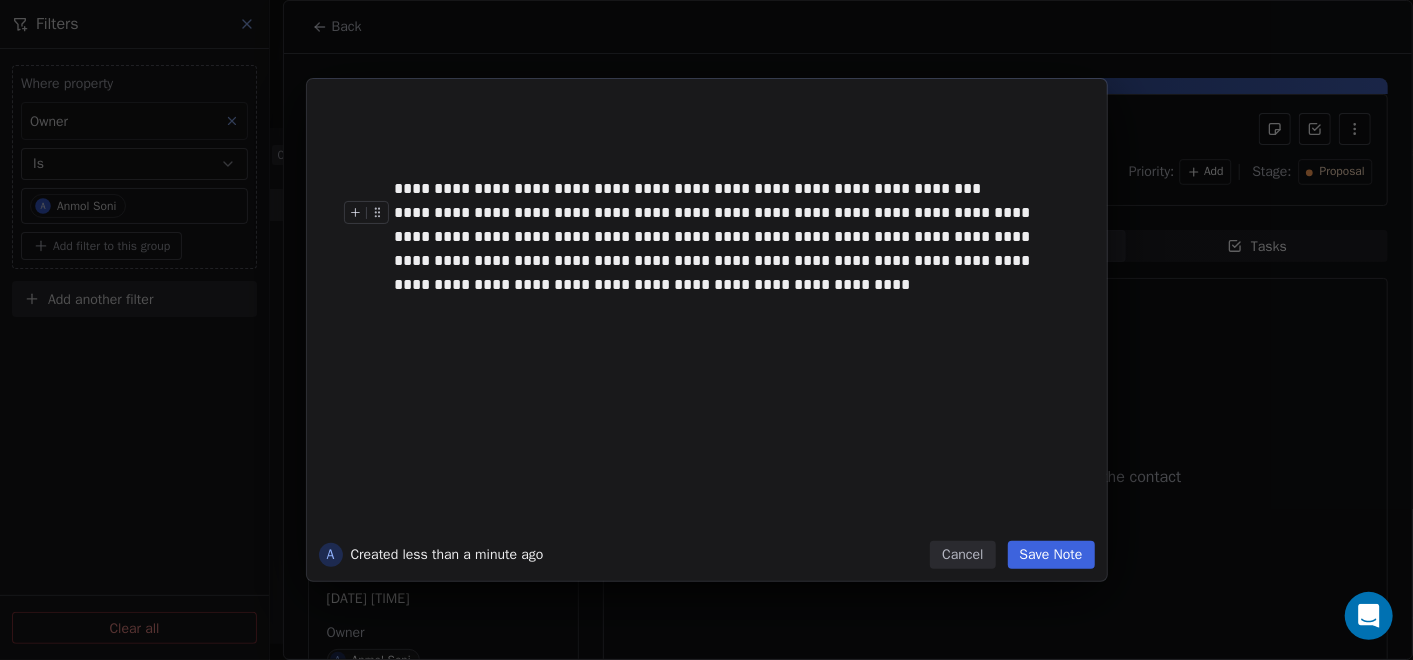 click on "**********" at bounding box center [728, 249] 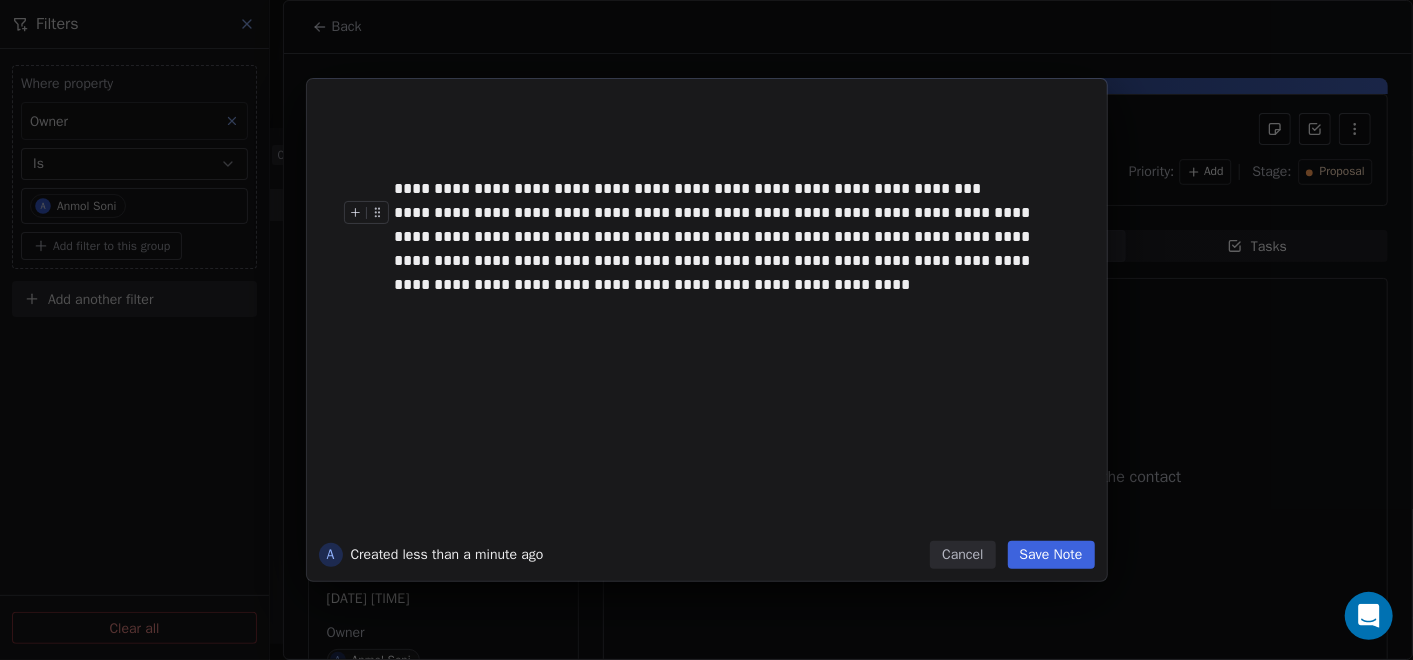 type 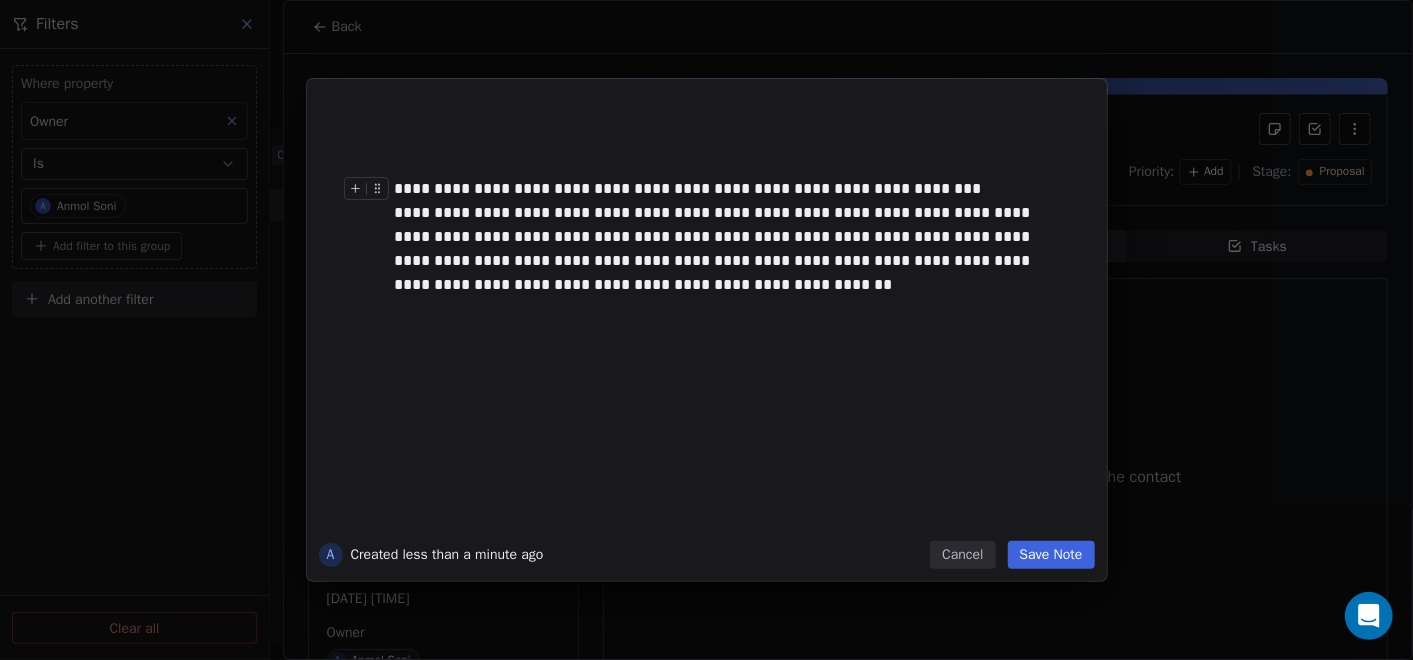 click on "**********" at bounding box center (737, 321) 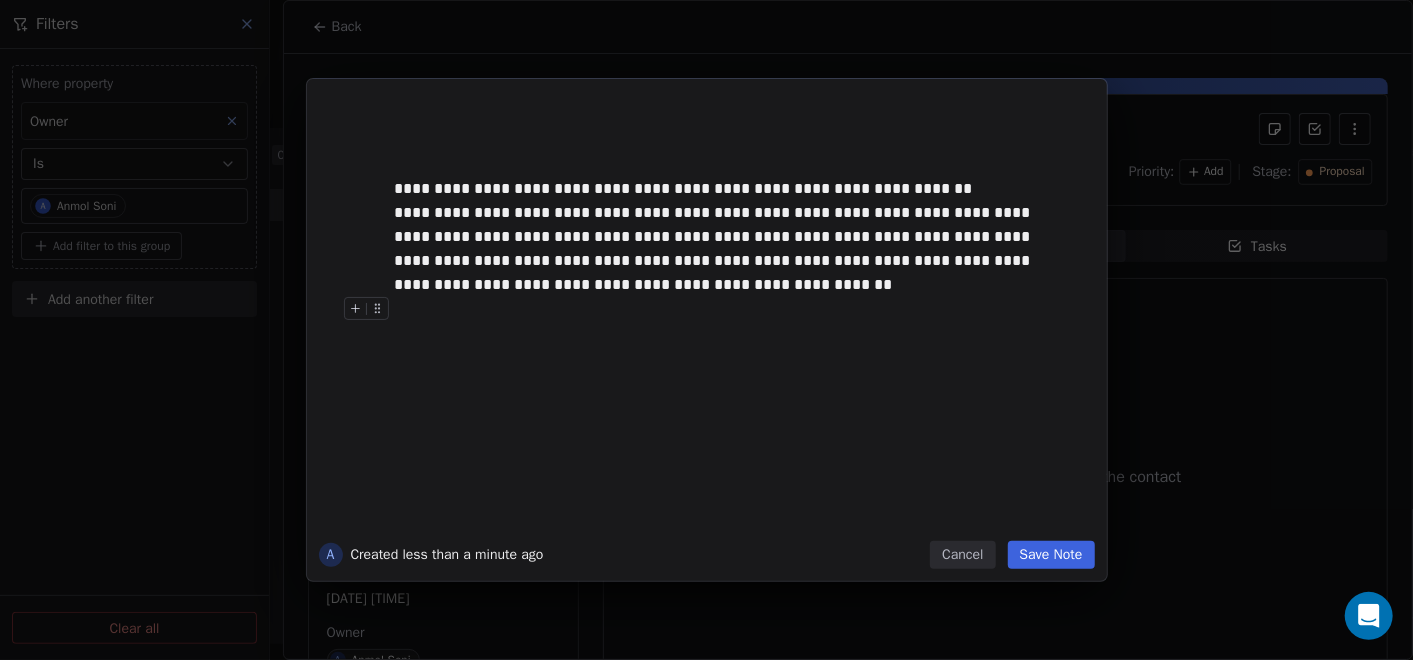 click on "Save Note" at bounding box center (1051, 555) 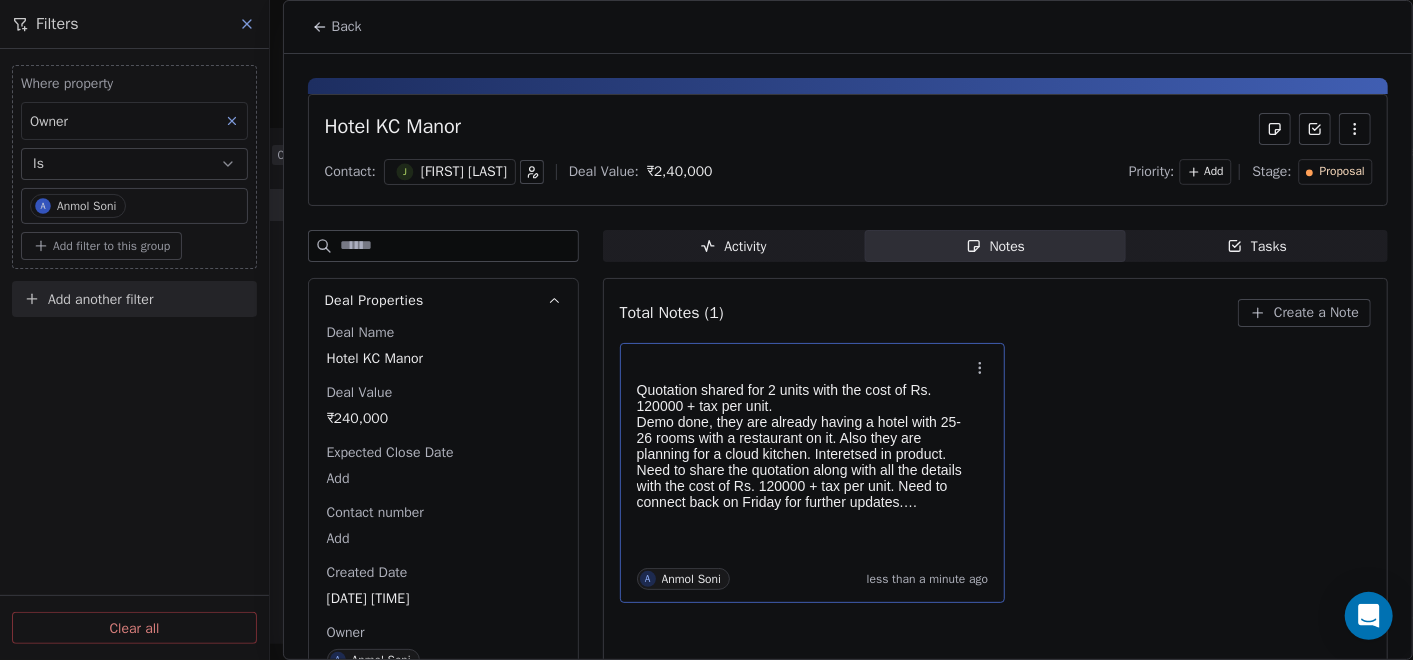 click on "Demo done, they are already having a hotel with 25-26 rooms with a restaurant on it. Also they are planning for a cloud kitchen. Interetsed in product. Need to share the quotation along with all the details with the cost of Rs. 120000 + tax per unit. Need to connect back on Friday for further updates." at bounding box center (803, 462) 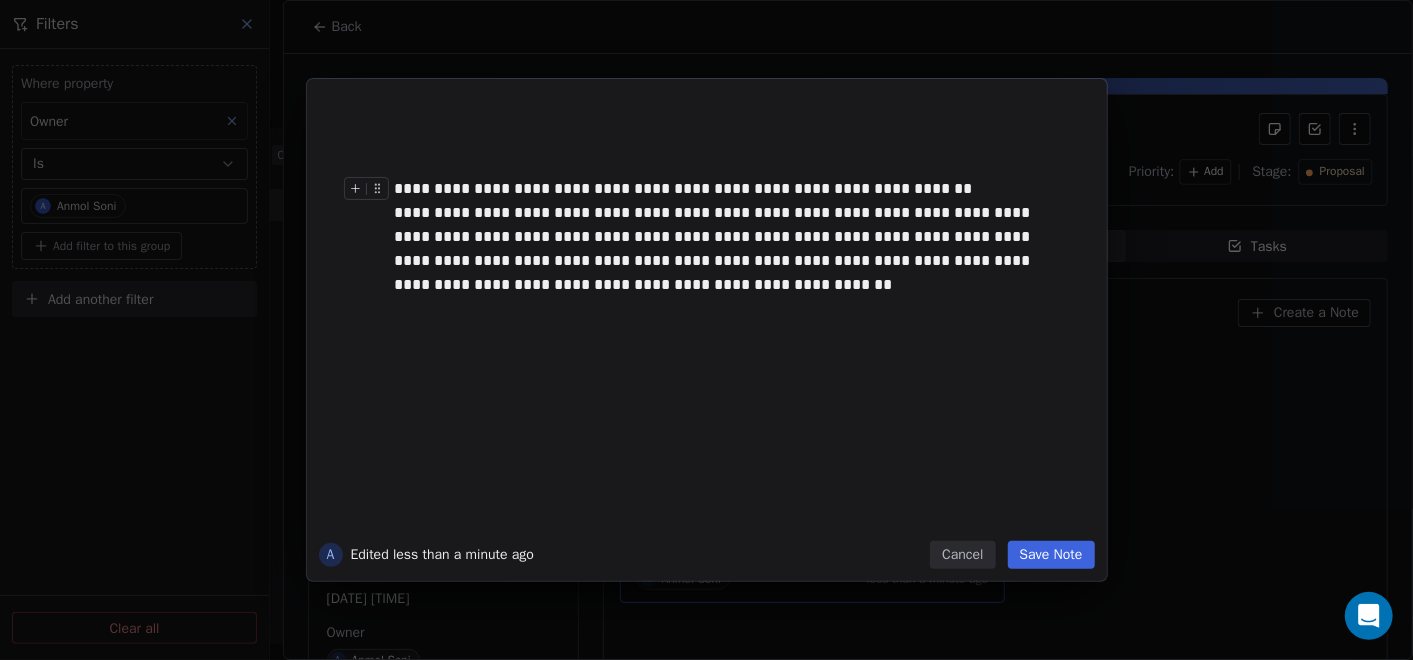 click on "**********" at bounding box center [728, 189] 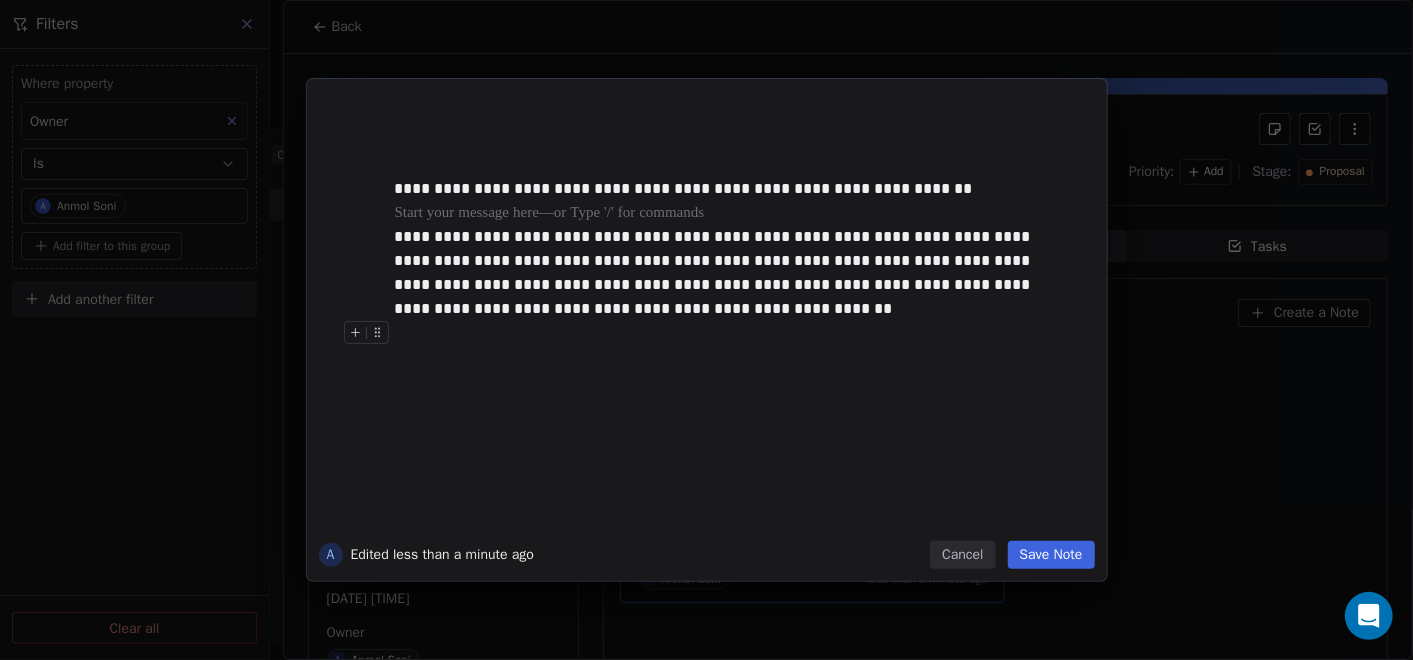 click on "Save Note" at bounding box center (1051, 555) 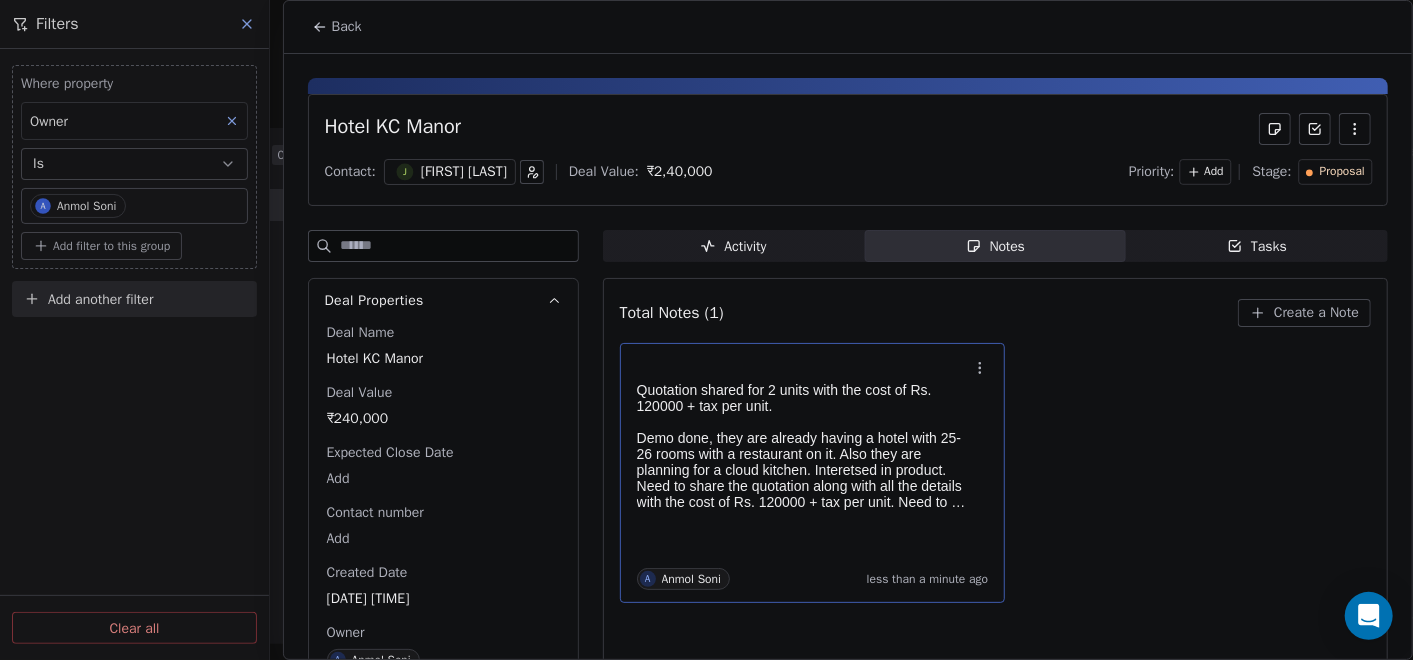 click on "Demo done, they are already having a hotel with 25-26 rooms with a restaurant on it. Also they are planning for a cloud kitchen. Interetsed in product. Need to share the quotation along with all the details with the cost of Rs. 120000 + tax per unit. Need to connect back on Friday for further updates." at bounding box center [803, 470] 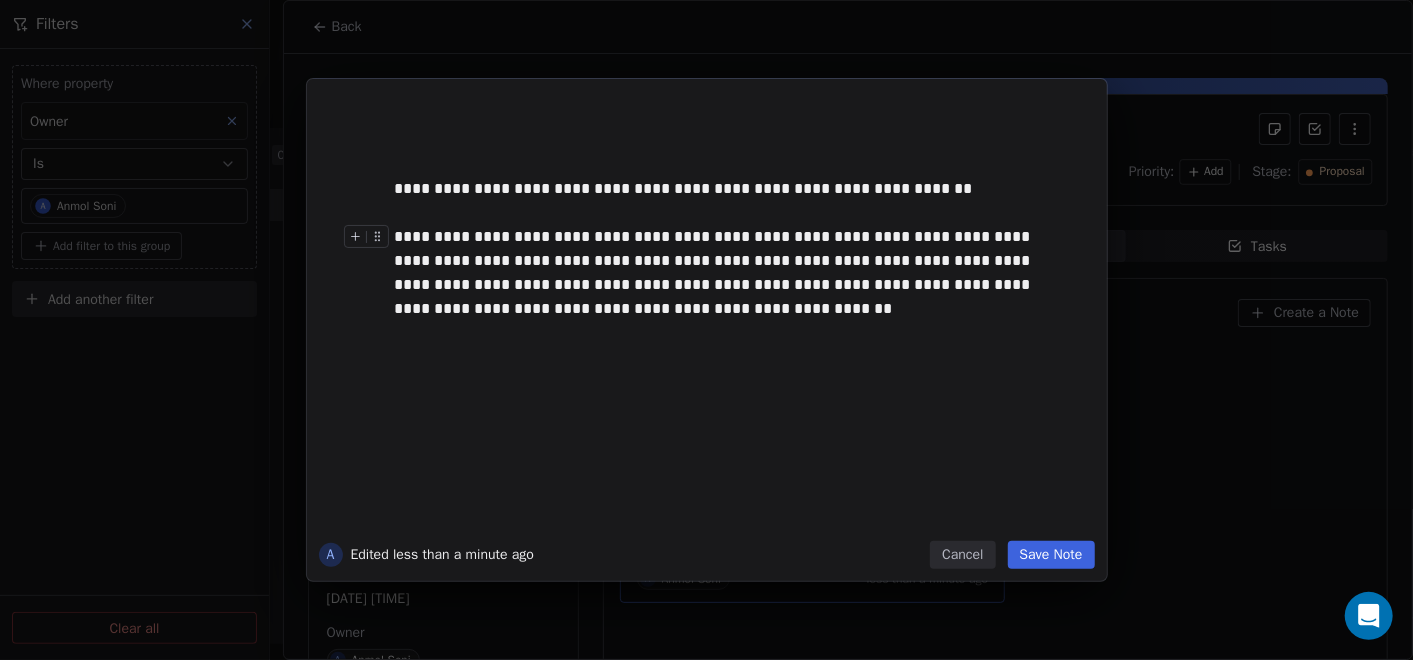 type 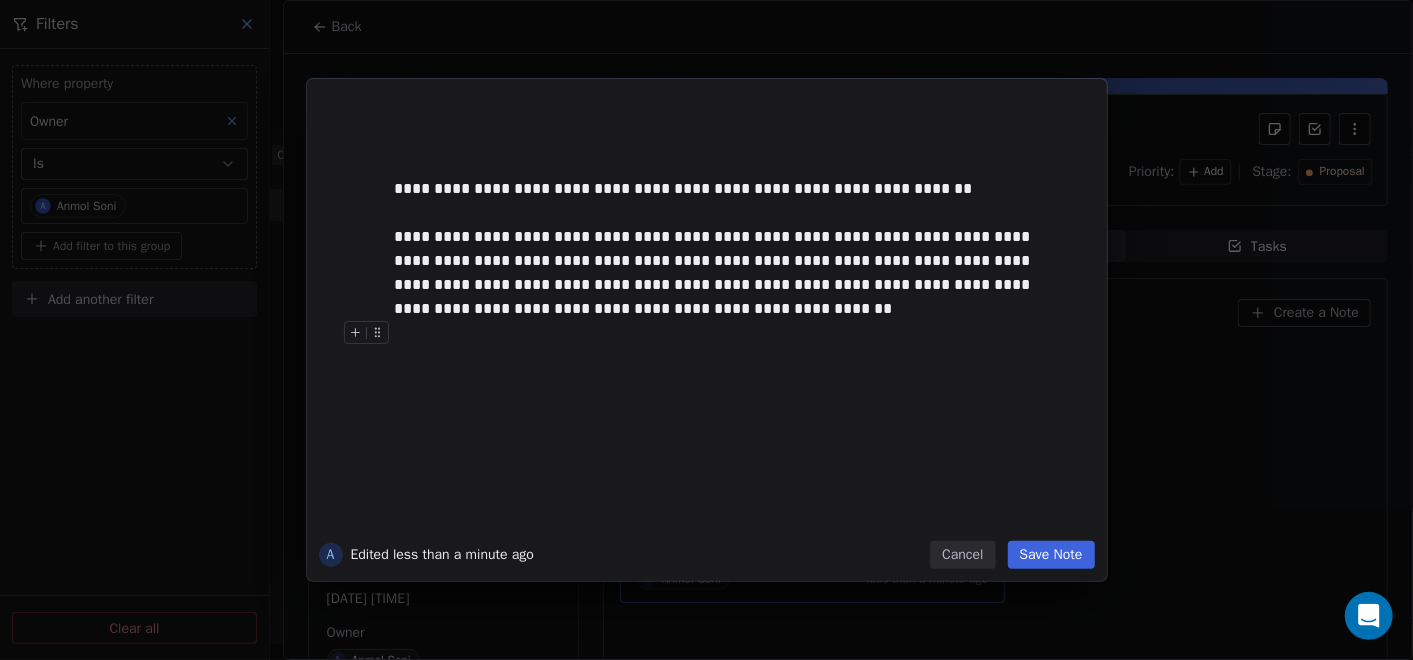 click on "Save Note" at bounding box center [1051, 555] 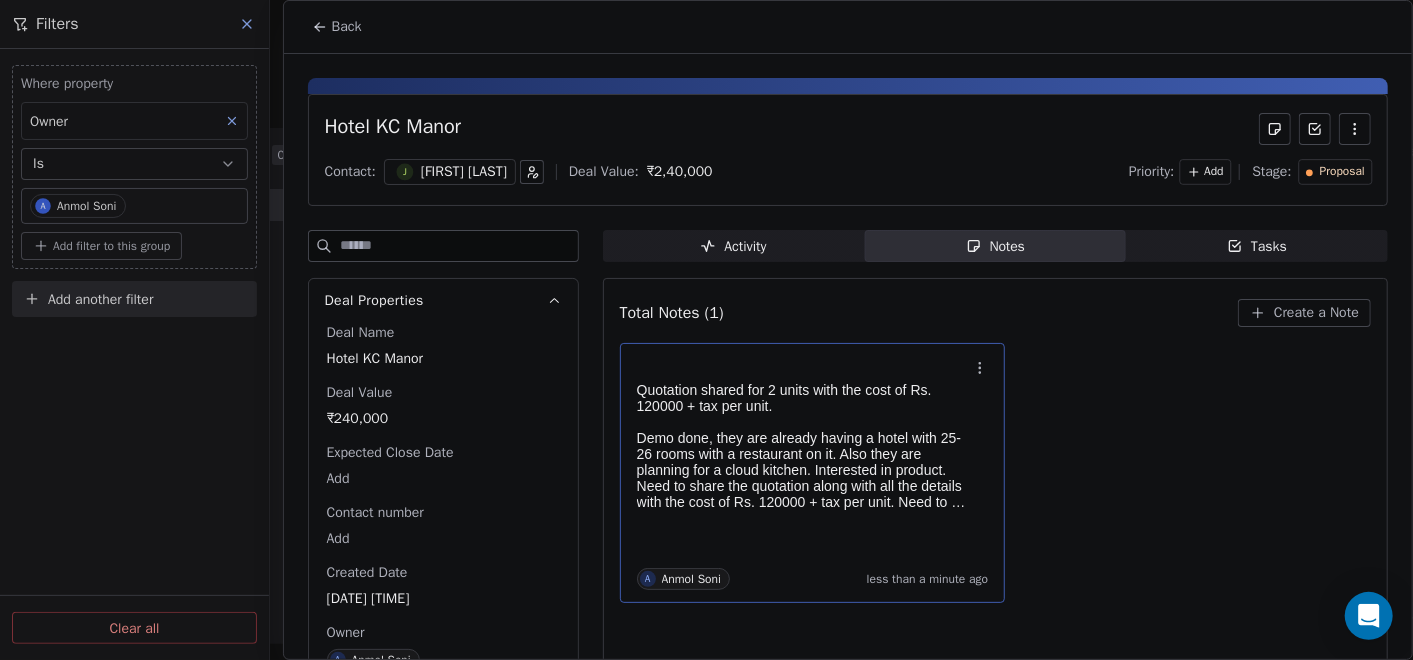 click on "Demo done, they are already having a hotel with 25-26 rooms with a restaurant on it. Also they are planning for a cloud kitchen. Interested in product. Need to share the quotation along with all the details with the cost of Rs. 120000 + tax per unit. Need to connect back on Friday for further updates." at bounding box center (803, 470) 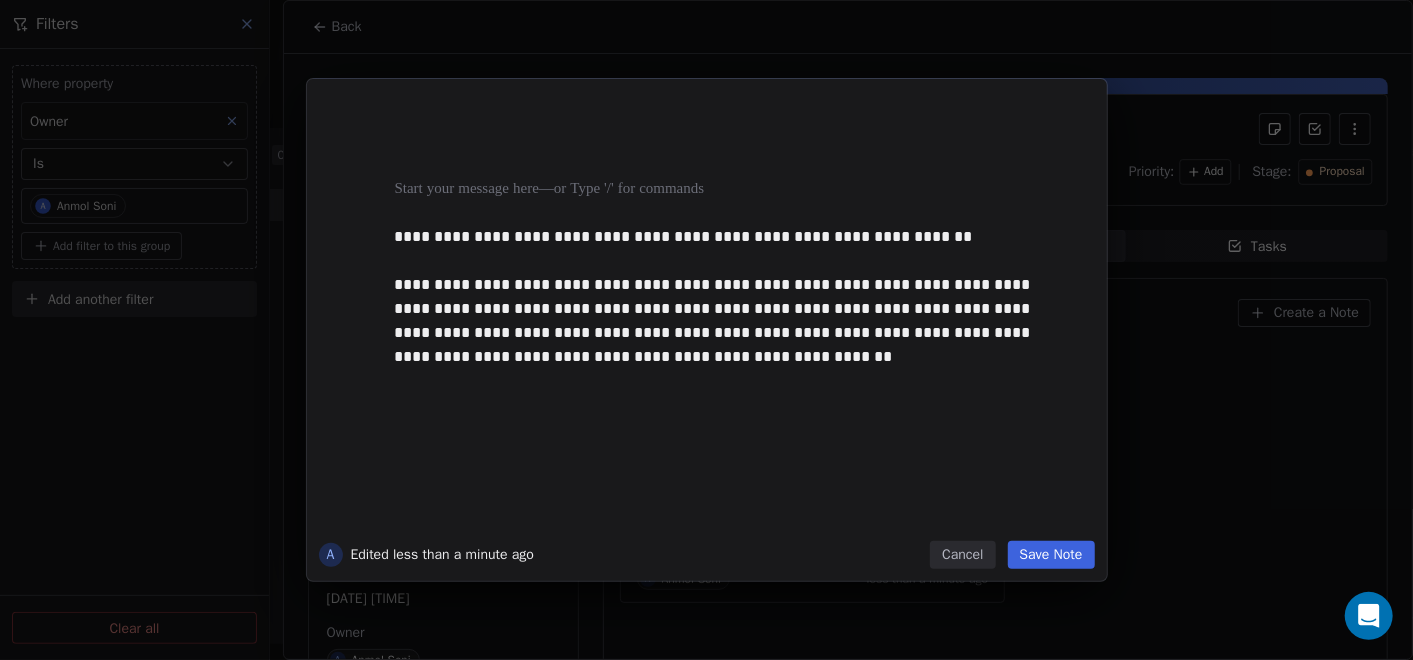 type 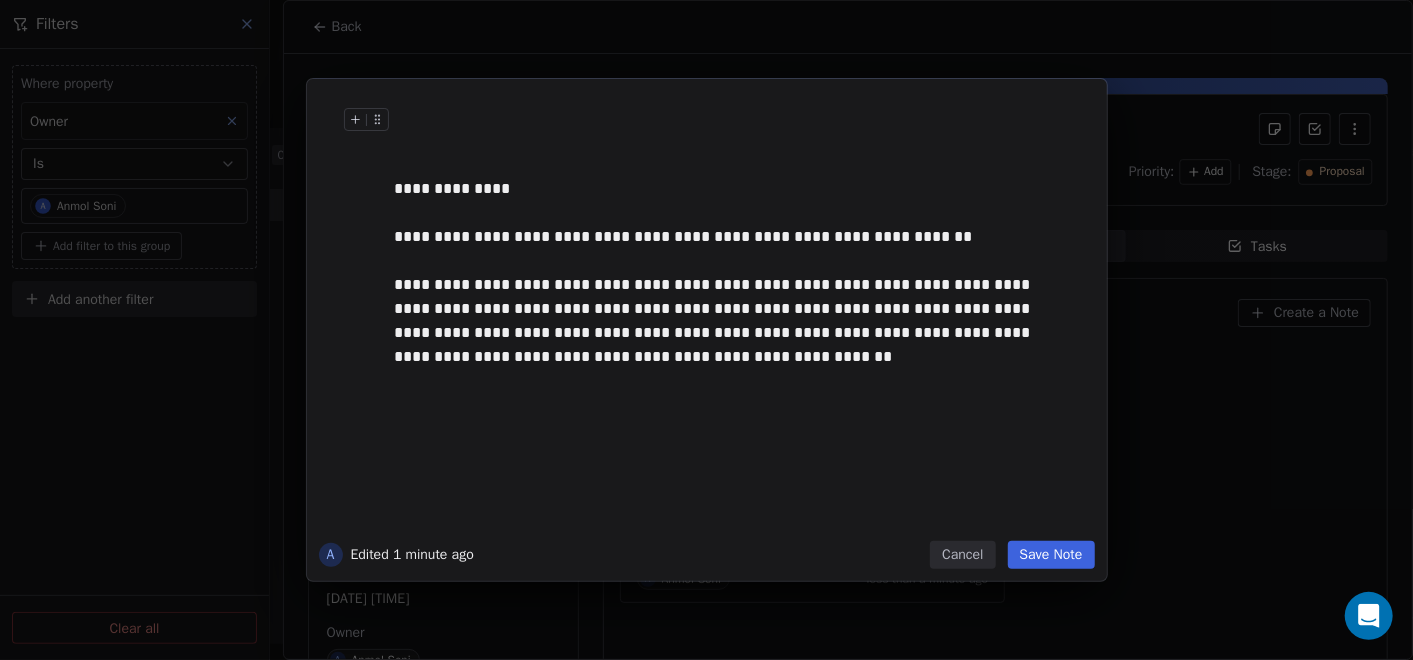 click on "Save Note" at bounding box center [1051, 555] 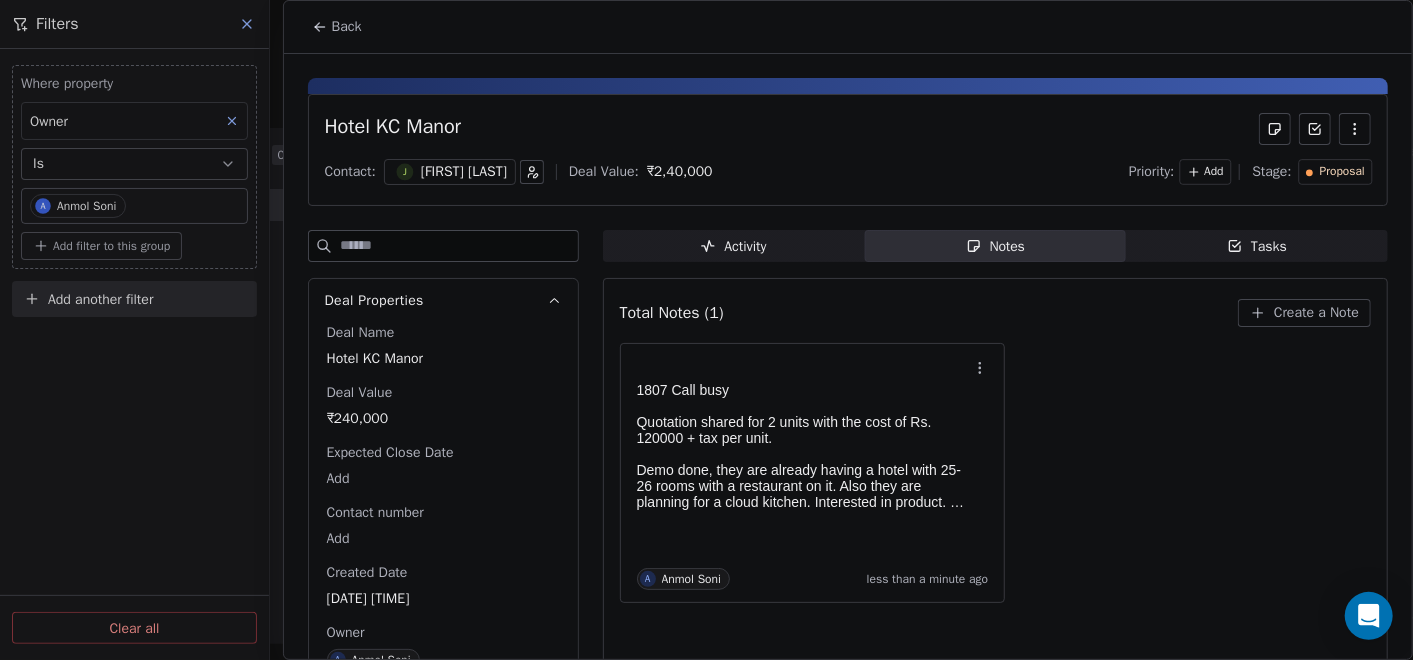 click on "Back" at bounding box center [337, 27] 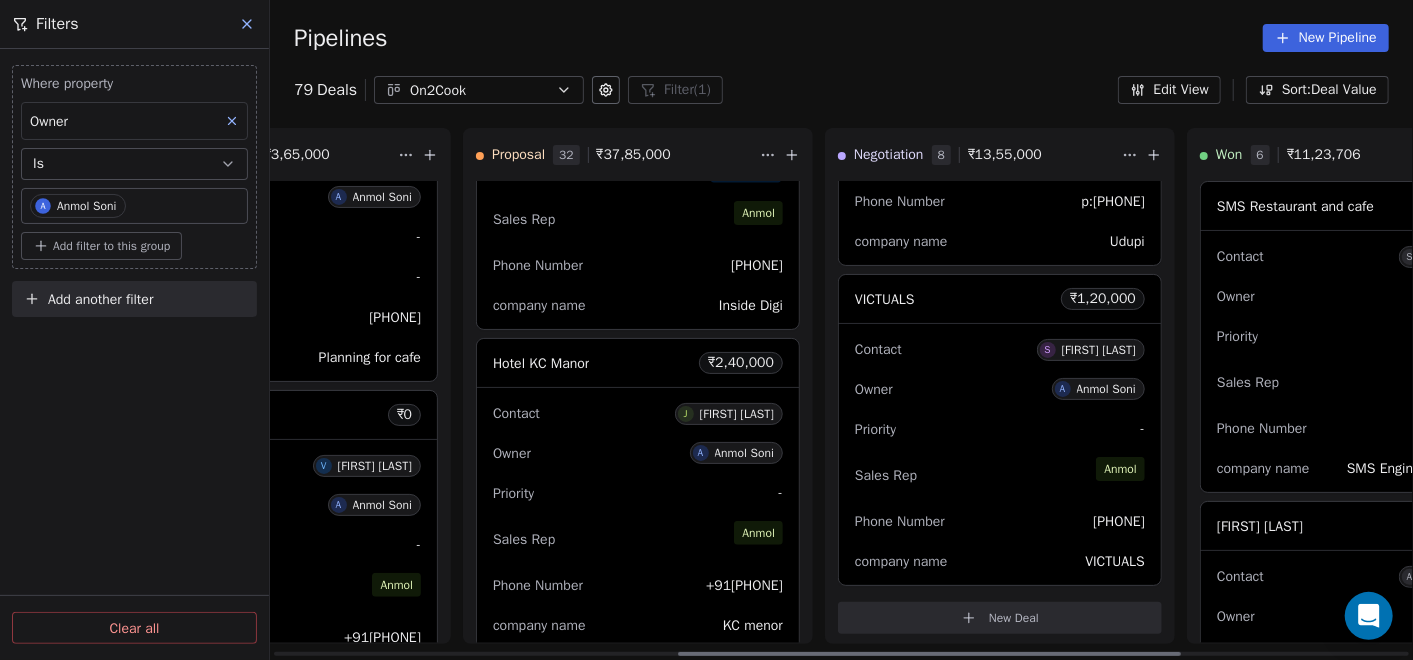 scroll, scrollTop: 0, scrollLeft: 917, axis: horizontal 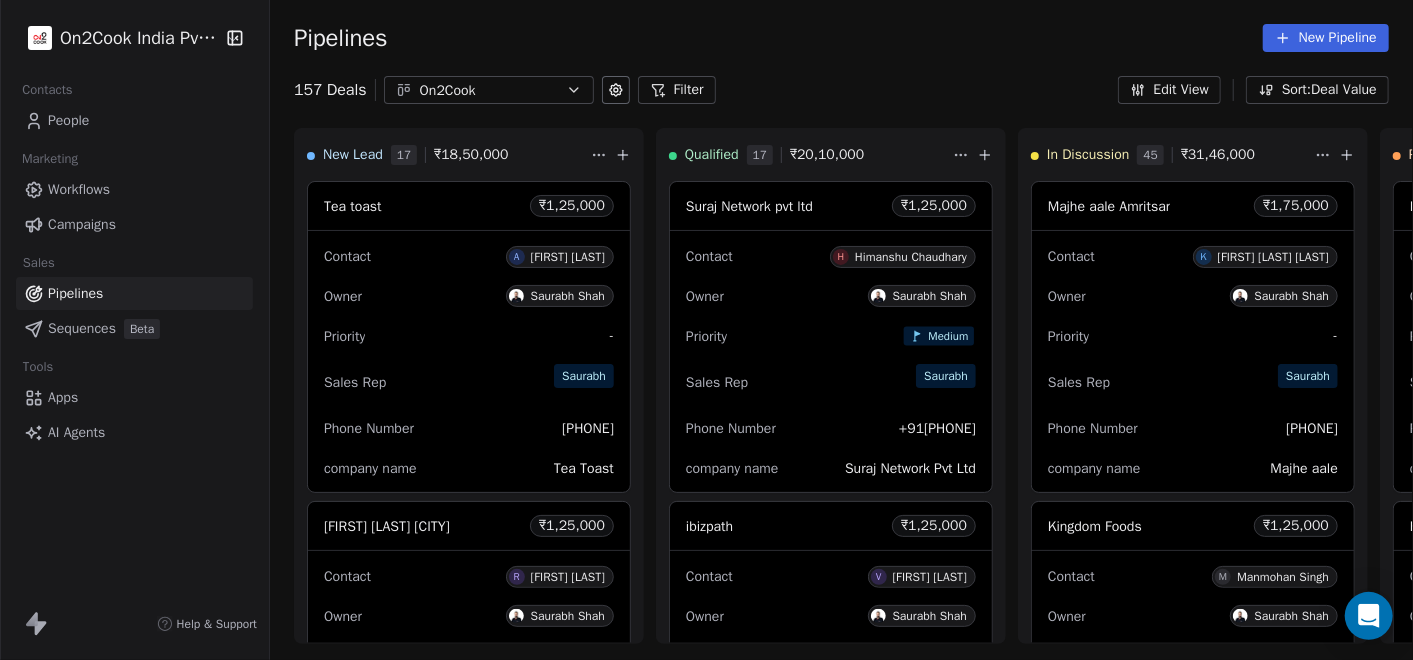 click on "Filter" at bounding box center (677, 90) 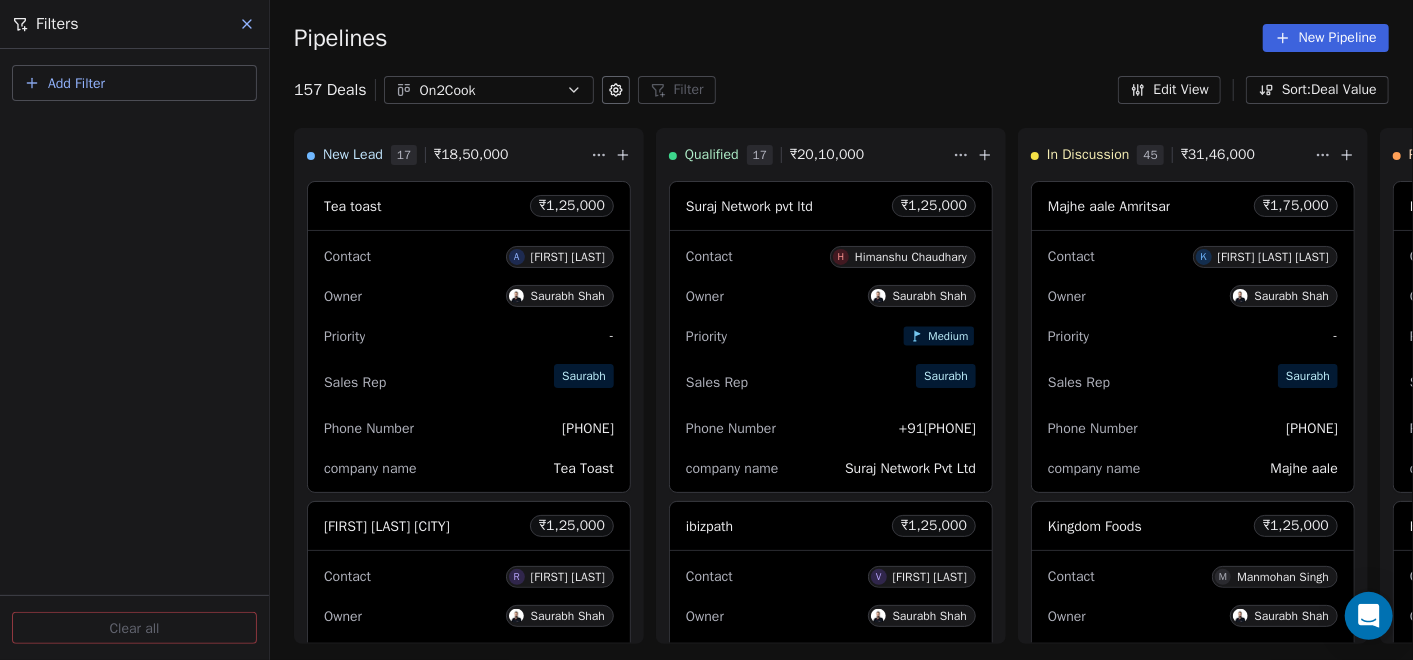 click on "Add Filter" at bounding box center [76, 83] 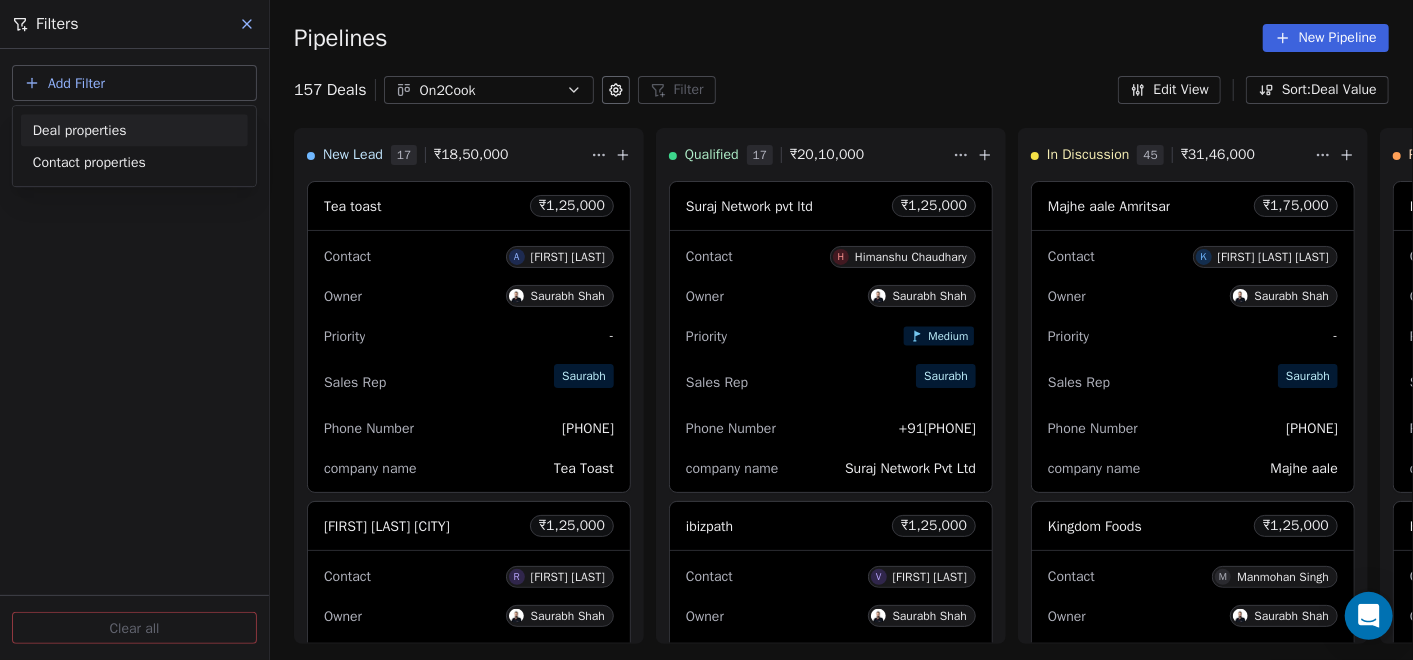 click on "Deal properties" at bounding box center (80, 130) 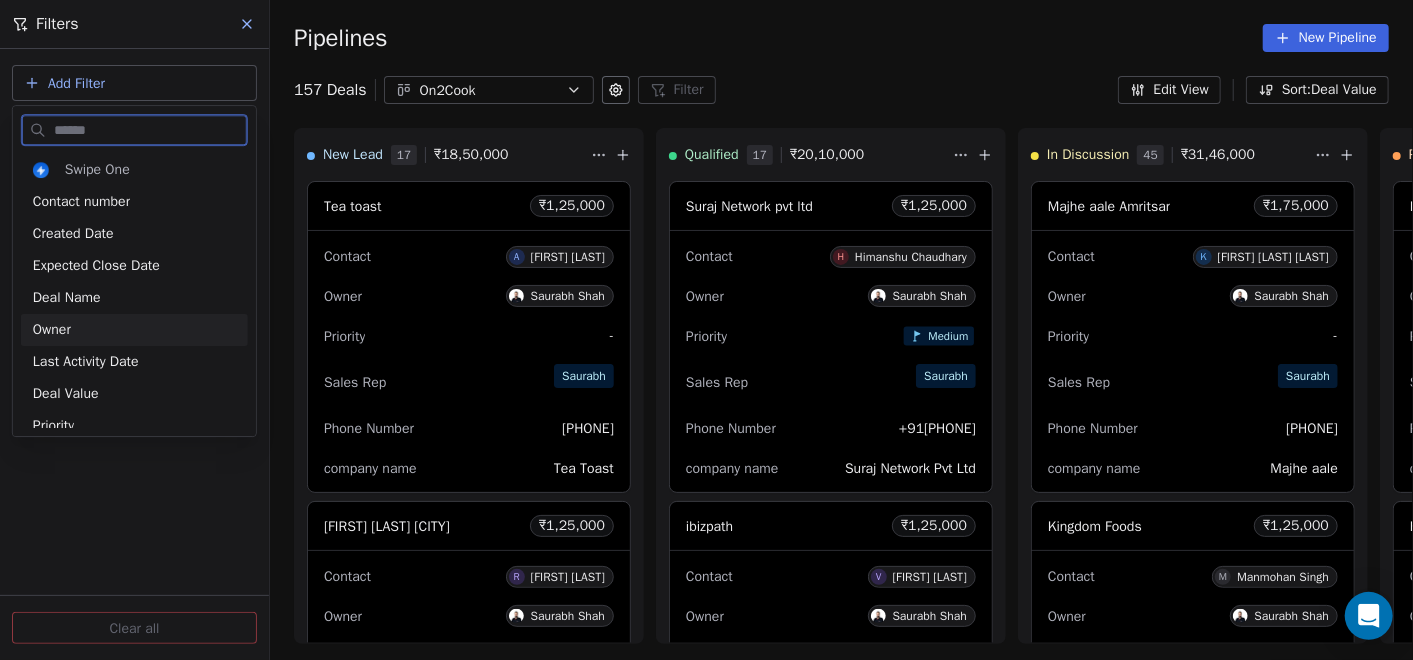click on "Owner" at bounding box center (134, 330) 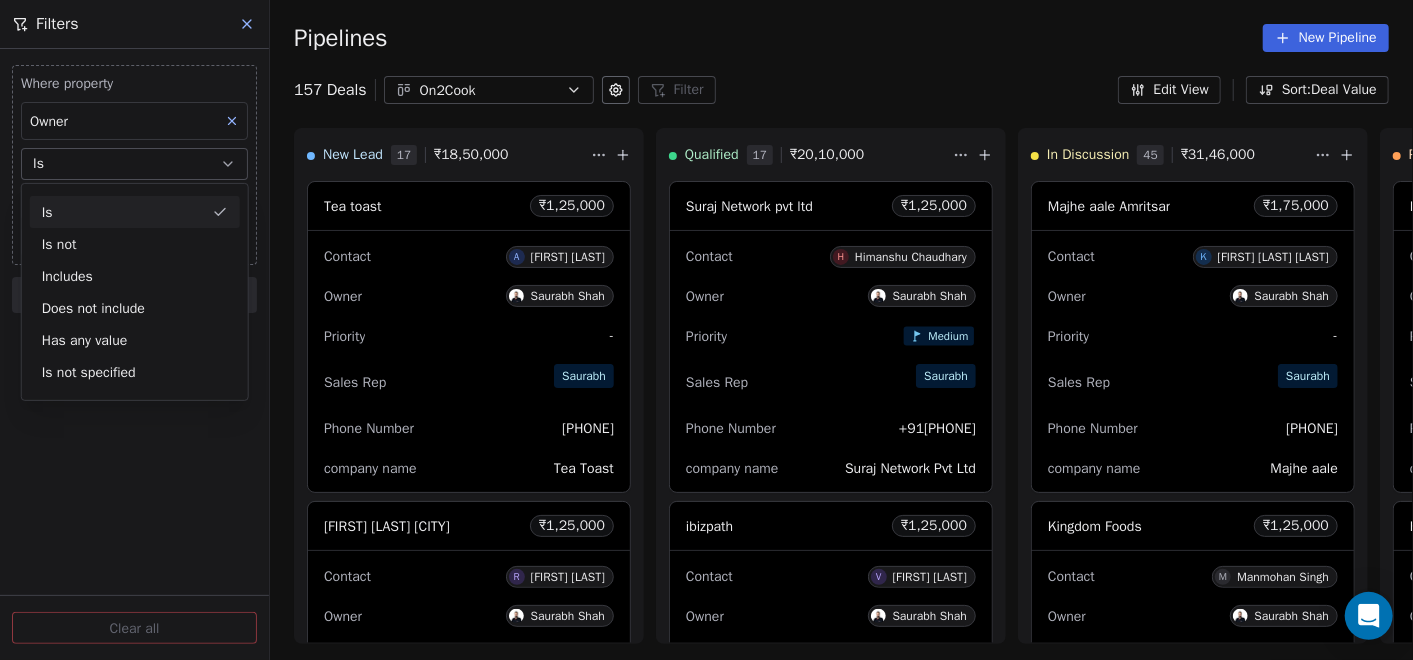 click on "Is" at bounding box center (134, 164) 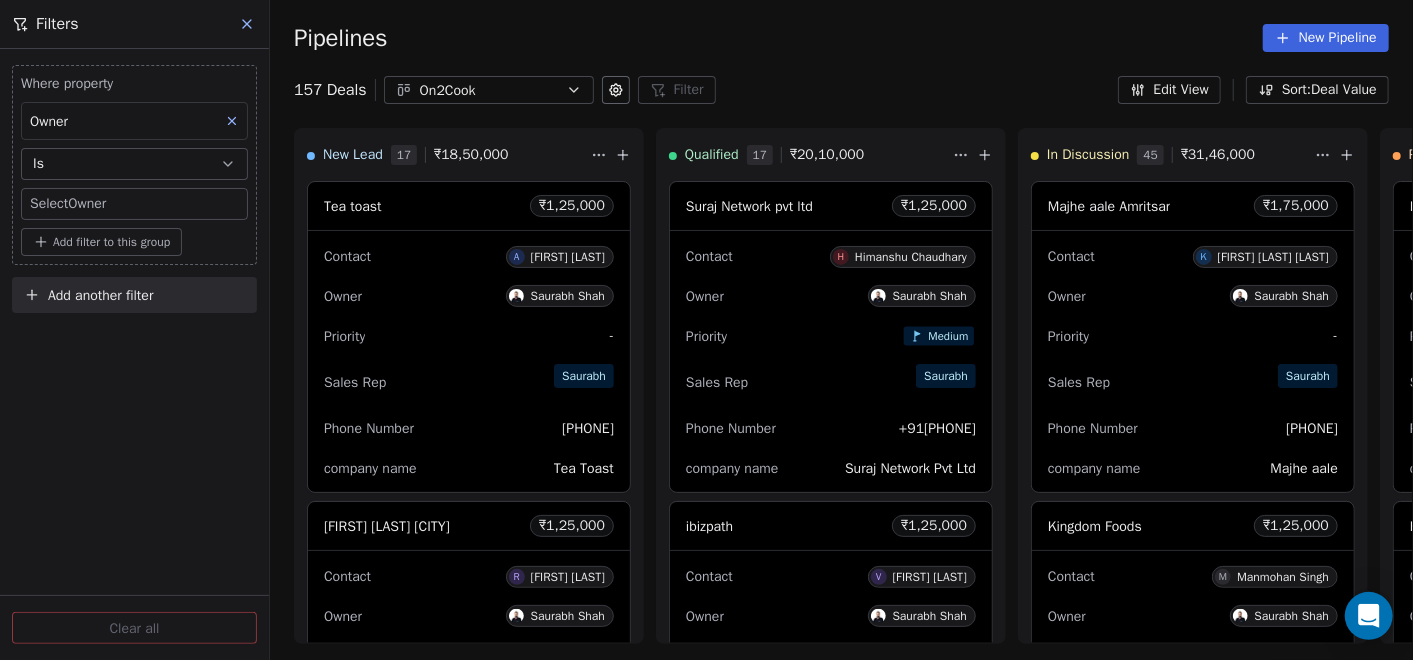click on "On2Cook India Pvt. Ltd. Contacts People Marketing Workflows Campaigns Sales Pipelines Sequences Beta Tools Apps AI Agents Help & Support Pipelines  New Pipeline 157 Deals On2Cook Filter  Filters Where property   Owner   Is Select  Owner Add filter to this group Add another filter Clear all Edit View Sort:  Deal Value New Lead 17 ₹ 18,50,000 Tea toast ₹ 1,25,000 Contact A Akshay Kulkarni Owner Saurabh Shah Priority - Sales Rep Saurabh Phone Number 9900717000 company name Tea Toast Rajeev Yadav Agra ₹ 1,25,000 Contact R Rajeev Yadav Owner Saurabh Shah Priority - Sales Rep Saurabh Phone Number +918958317647 company name Bonjour cool point Zayka Restaurant ₹ 1,25,000 Contact A Abhishek singh Owner Saurabh Shah Priority - Sales Rep Saurabh Phone Number +919955917531 company name Jayka Earth ₹ 1,25,000 Contact G Gautam Munot Owner Saurabh Shah Priority Medium Sales Rep Saurabh Phone Number 919960515544 company name earth Poona Cafe ₹ 1,25,000 Contact K Kumar kokil Owner Saurabh Shah Priority - Saurabh" at bounding box center (706, 330) 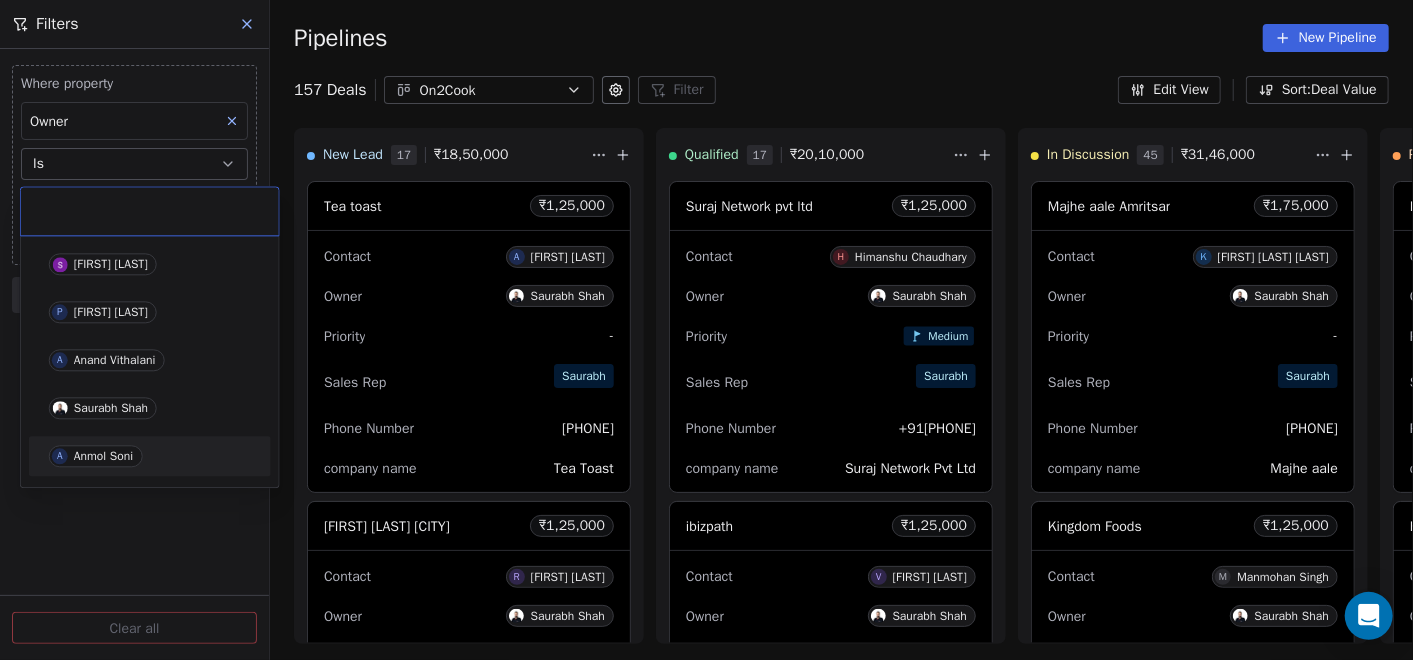 click on "A [NAME] [NAME]" at bounding box center [150, 456] 